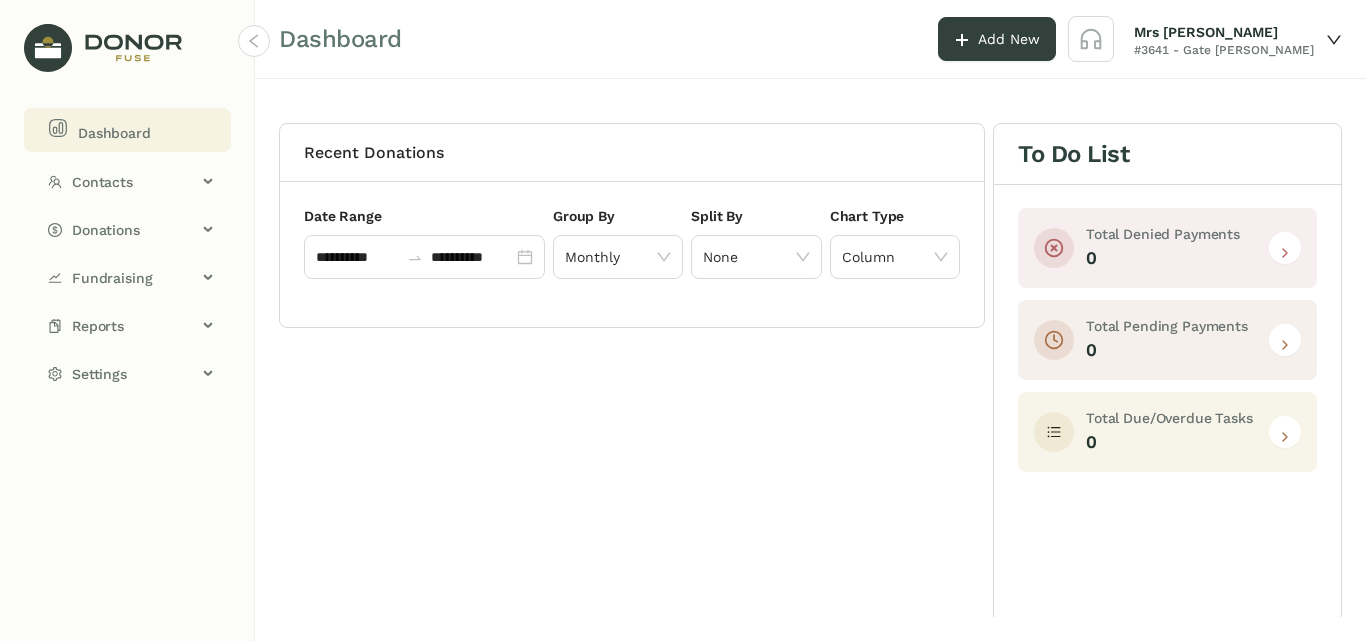 scroll, scrollTop: 0, scrollLeft: 0, axis: both 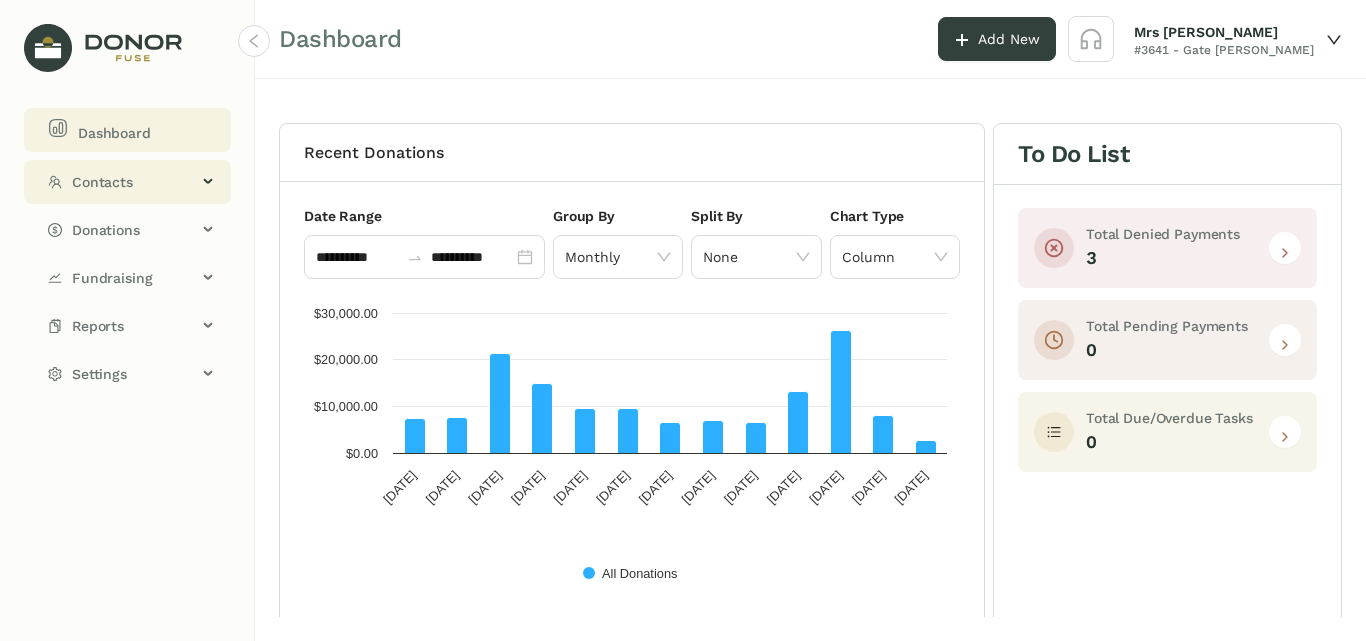 click on "Contacts" 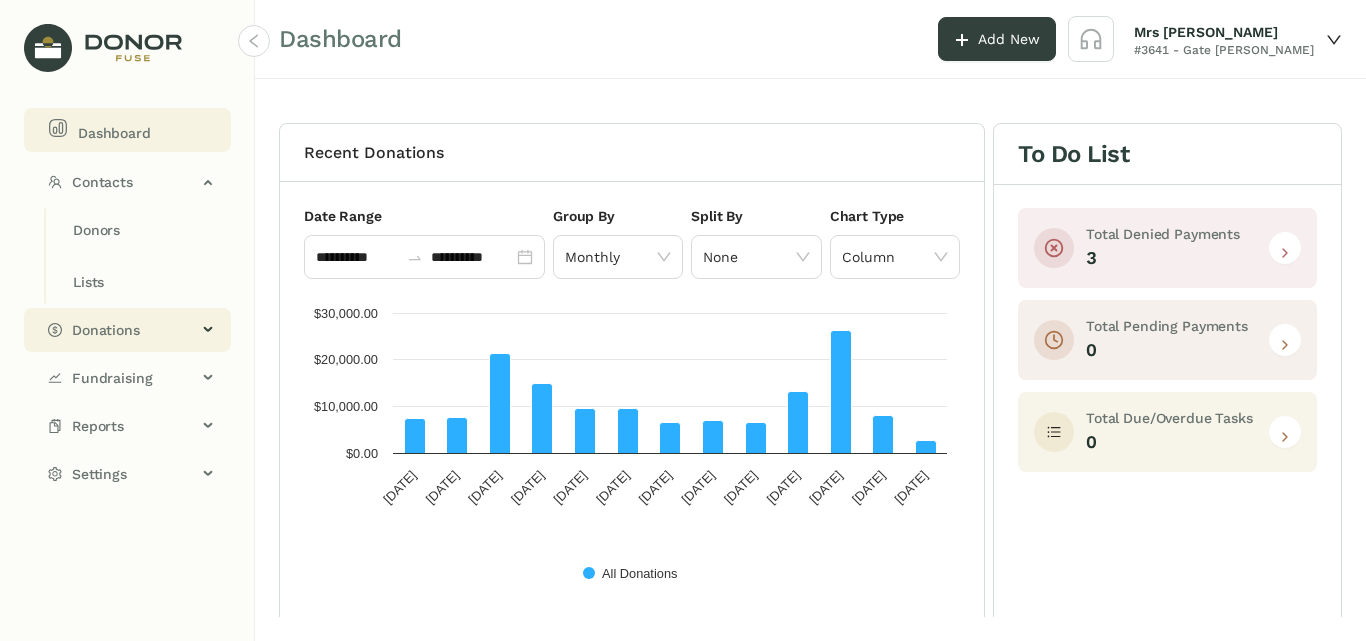 click on "Donations" 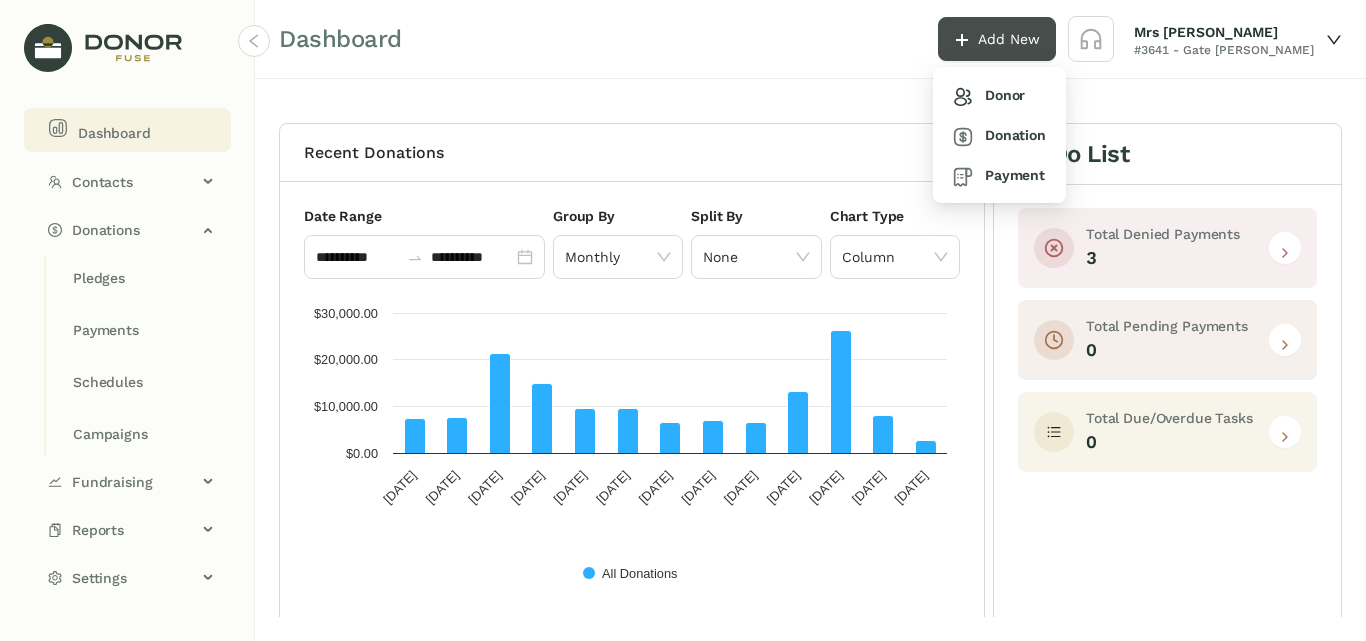 click 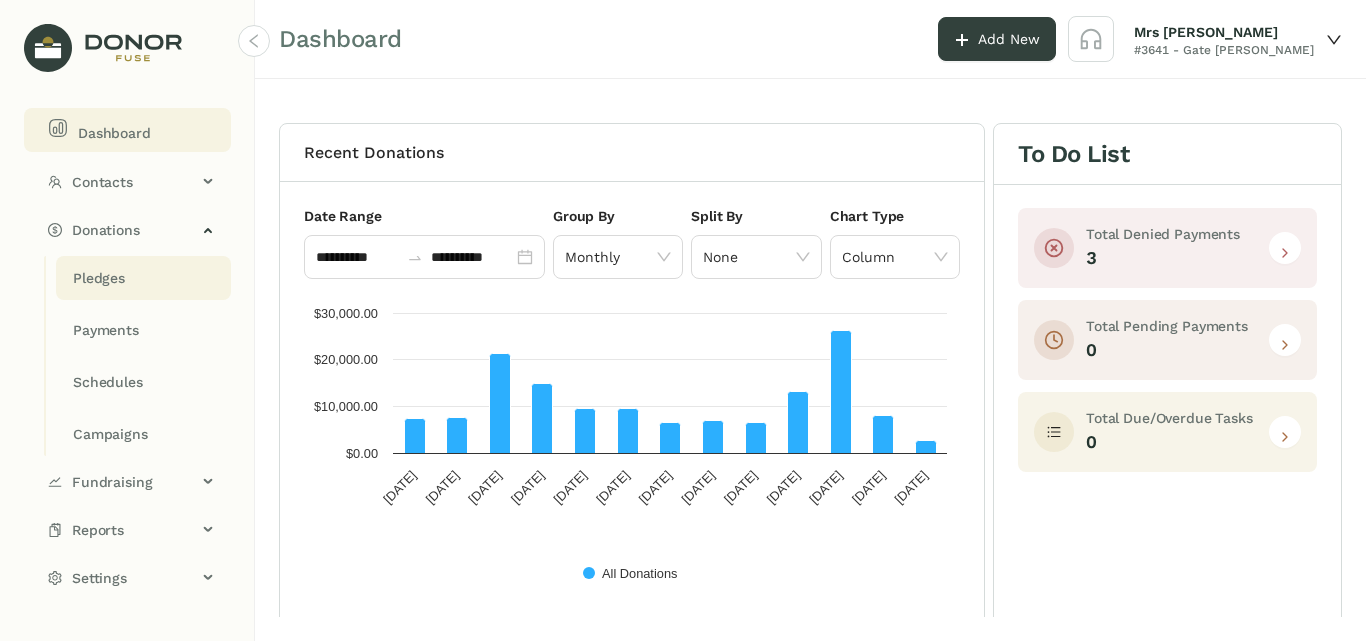 click on "Pledges" 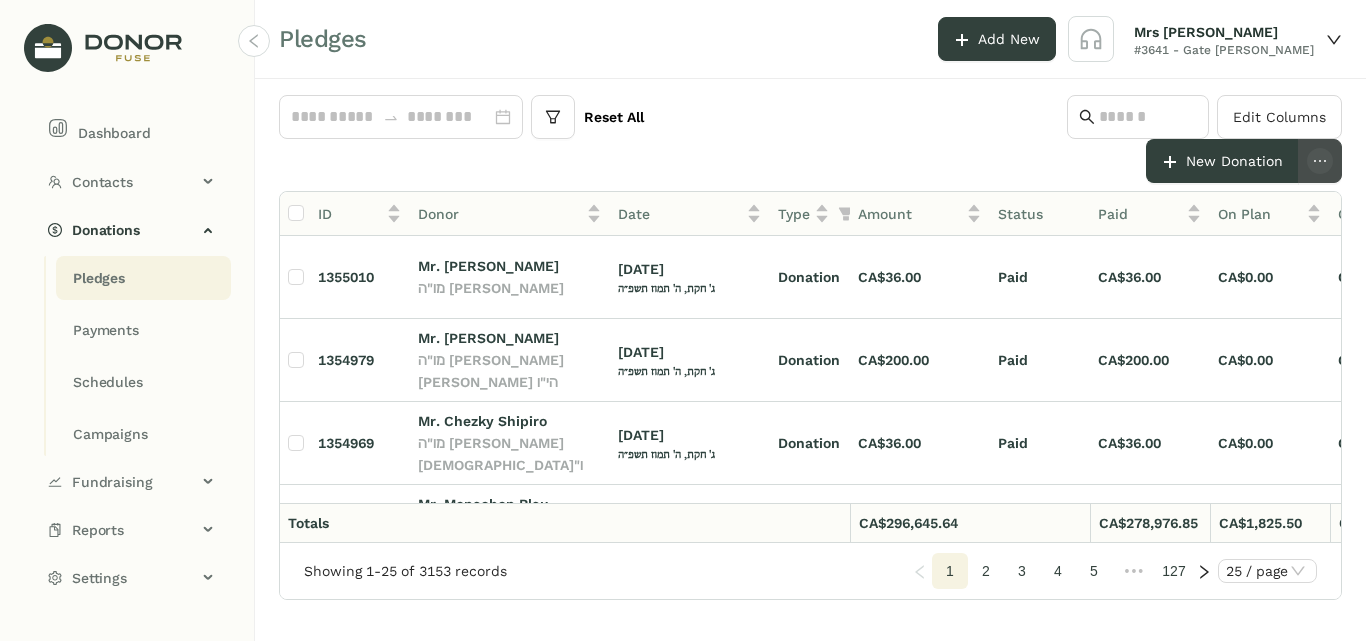 click 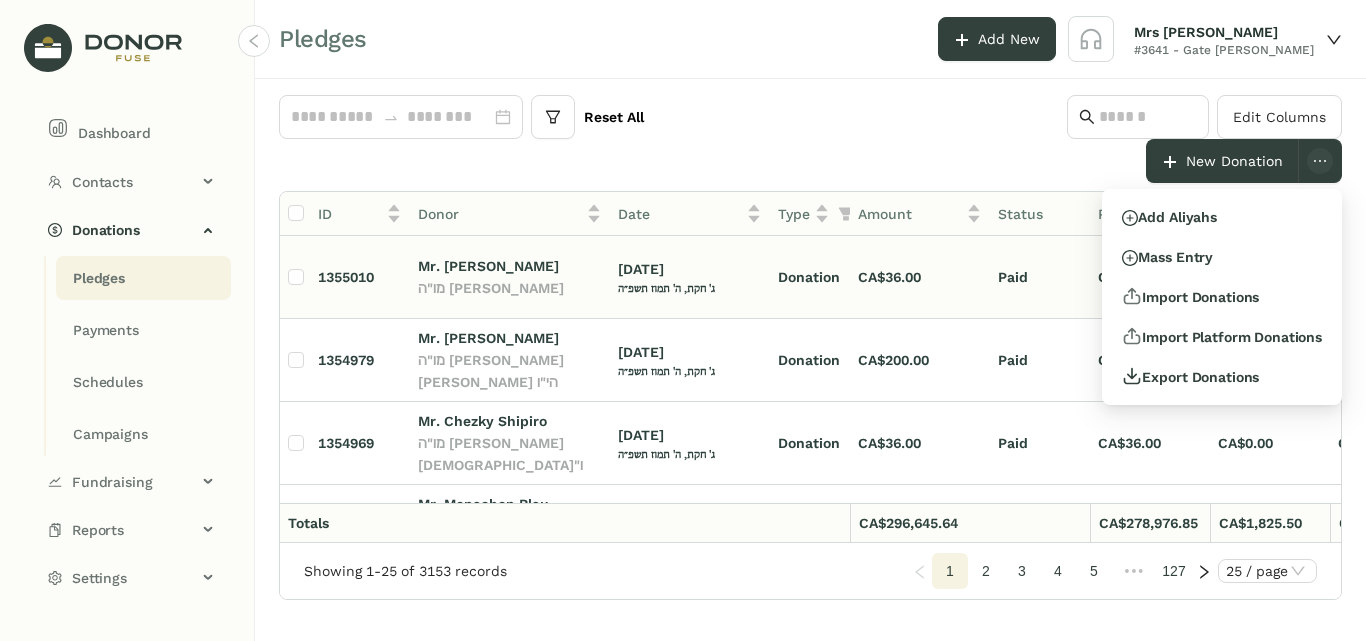 drag, startPoint x: 1210, startPoint y: 220, endPoint x: 1067, endPoint y: 256, distance: 147.46185 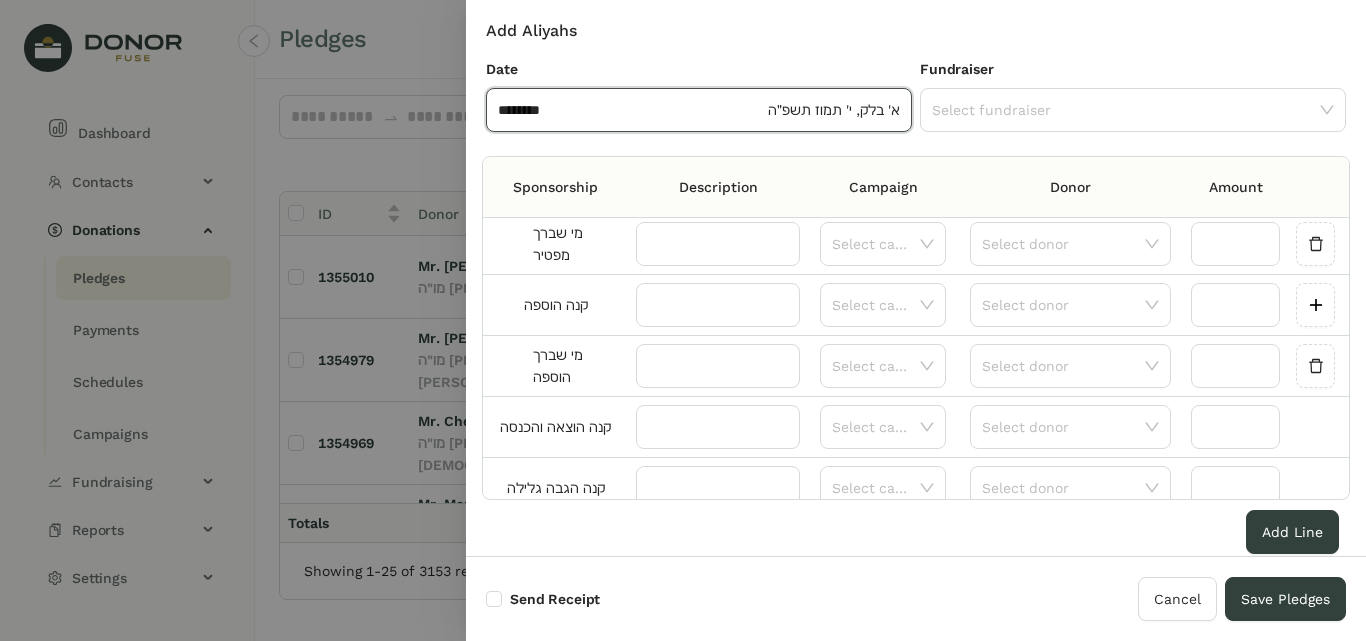 scroll, scrollTop: 1060, scrollLeft: 0, axis: vertical 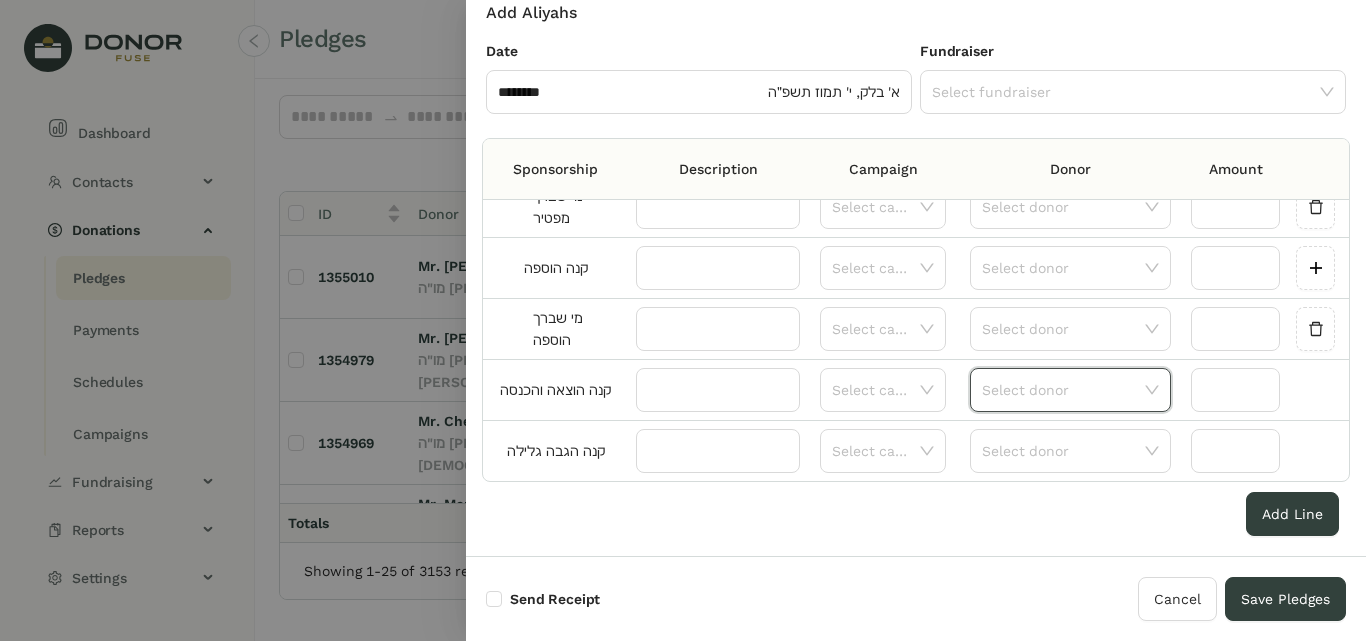 click at bounding box center (1063, 390) 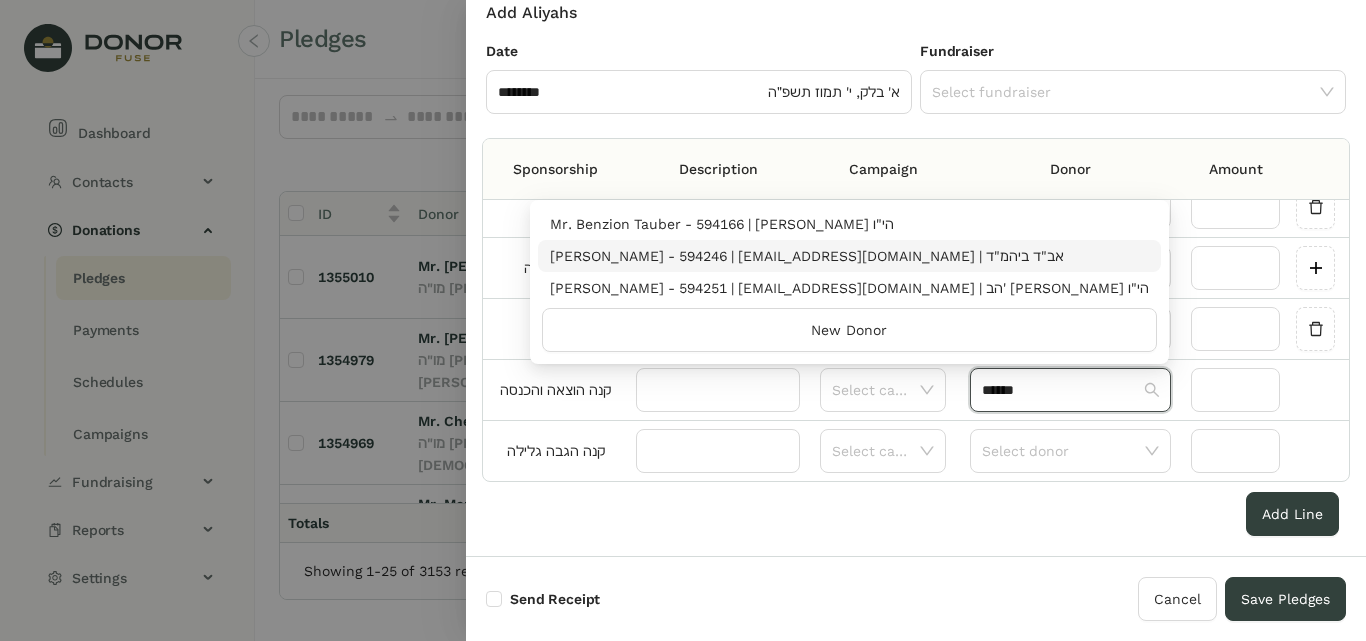 type on "******" 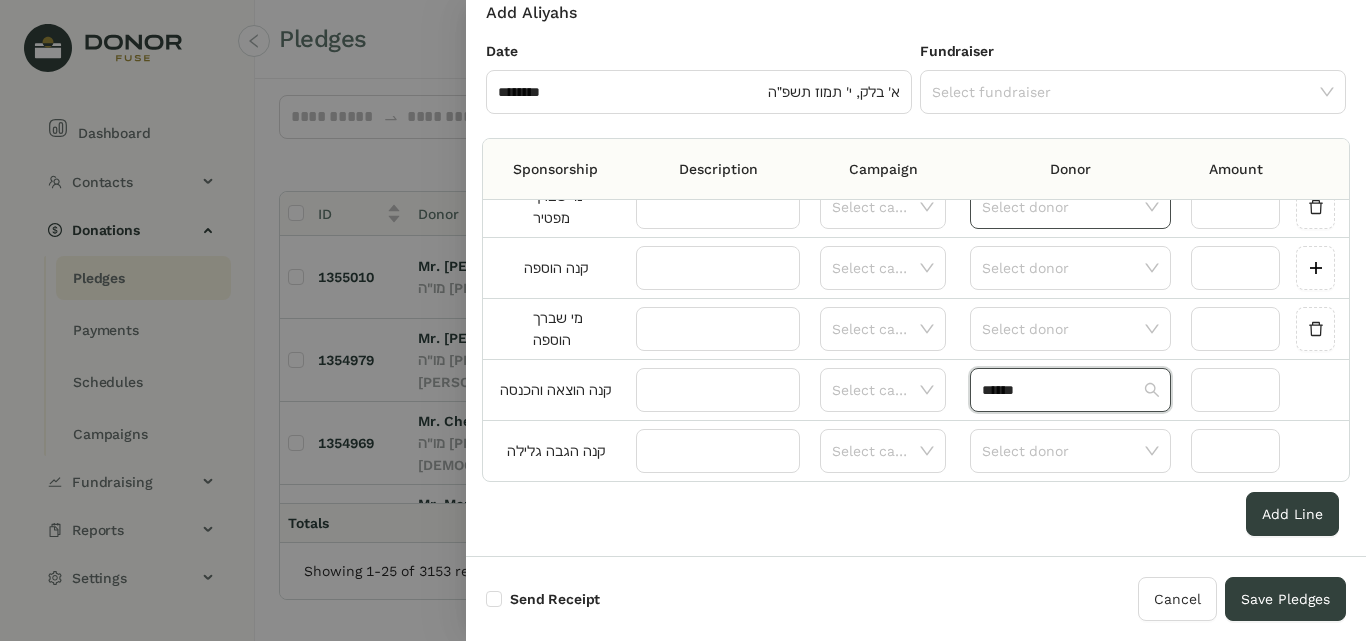 type 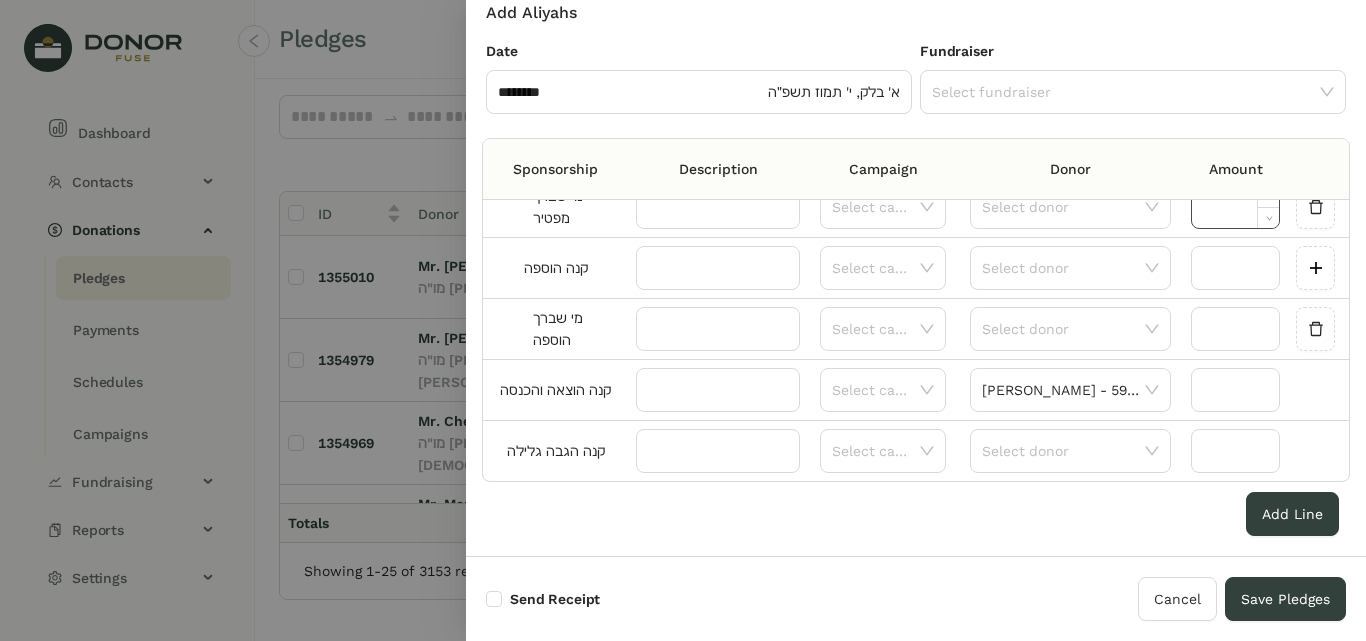 click at bounding box center [1235, 207] 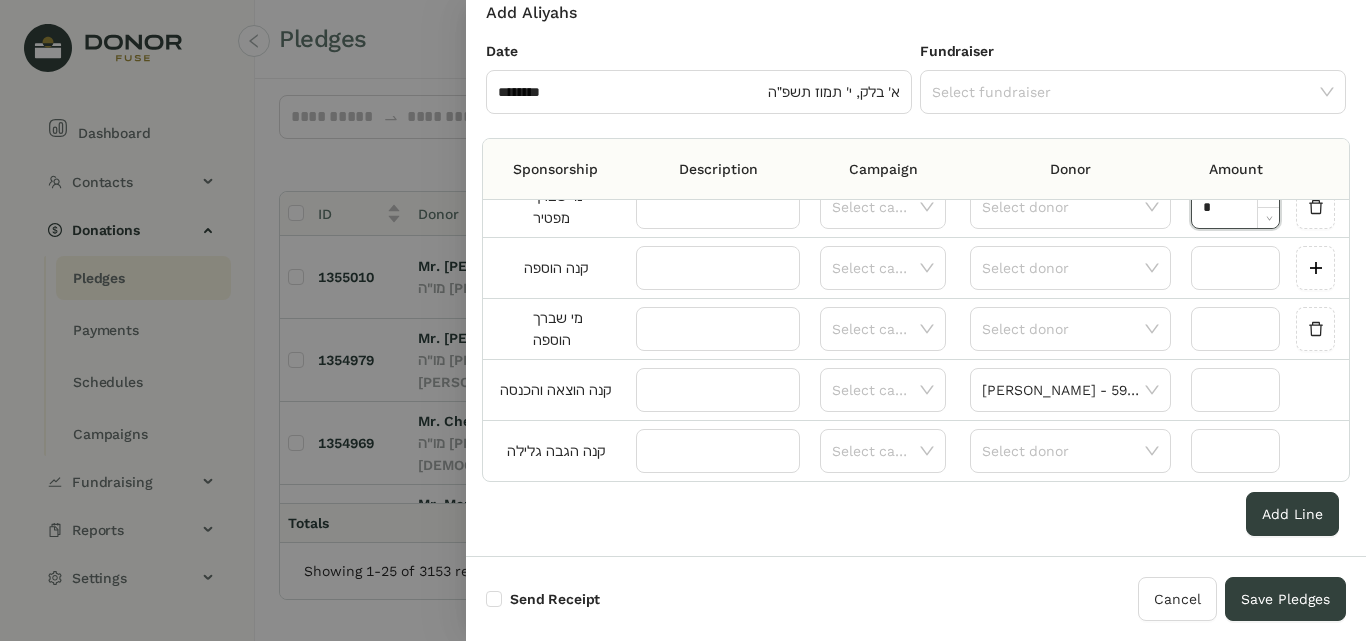scroll, scrollTop: 1059, scrollLeft: 0, axis: vertical 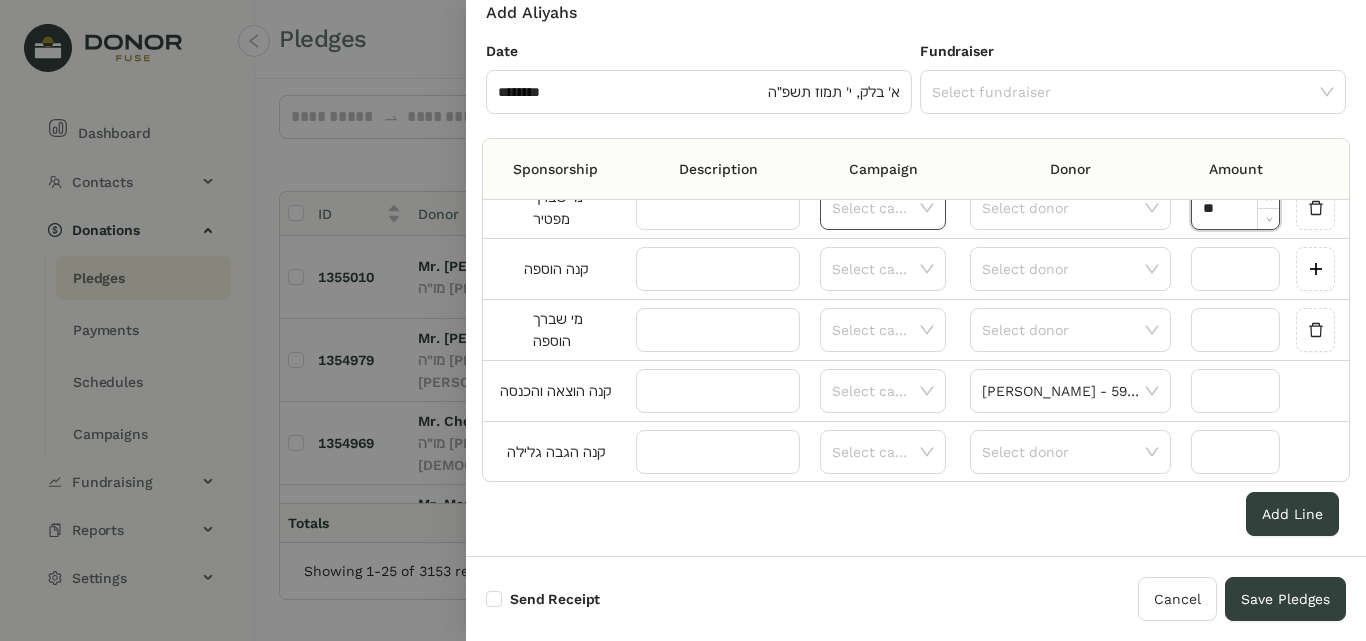 type on "********" 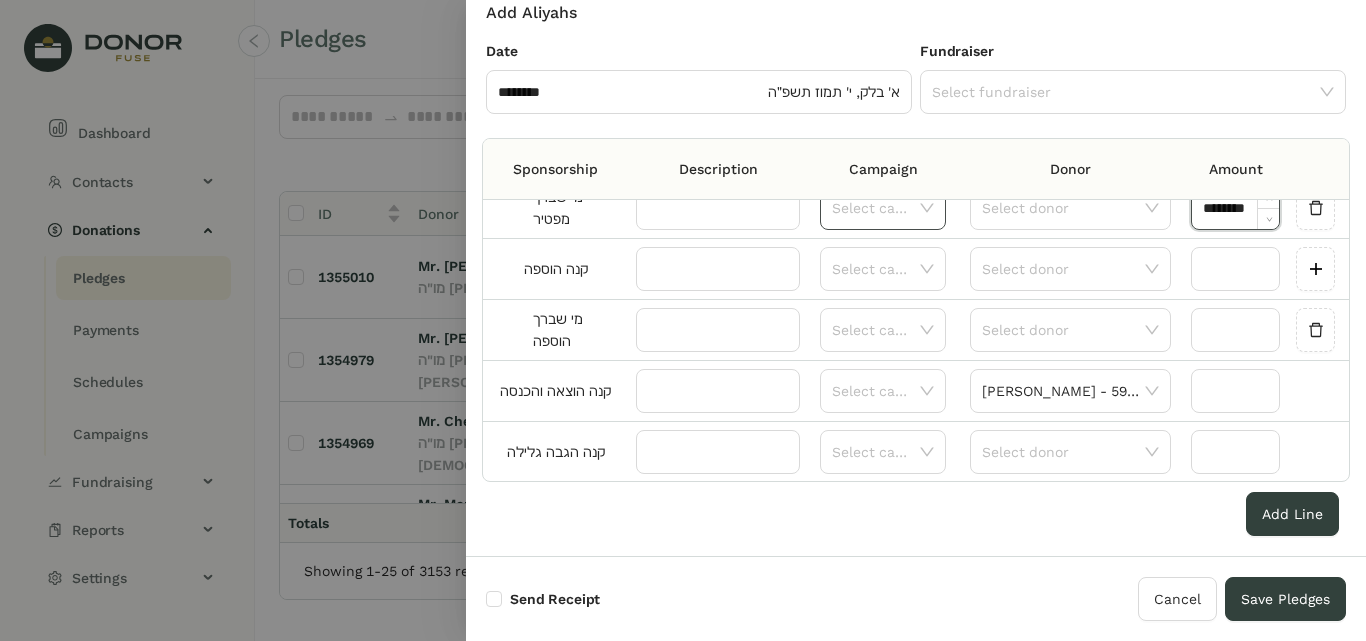 click at bounding box center [876, 208] 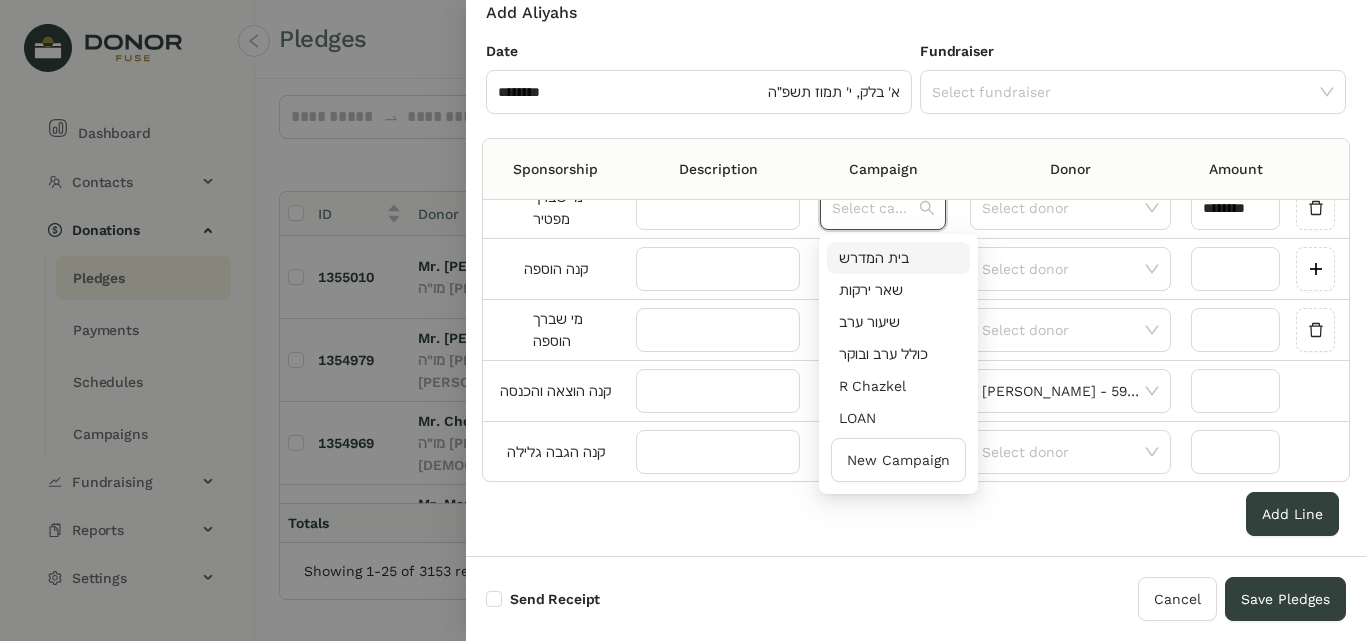 click on "בית המדרש" at bounding box center (898, 258) 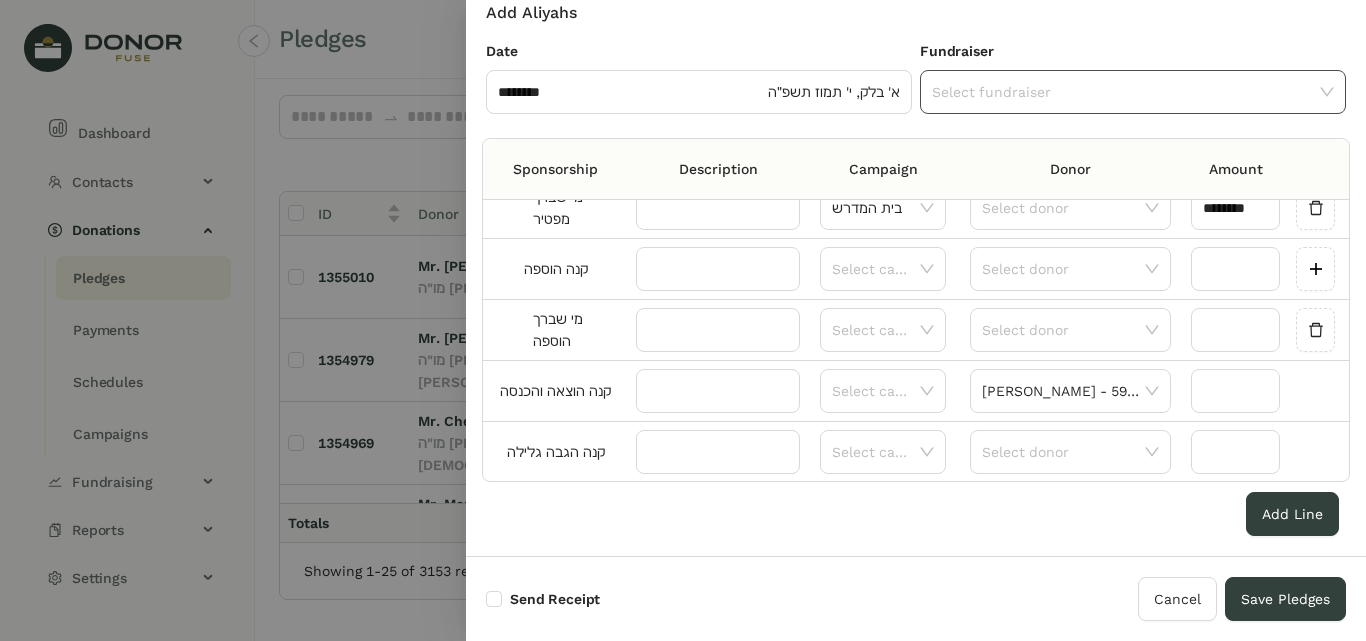 click 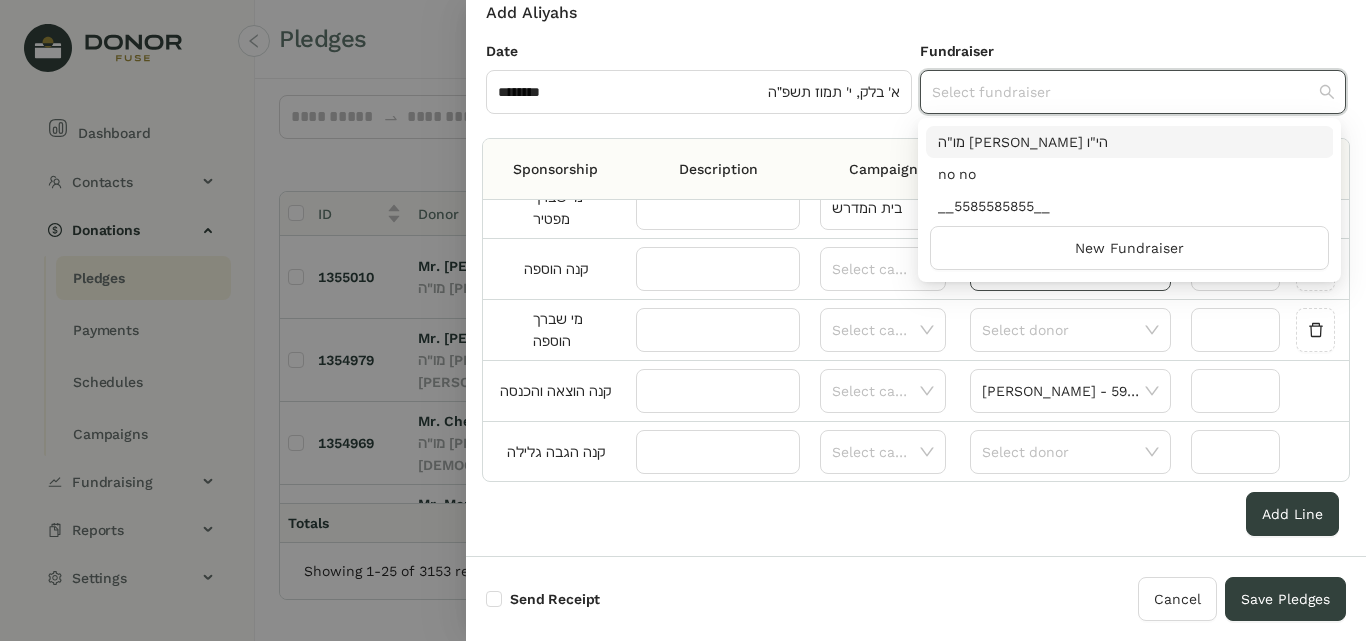 drag, startPoint x: 1028, startPoint y: 143, endPoint x: 1023, endPoint y: 278, distance: 135.09256 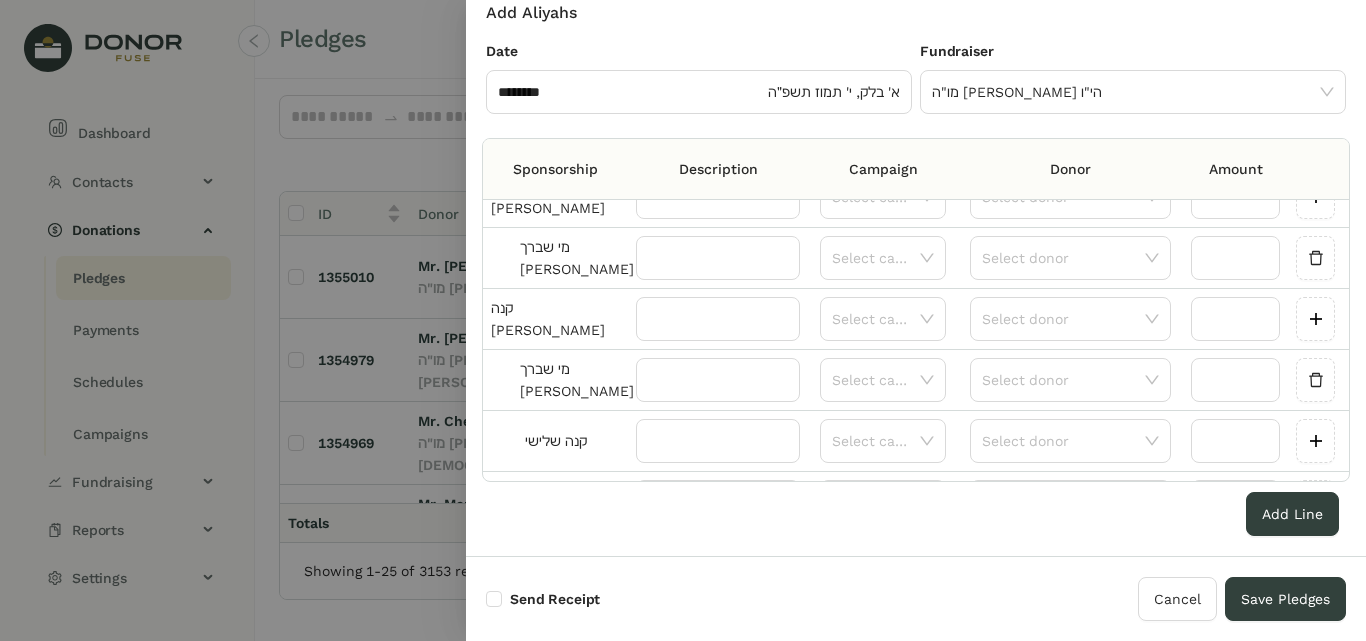 scroll, scrollTop: 0, scrollLeft: 0, axis: both 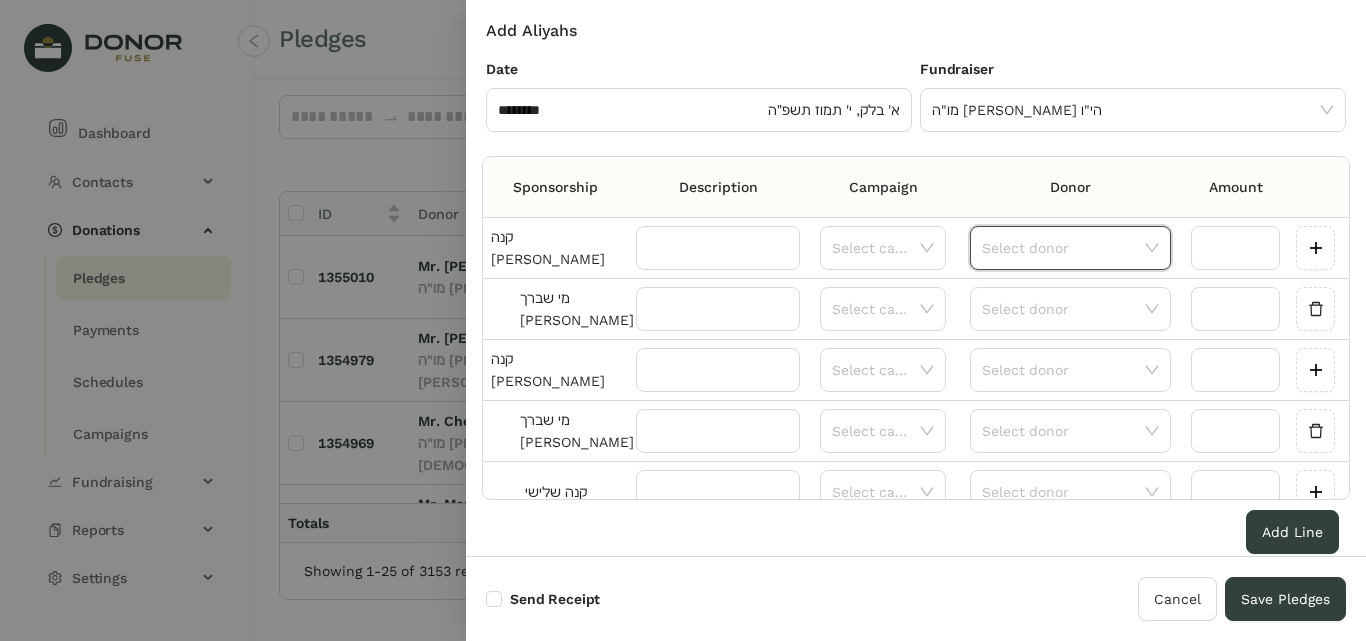 click at bounding box center [1063, 248] 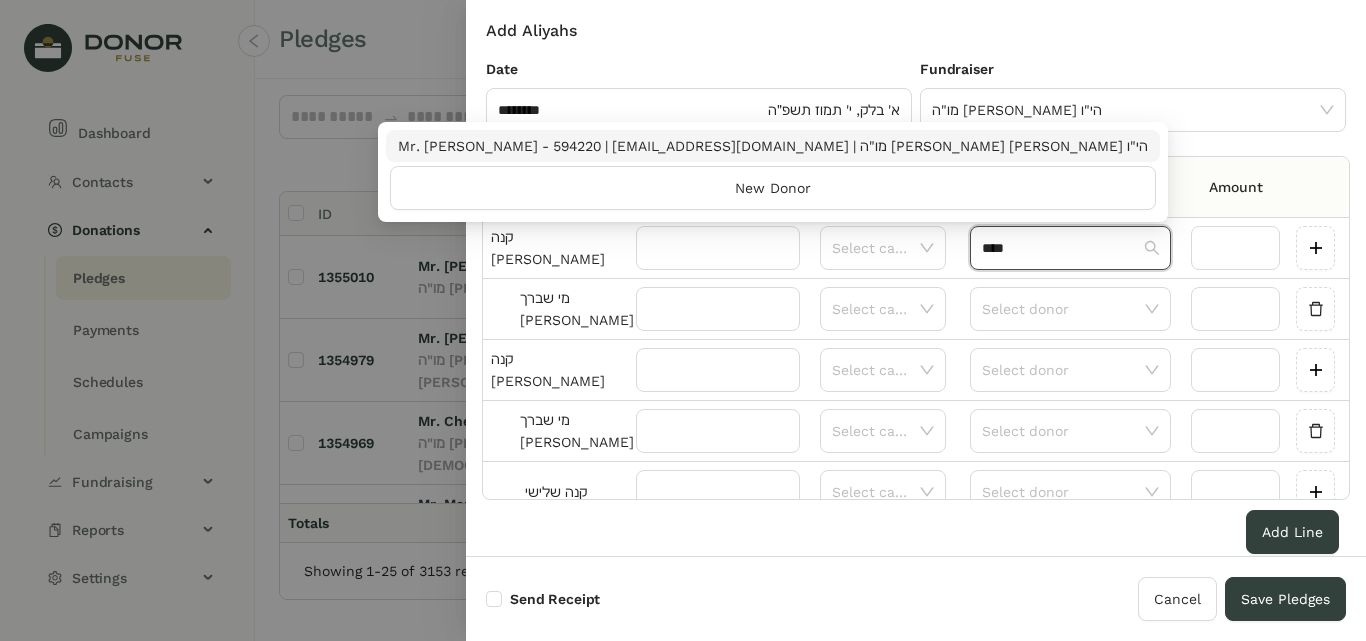 type on "****" 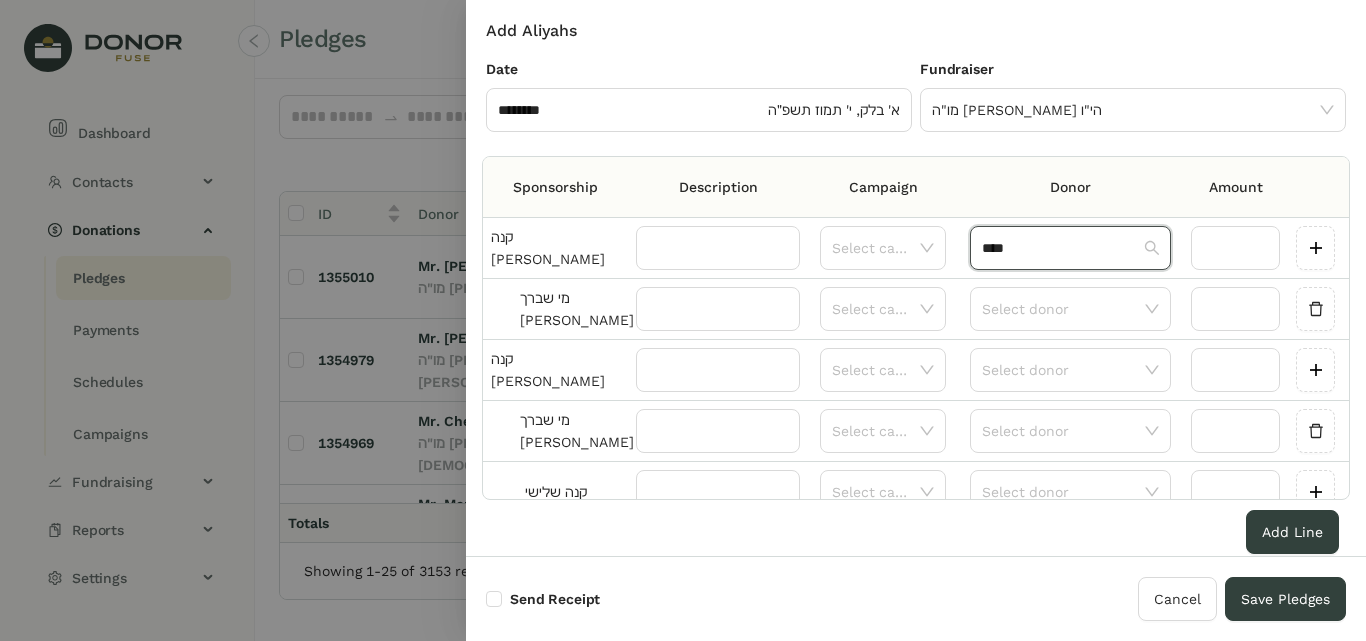 type 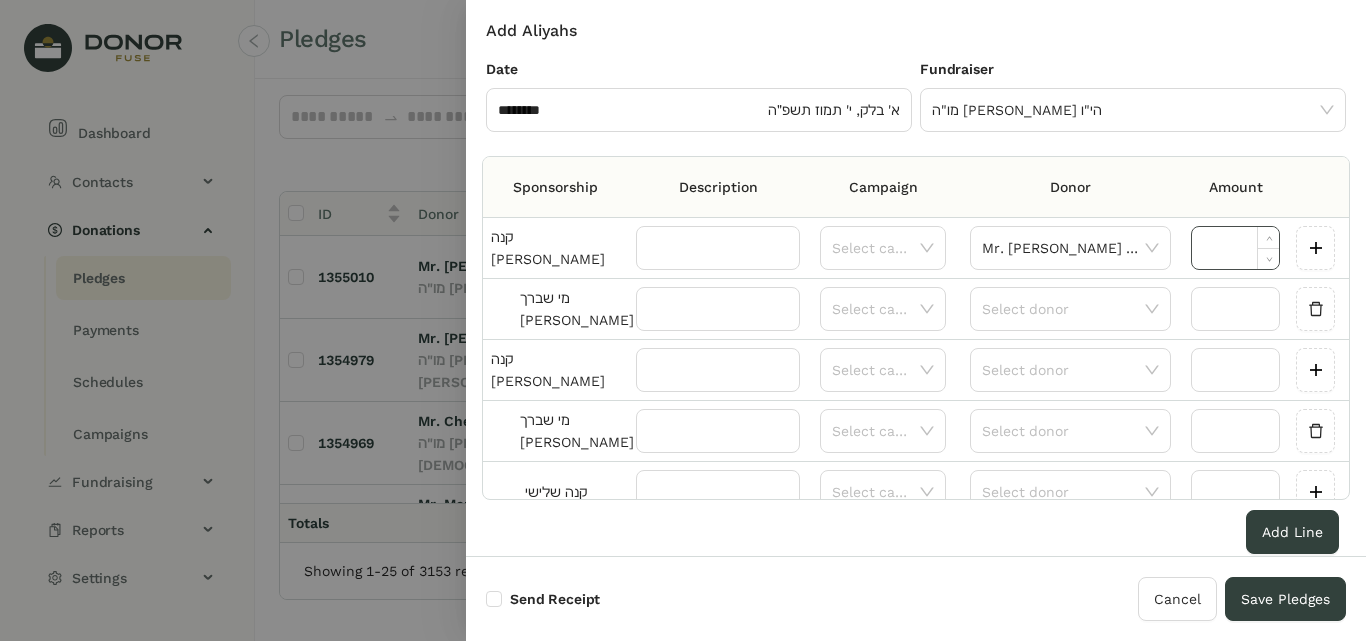 click at bounding box center (1235, 248) 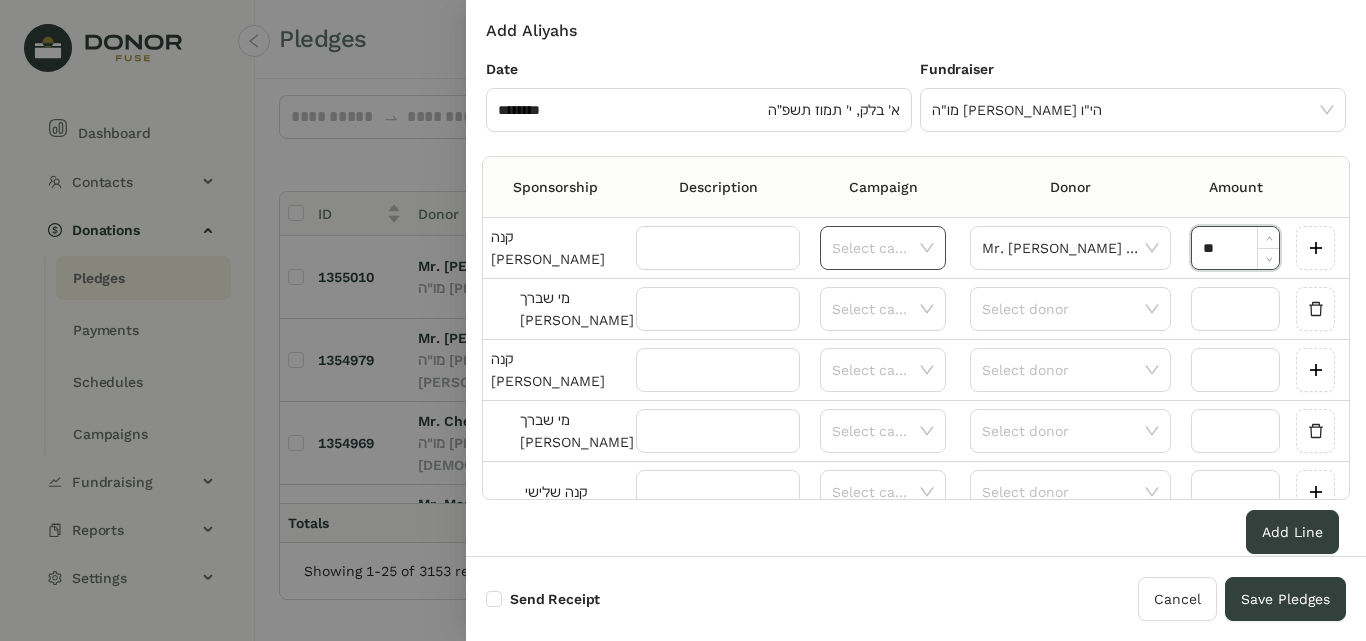 type on "********" 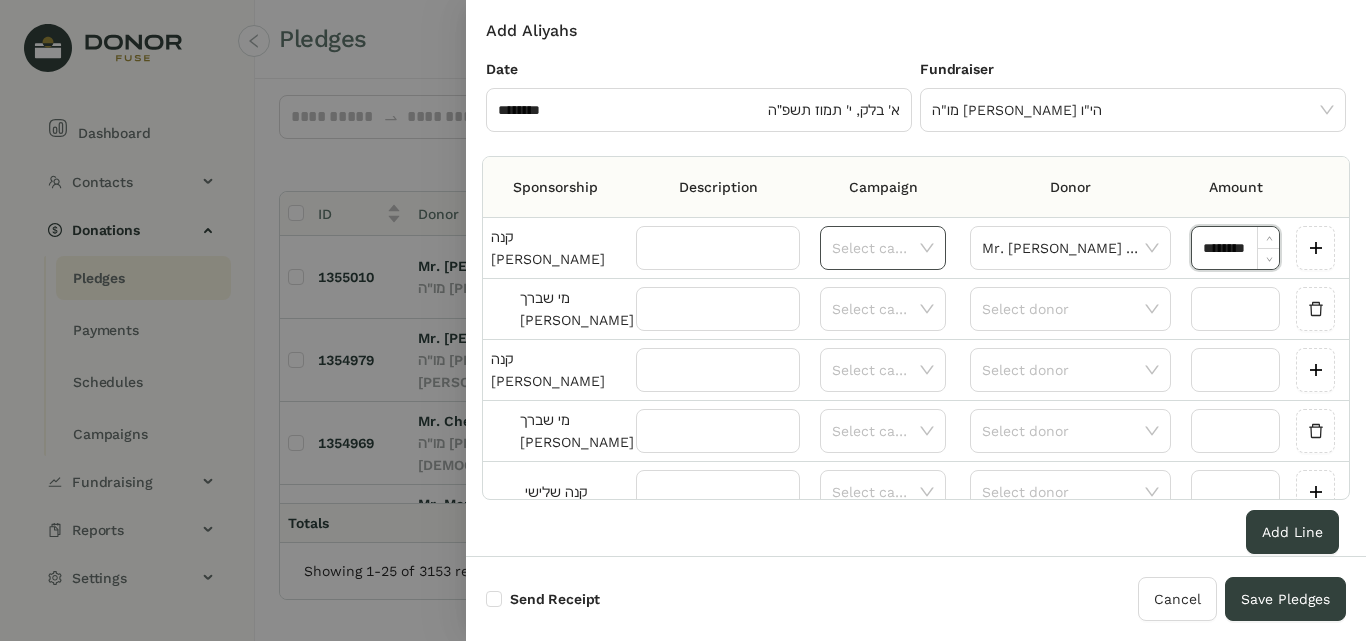 click at bounding box center [876, 248] 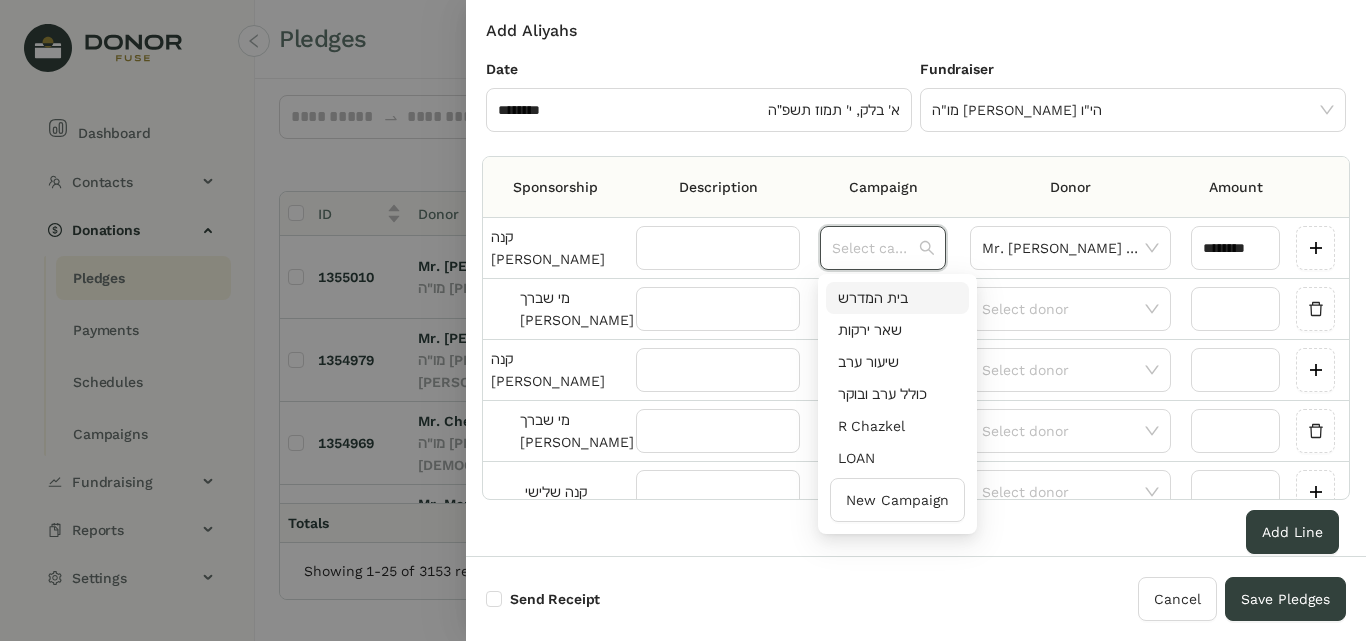 click on "בית המדרש" at bounding box center (897, 298) 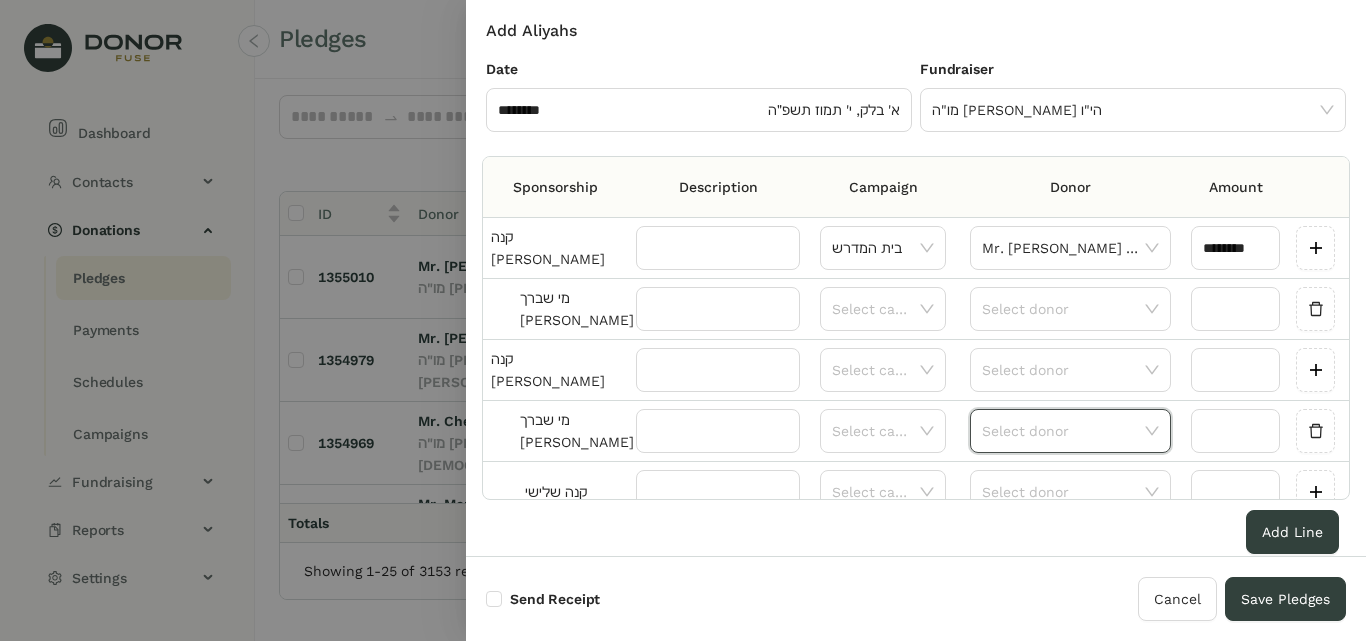 click at bounding box center [1063, 431] 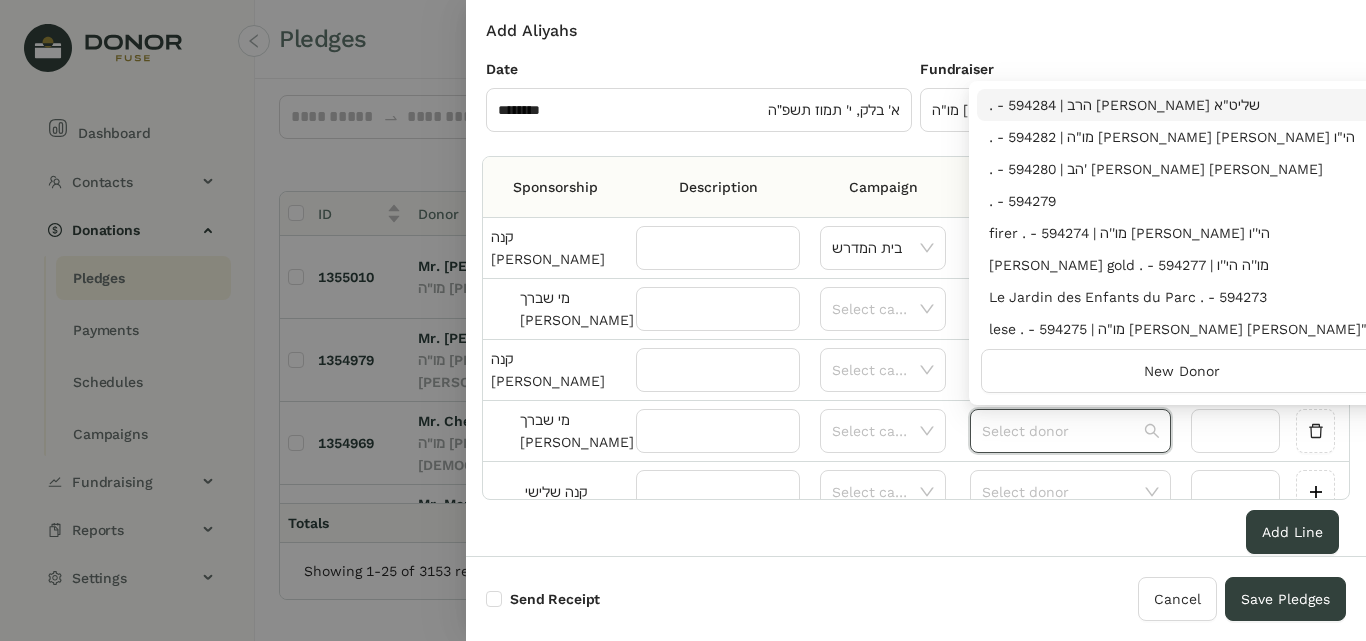 click on "Date ******** א' [PERSON_NAME], י' [PERSON_NAME] תשפ״ה" at bounding box center (699, 107) 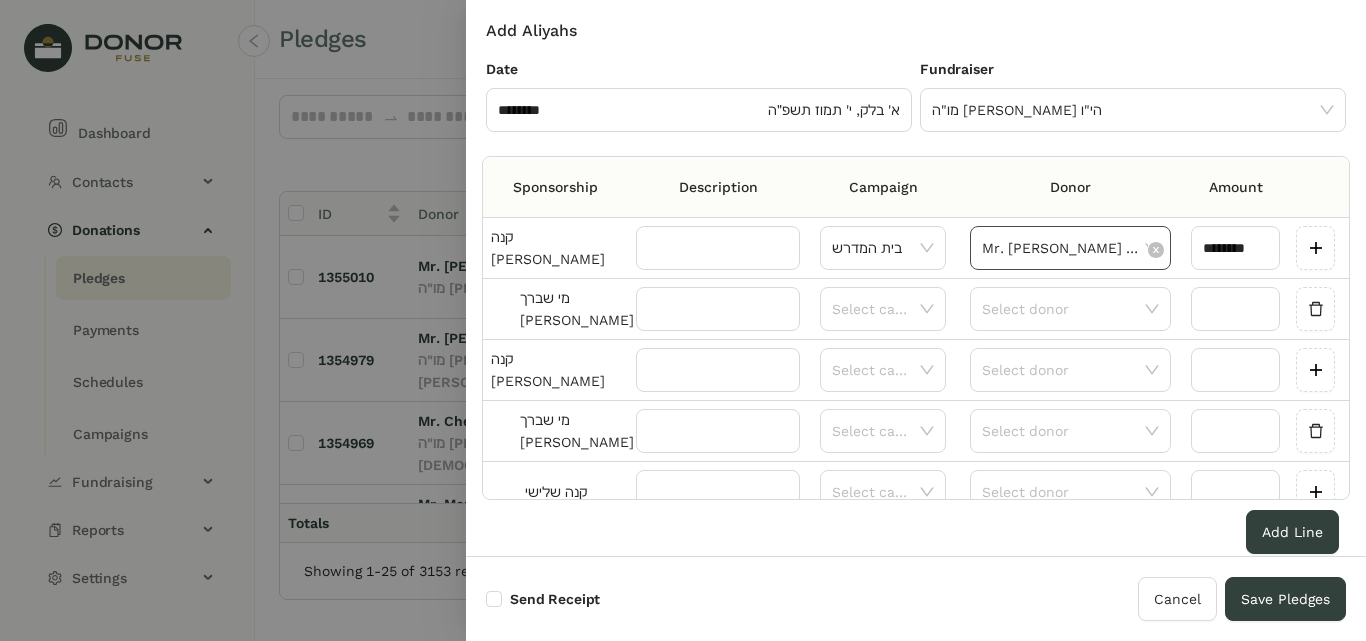 click on "Mr. [PERSON_NAME] - 594220 | [EMAIL_ADDRESS][DOMAIN_NAME] | מו"ה [PERSON_NAME] [PERSON_NAME] הי"ו" 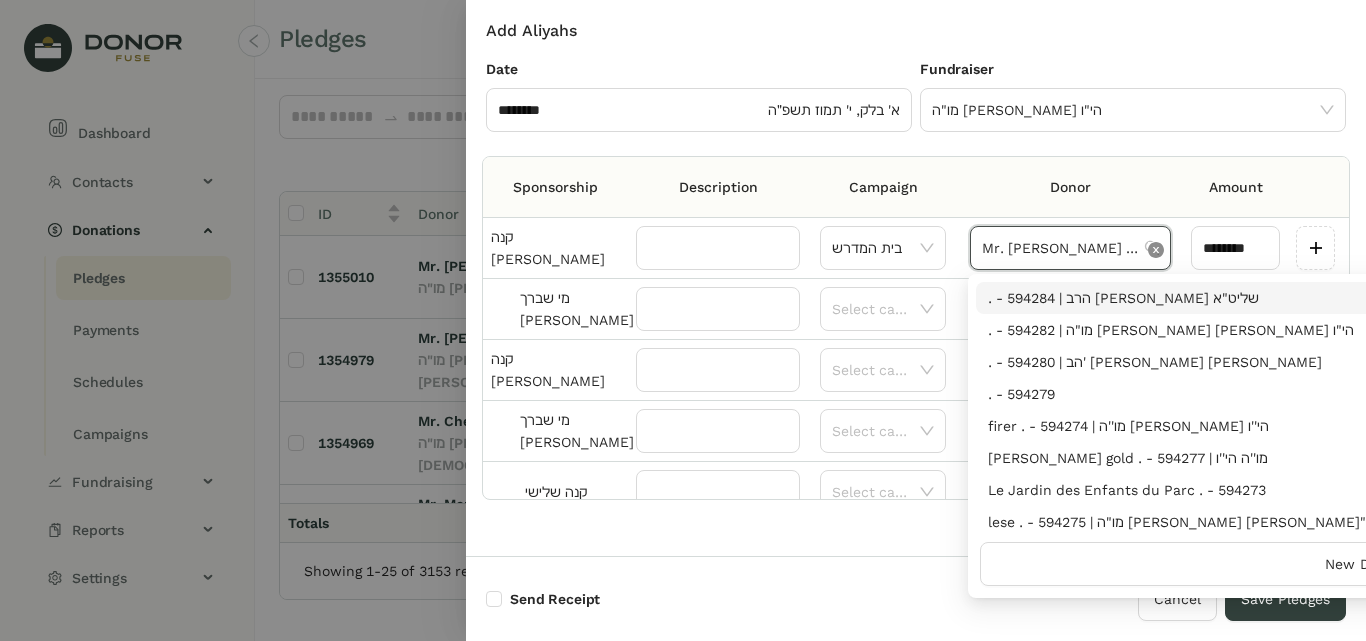 click 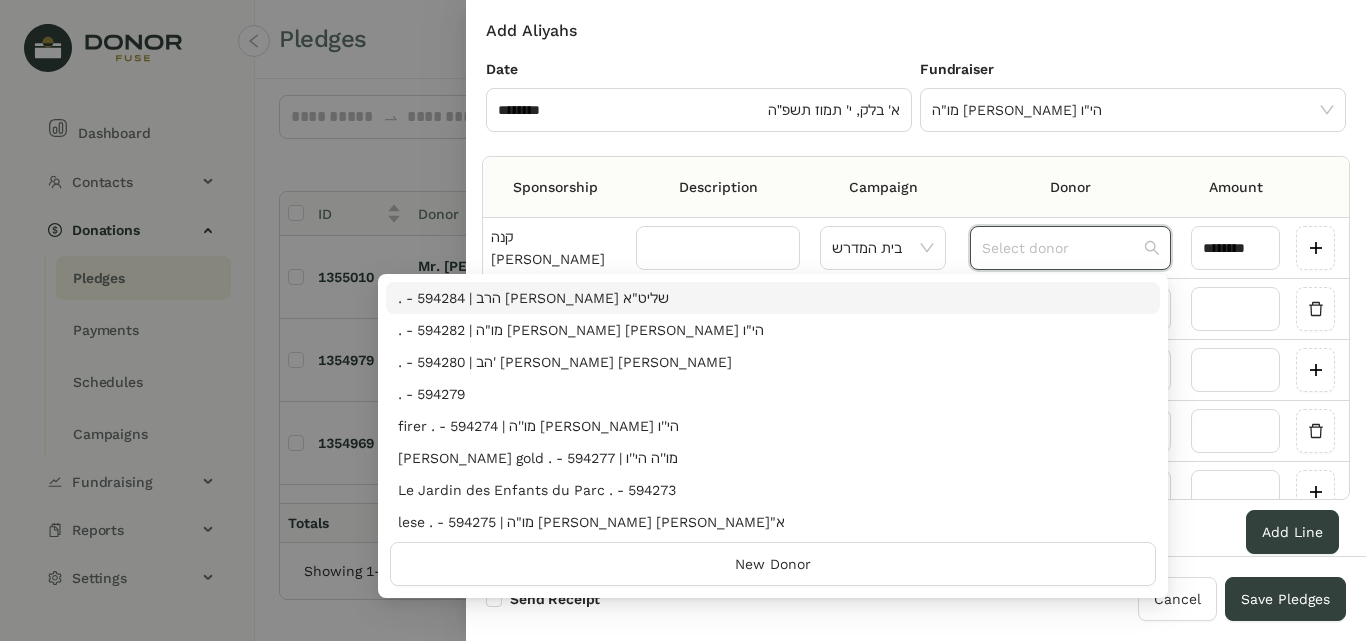 click at bounding box center [1063, 248] 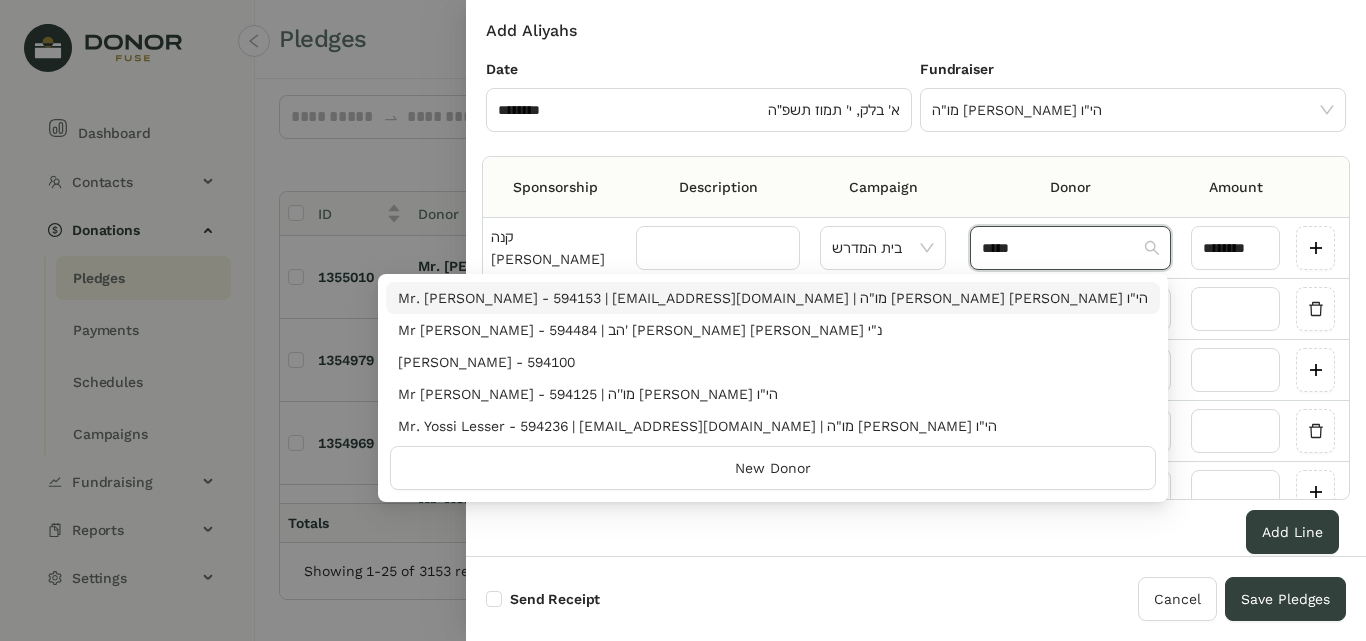 type on "*****" 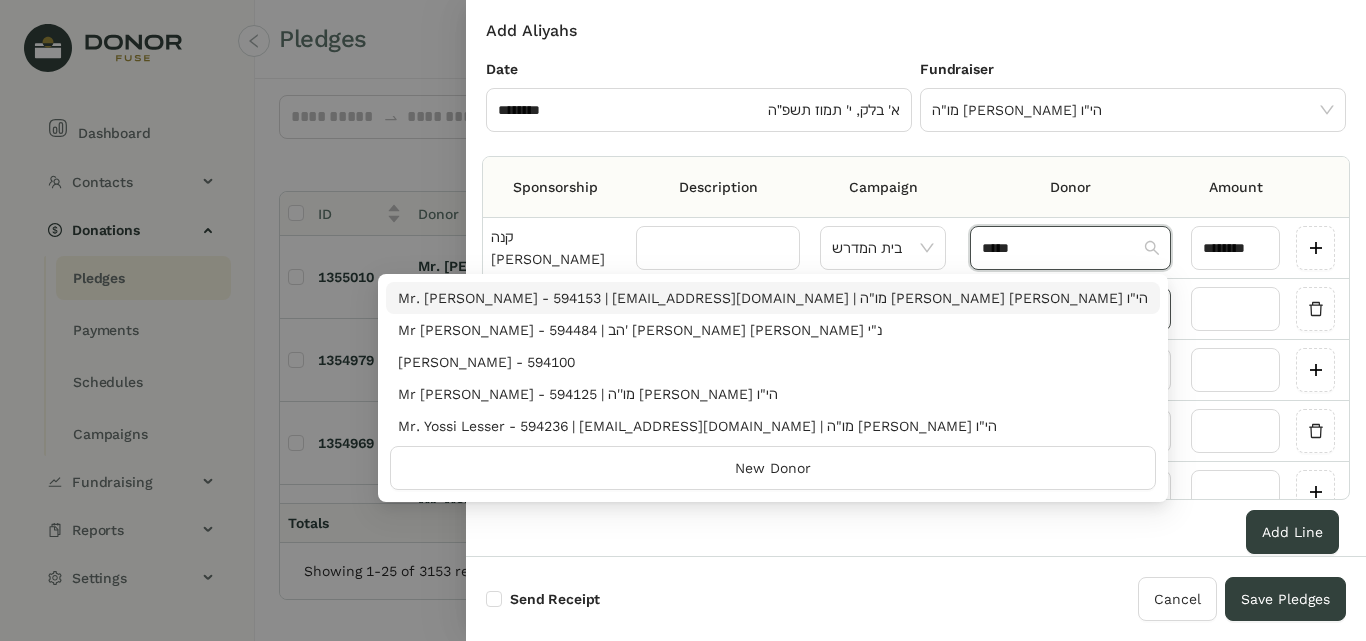 drag, startPoint x: 764, startPoint y: 303, endPoint x: 1000, endPoint y: 311, distance: 236.13556 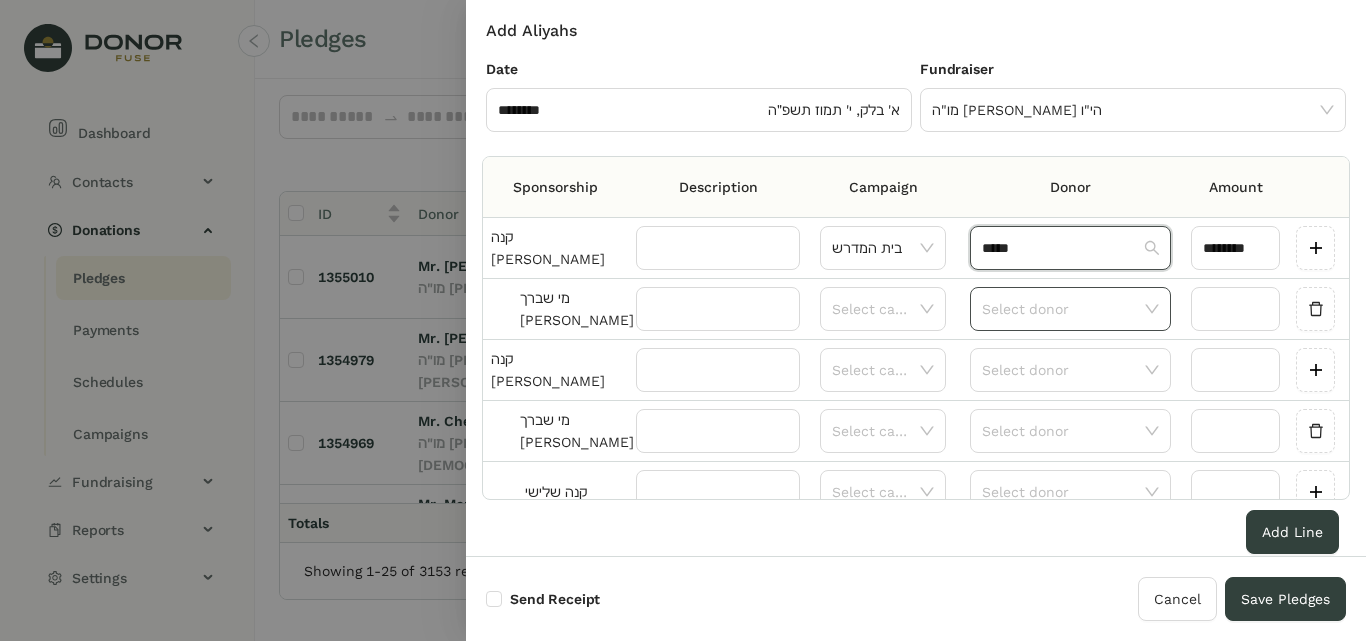 type 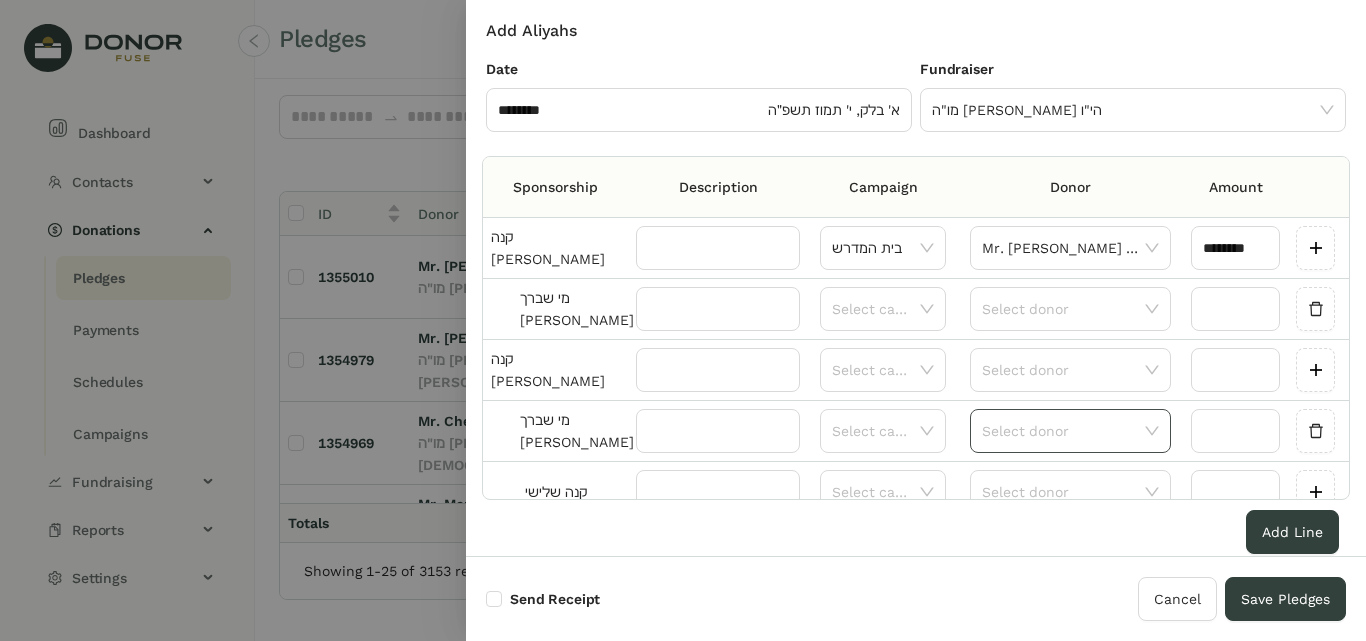 click at bounding box center [1063, 431] 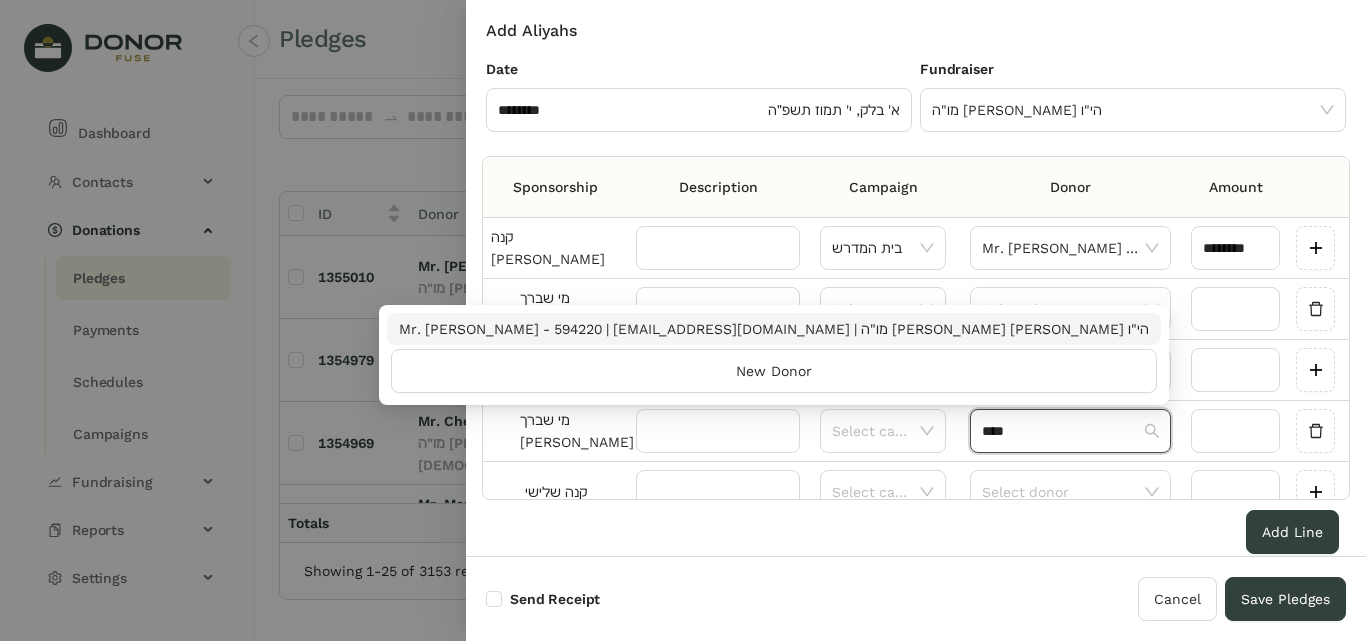type on "****" 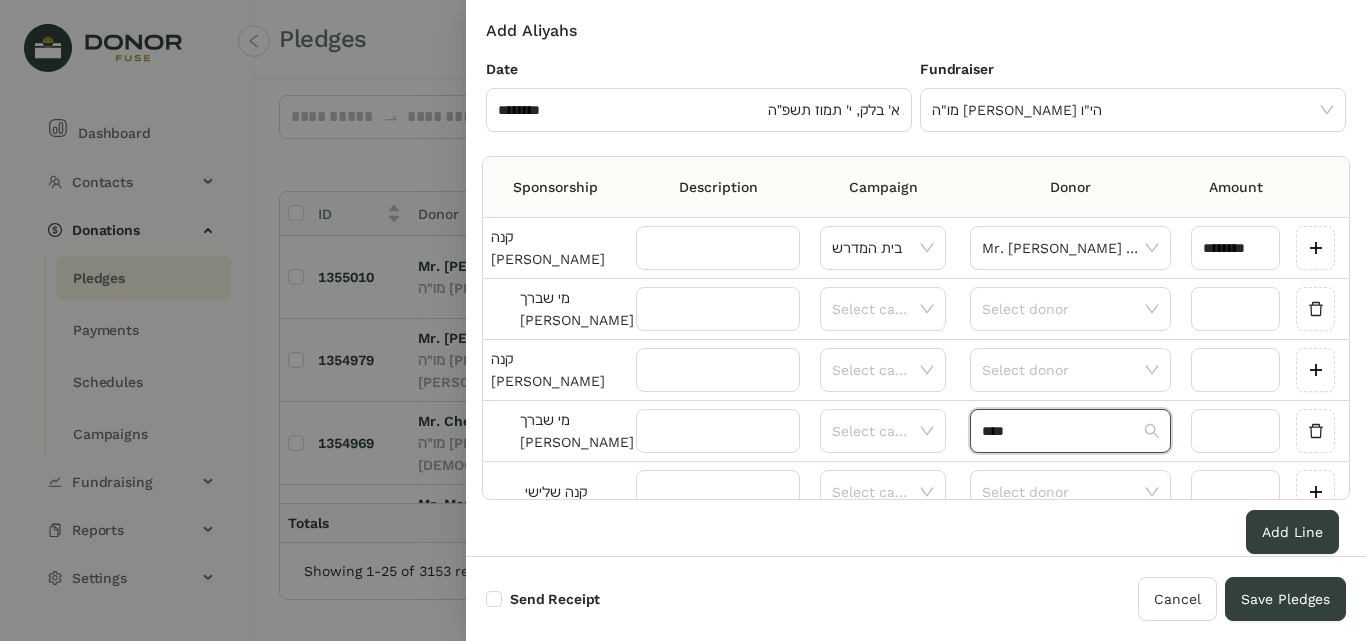 type 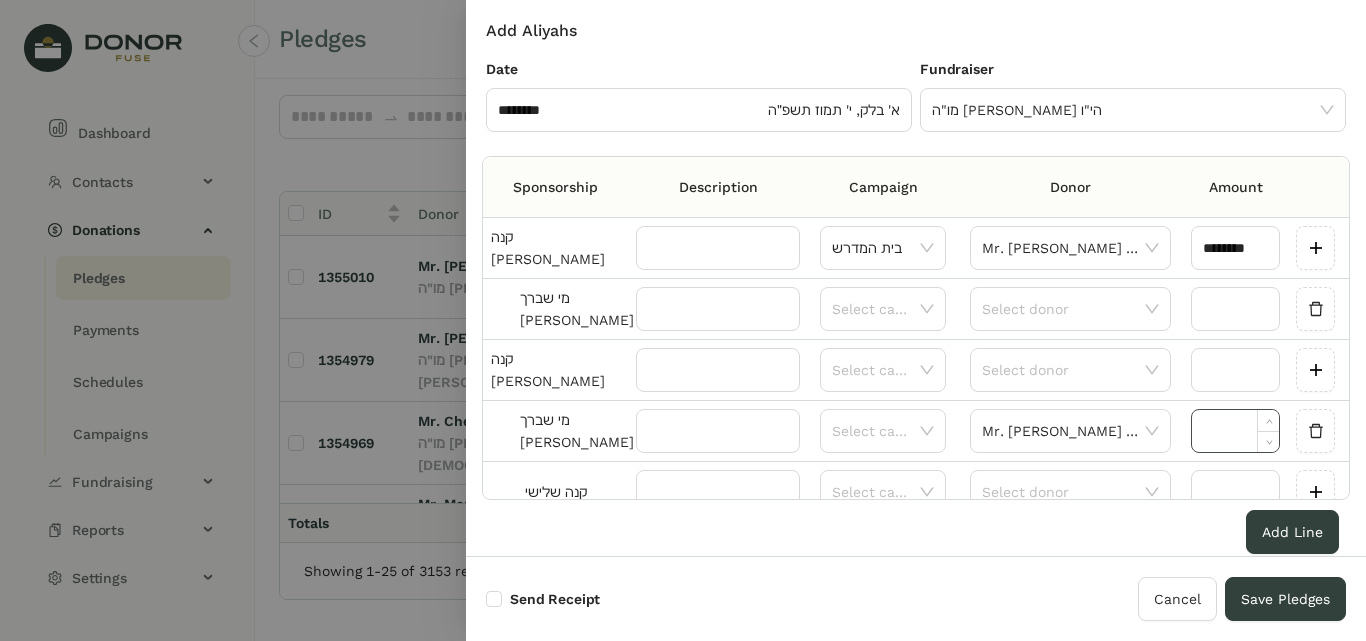 click at bounding box center [1235, 431] 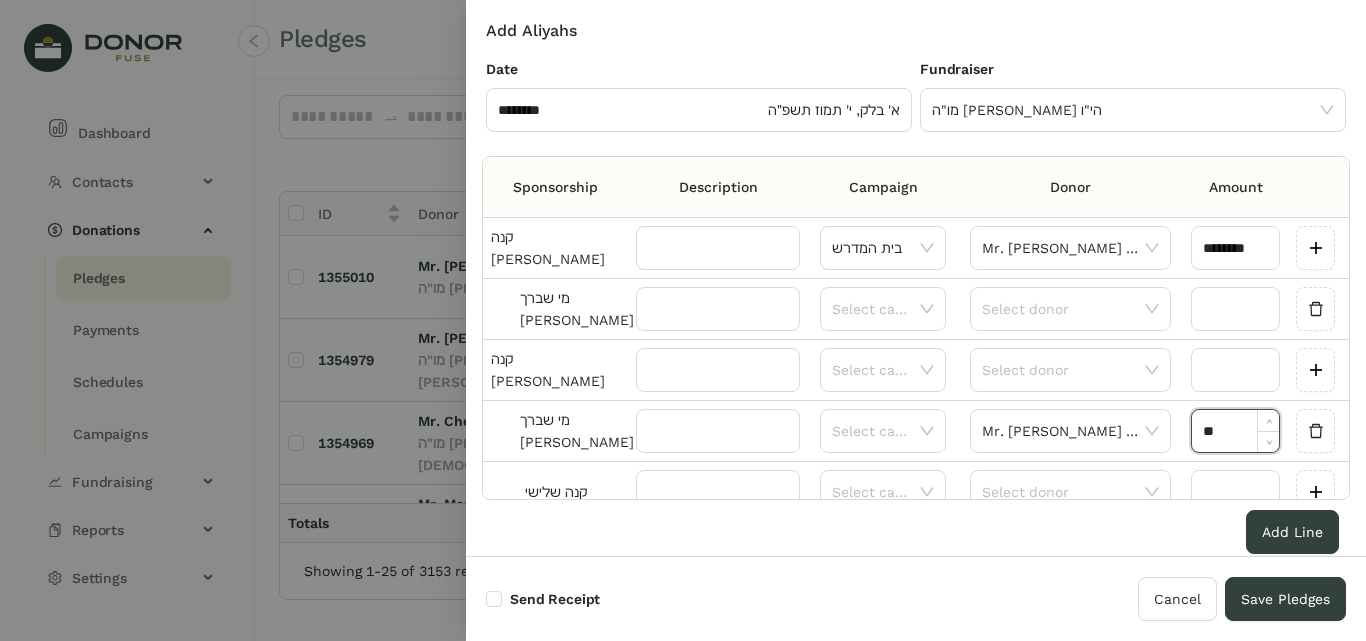 click at bounding box center [876, 431] 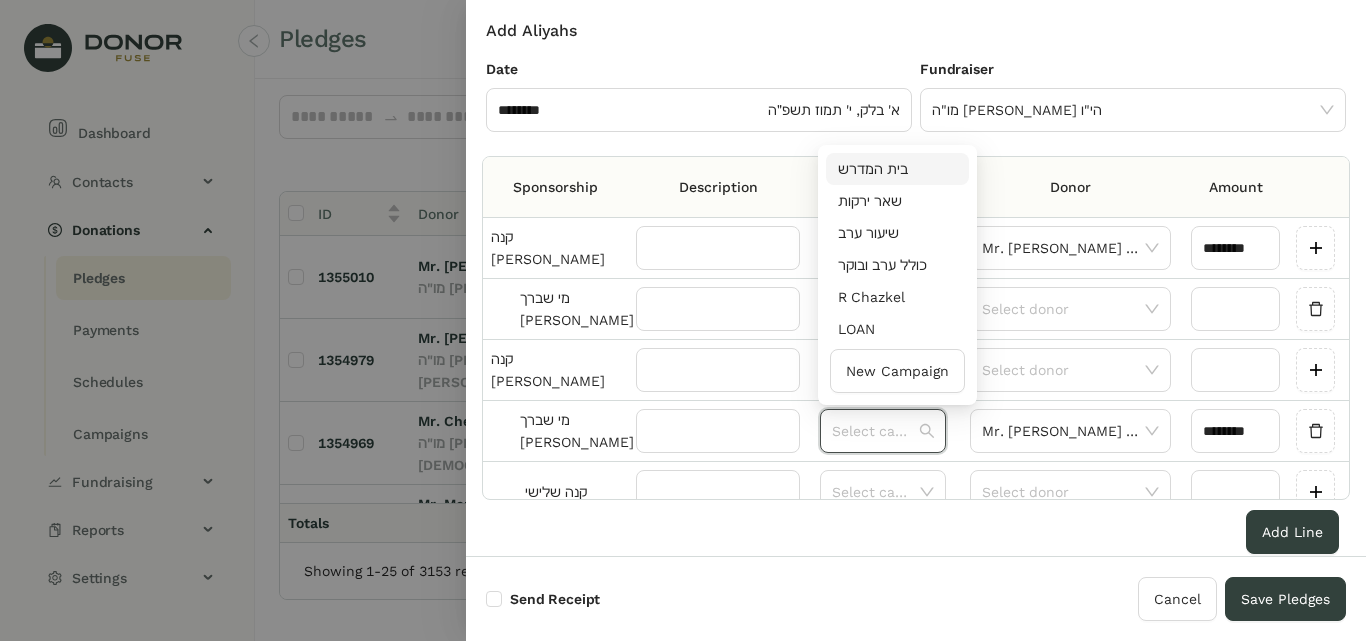 click on "בית המדרש" at bounding box center (897, 169) 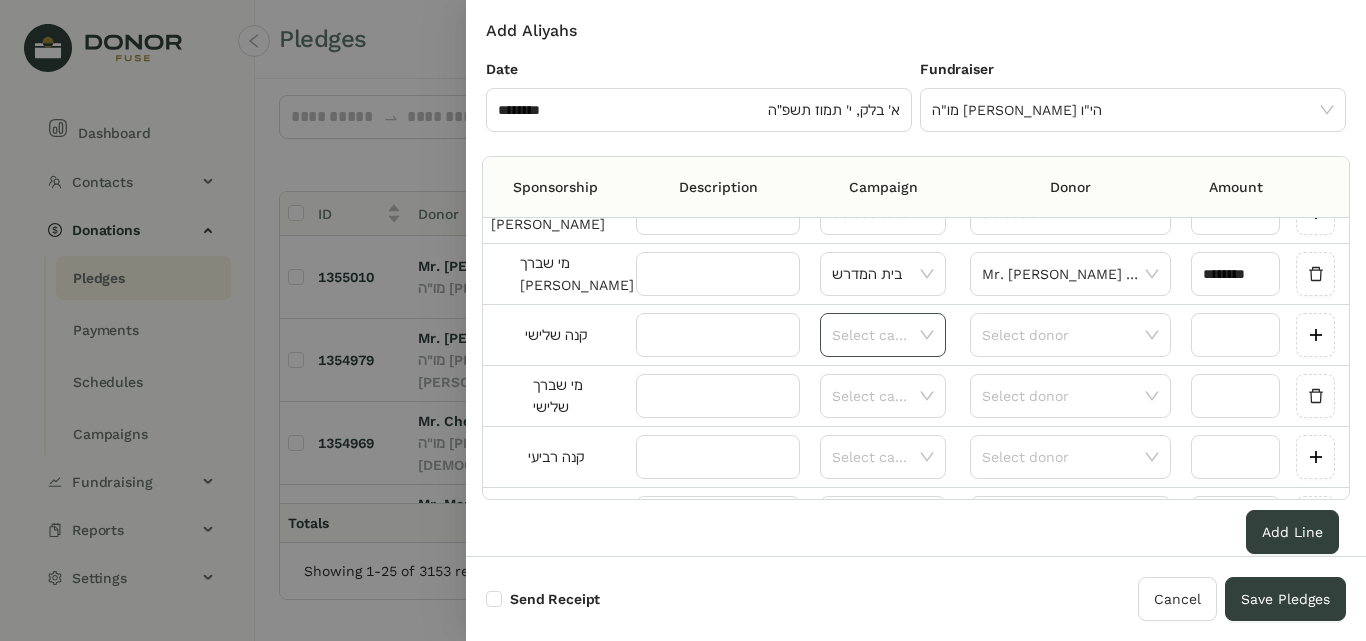 scroll, scrollTop: 200, scrollLeft: 0, axis: vertical 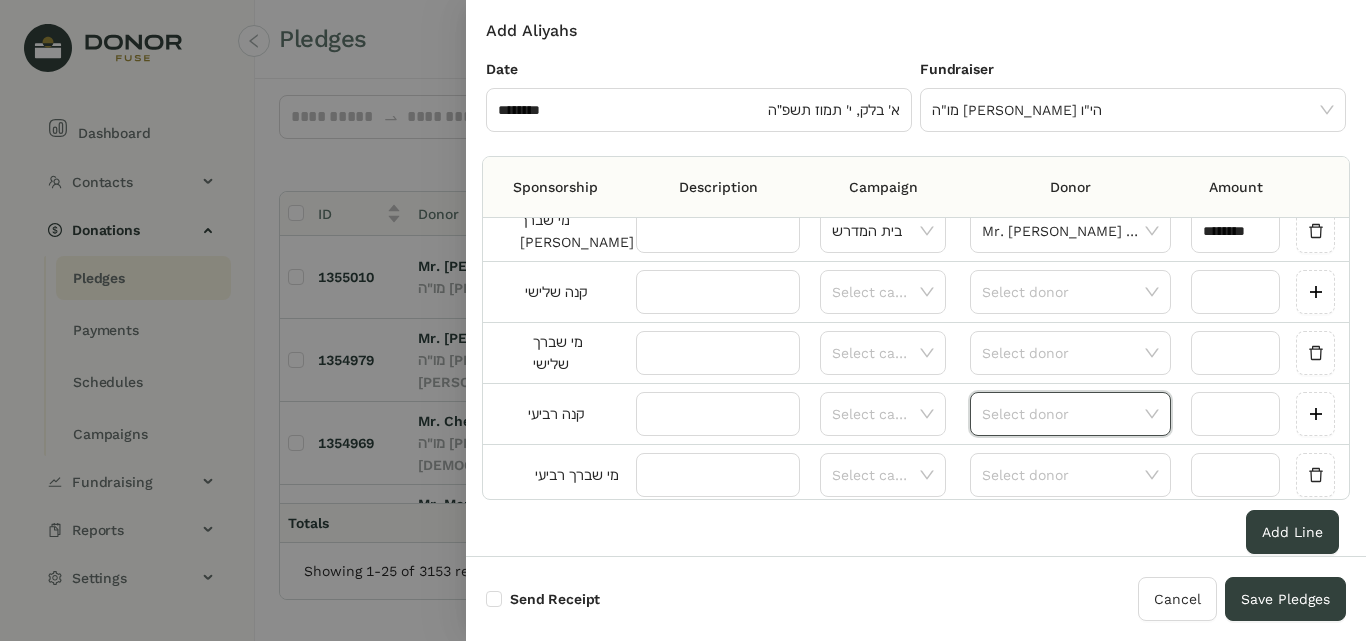click at bounding box center [1063, 414] 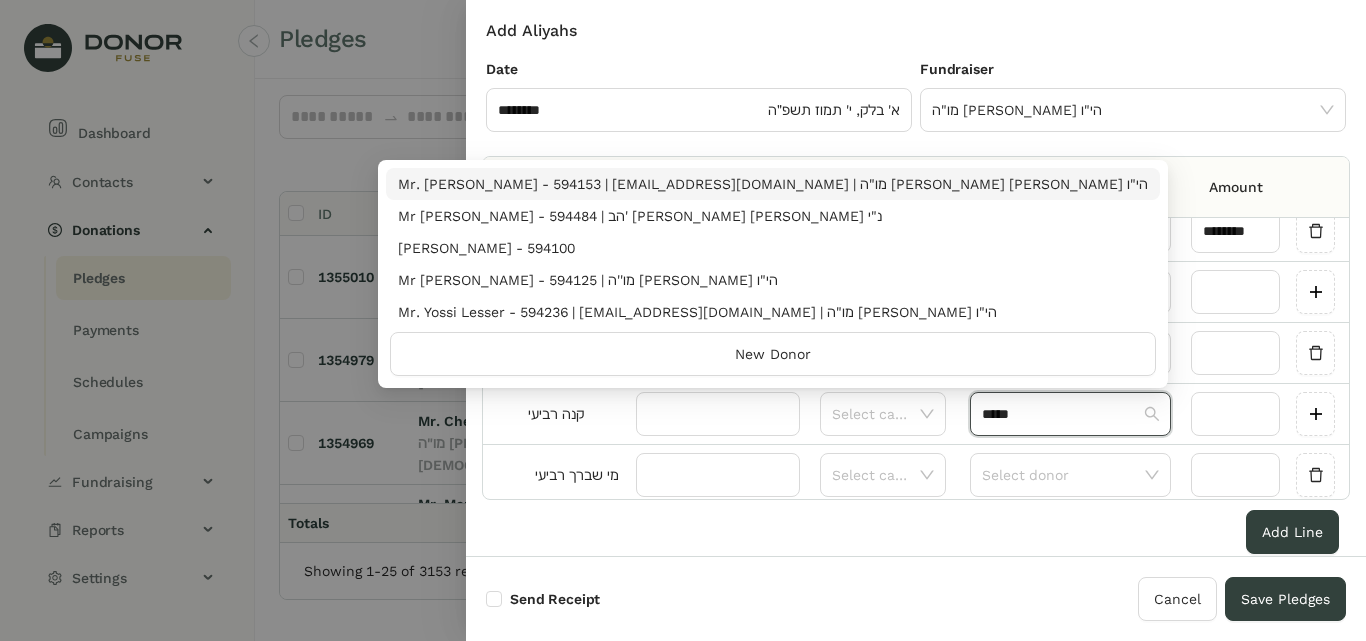 type on "*****" 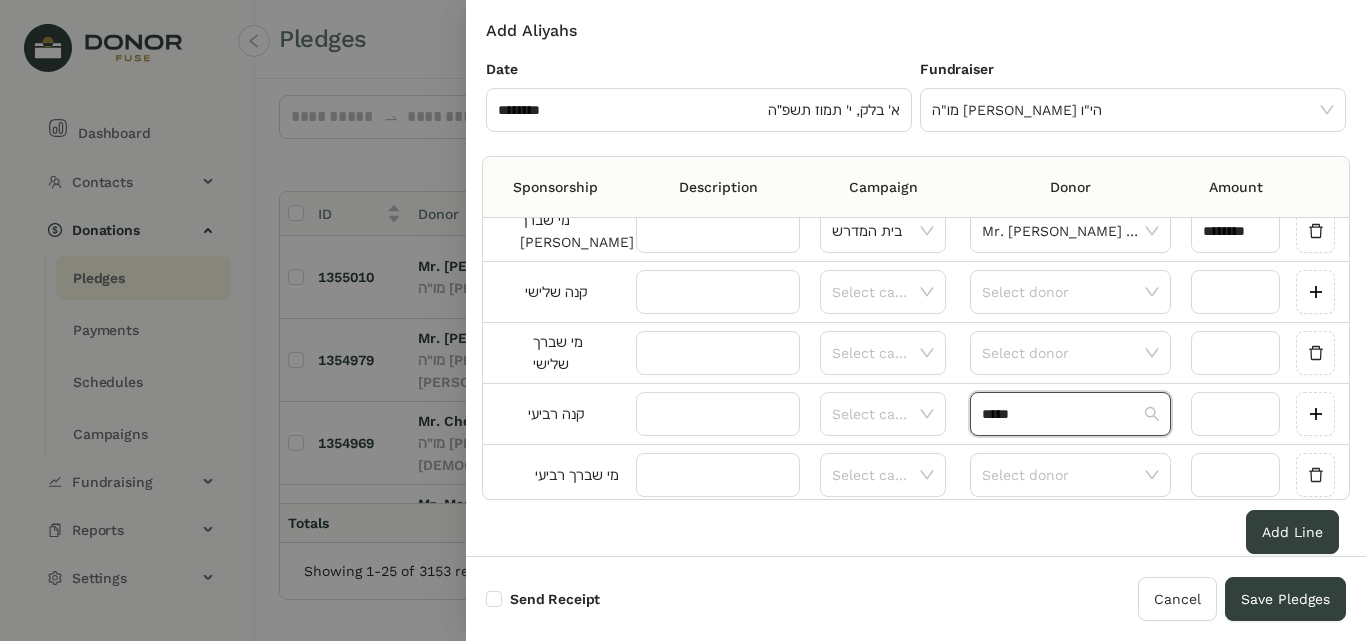 type 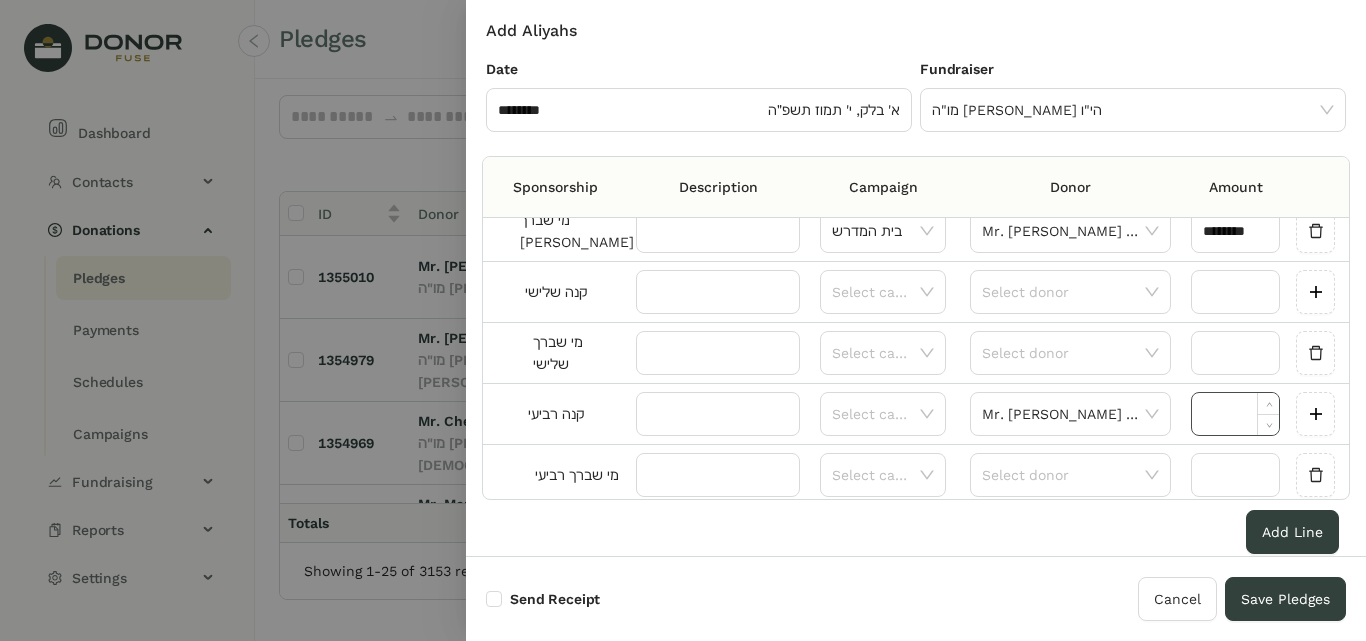 drag, startPoint x: 1179, startPoint y: 421, endPoint x: 1188, endPoint y: 414, distance: 11.401754 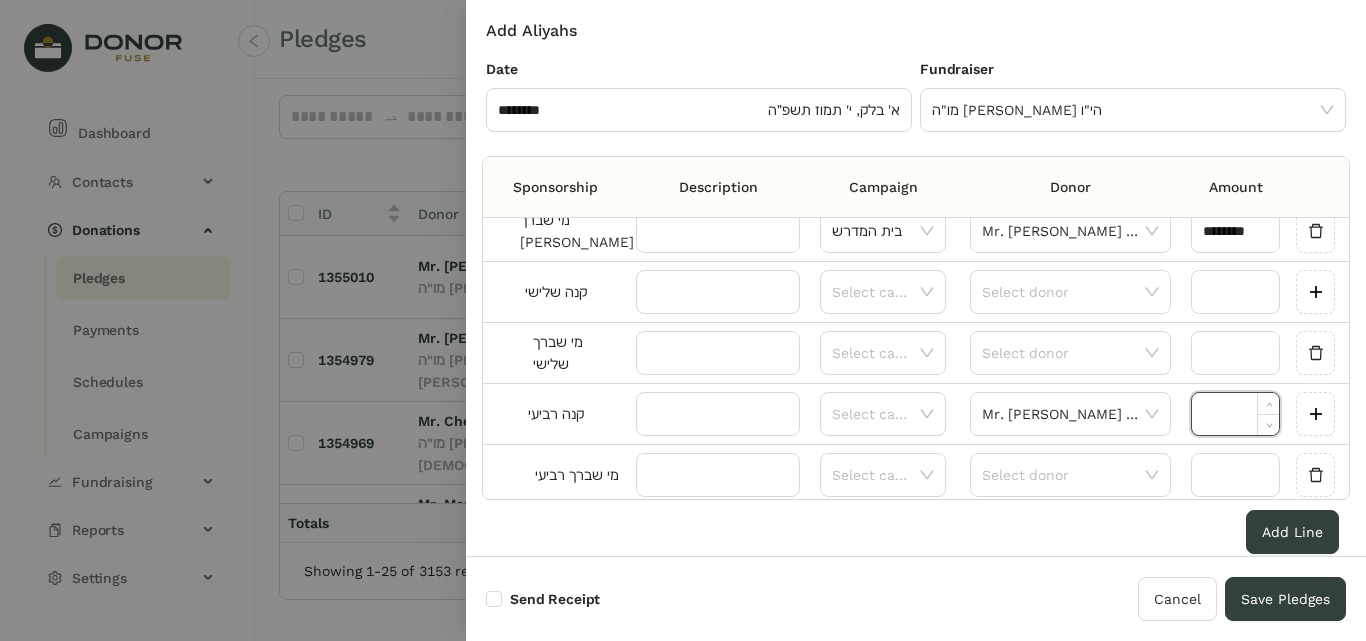 click at bounding box center [1235, 414] 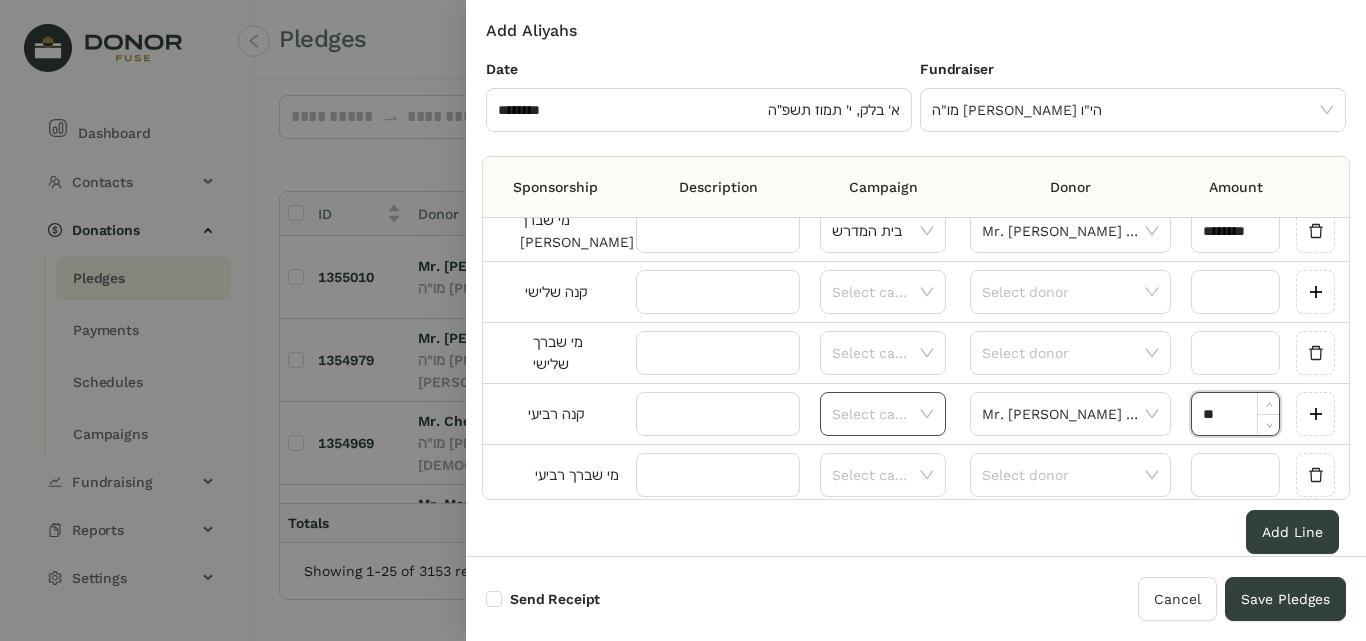 type on "********" 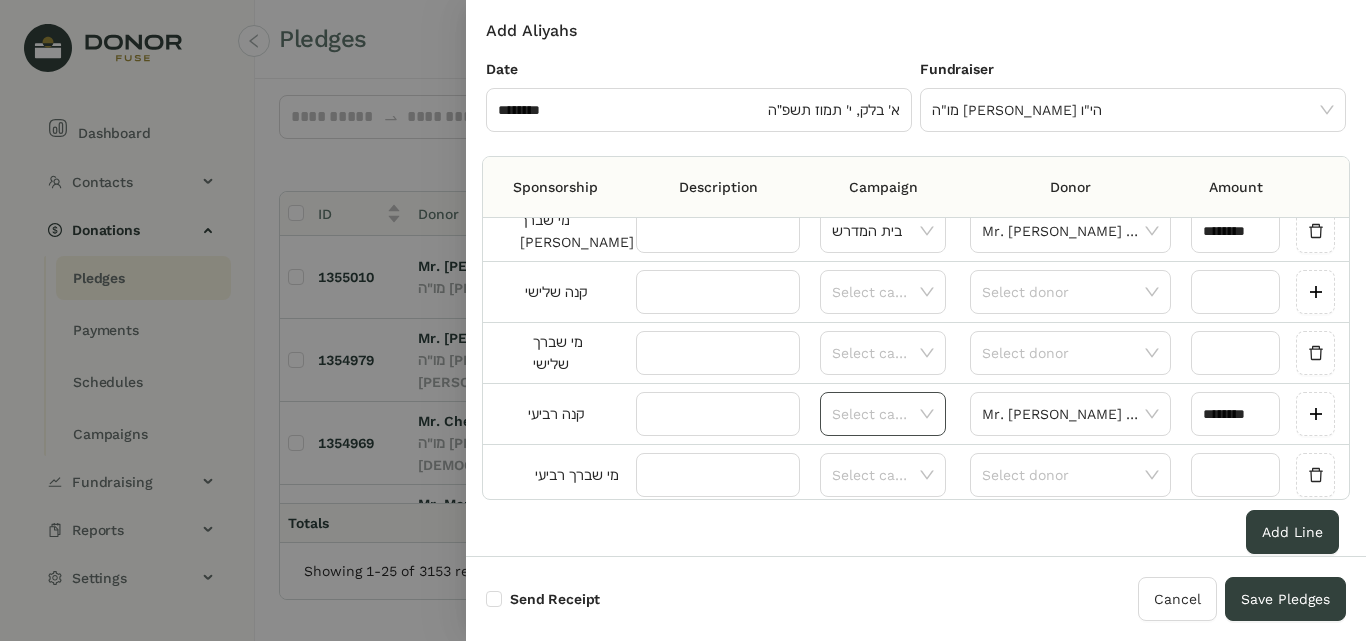 click on "Select campaign" at bounding box center [883, 414] 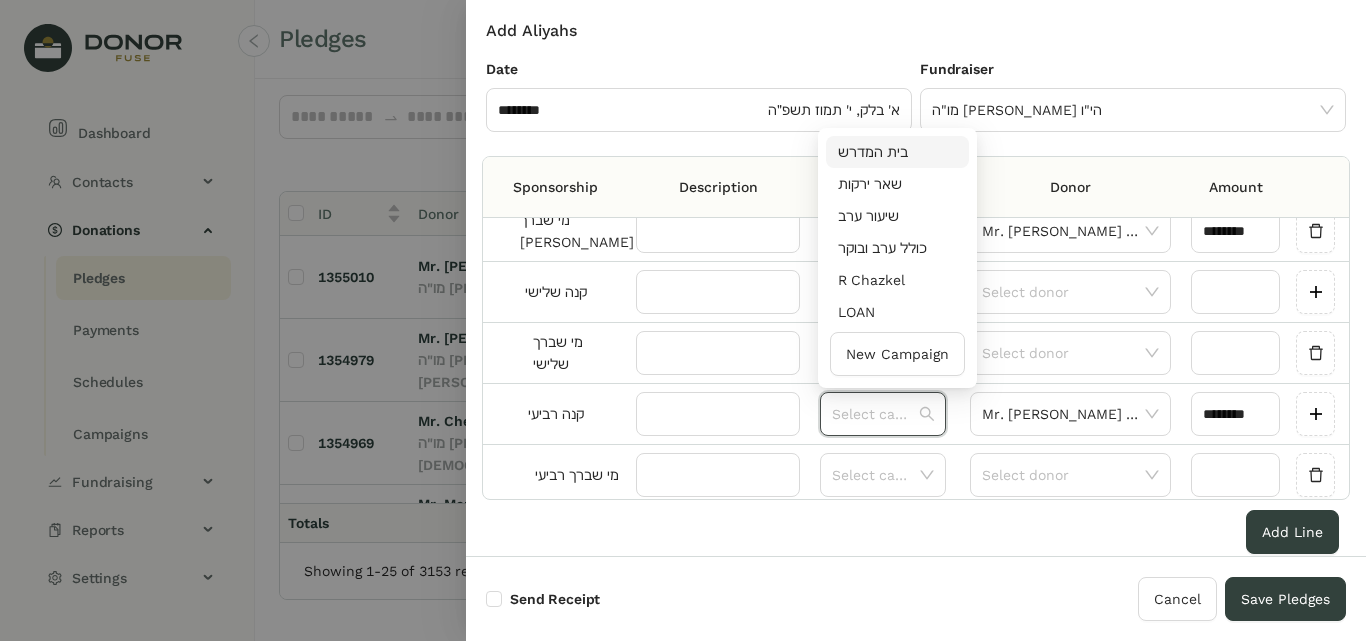 click on "בית המדרש" at bounding box center (897, 152) 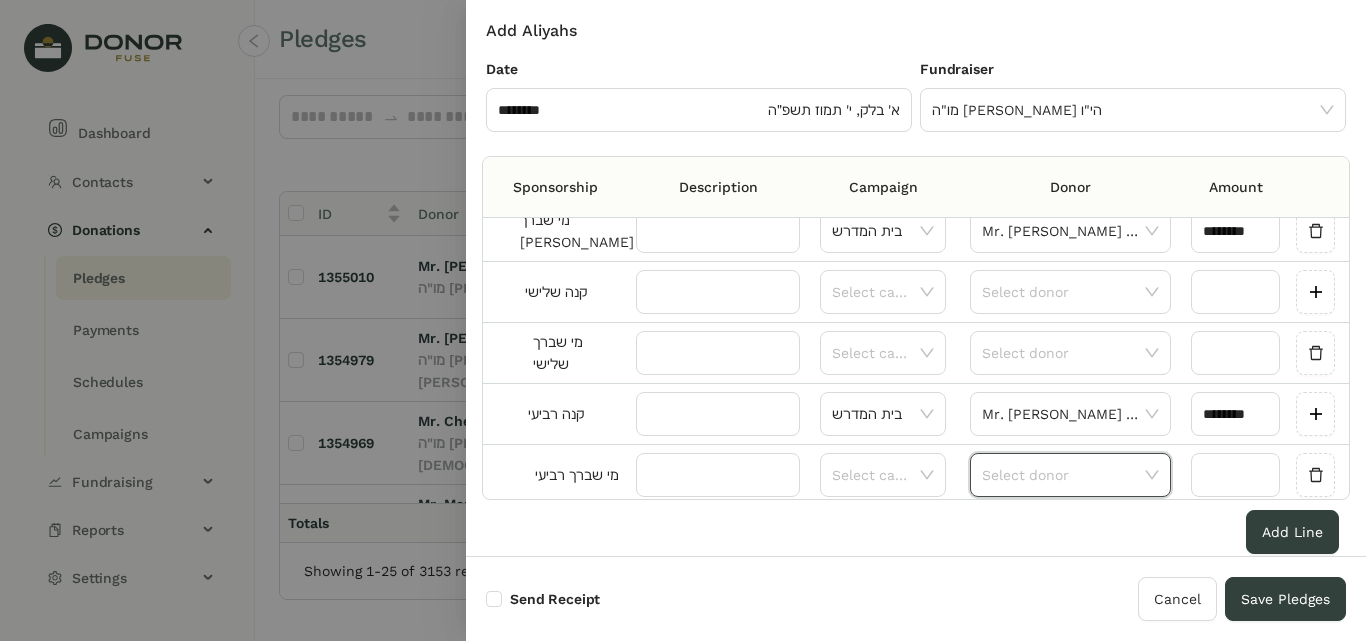 click at bounding box center (1063, 475) 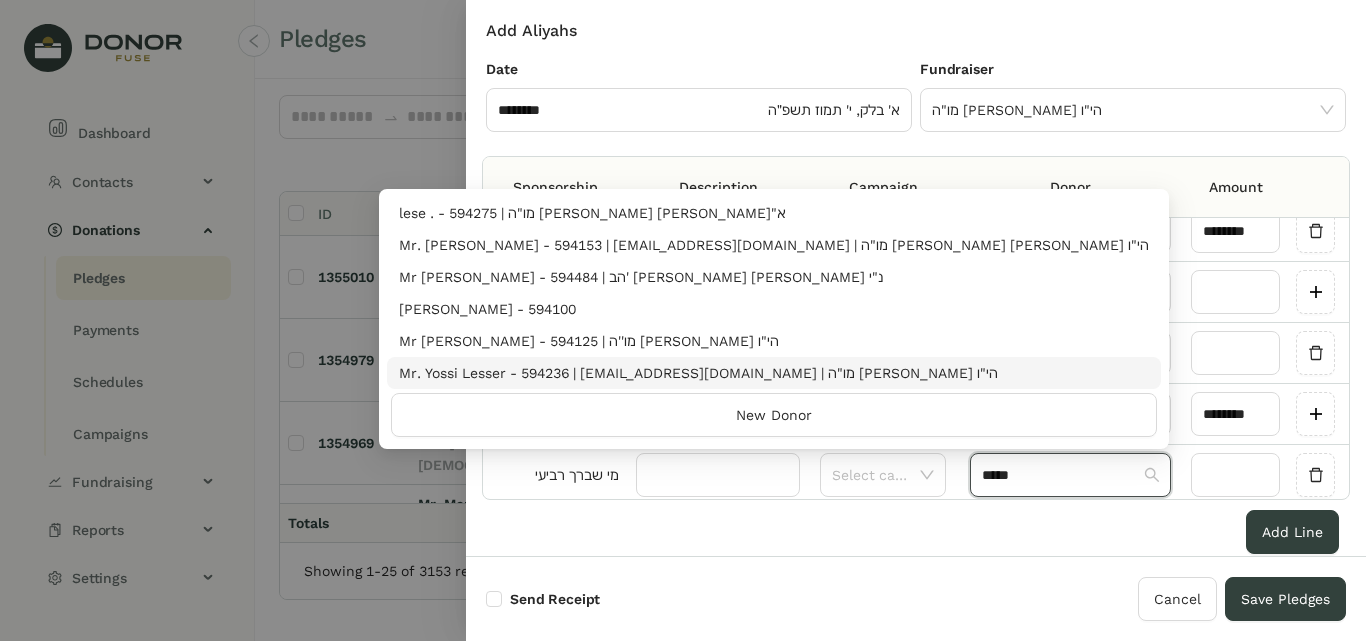 type on "*****" 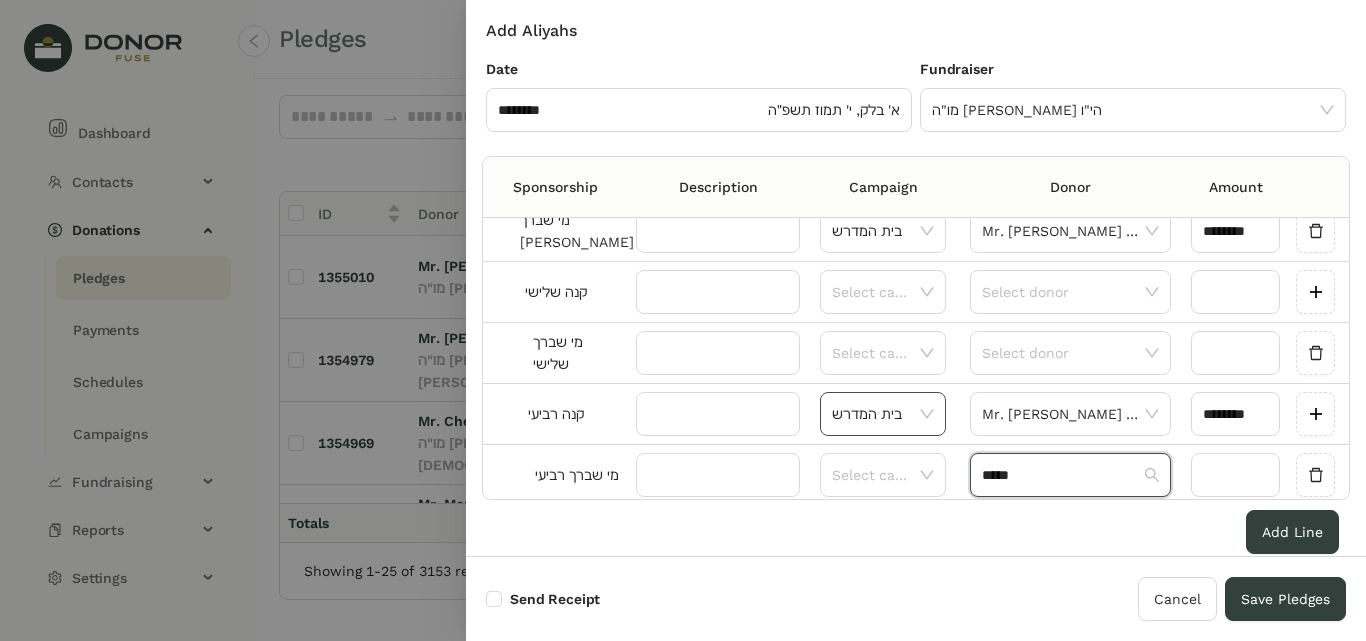 type 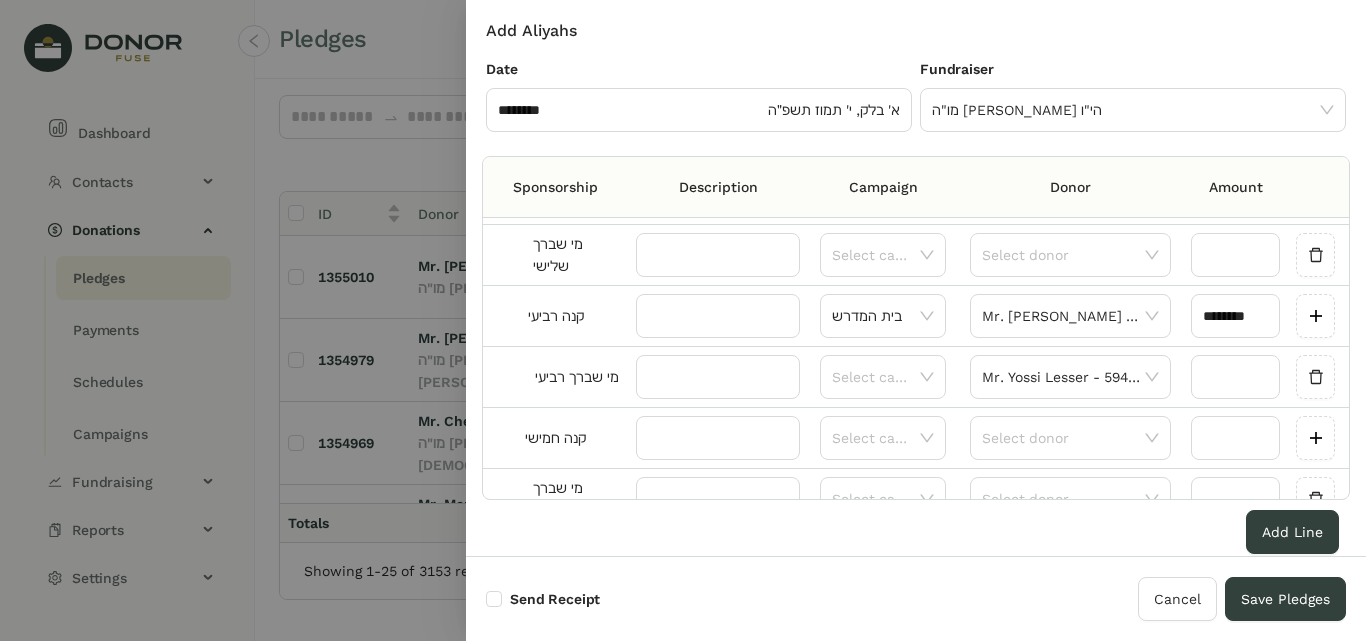 scroll, scrollTop: 300, scrollLeft: 0, axis: vertical 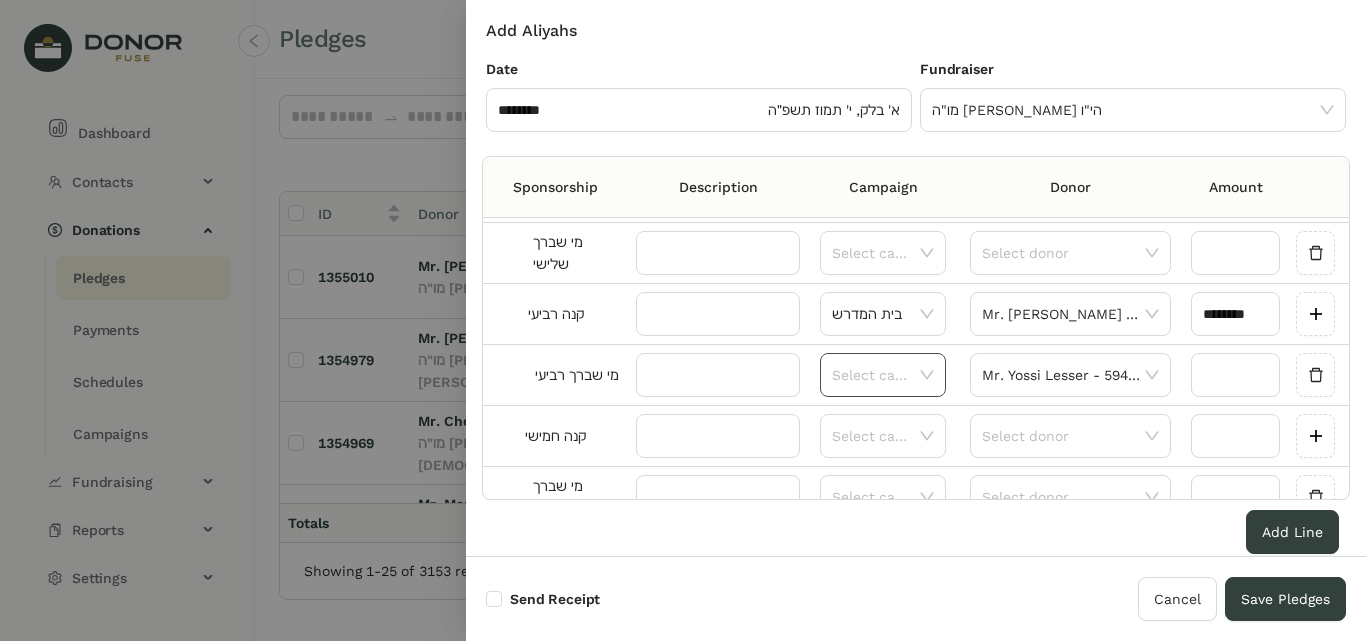 click at bounding box center [876, 375] 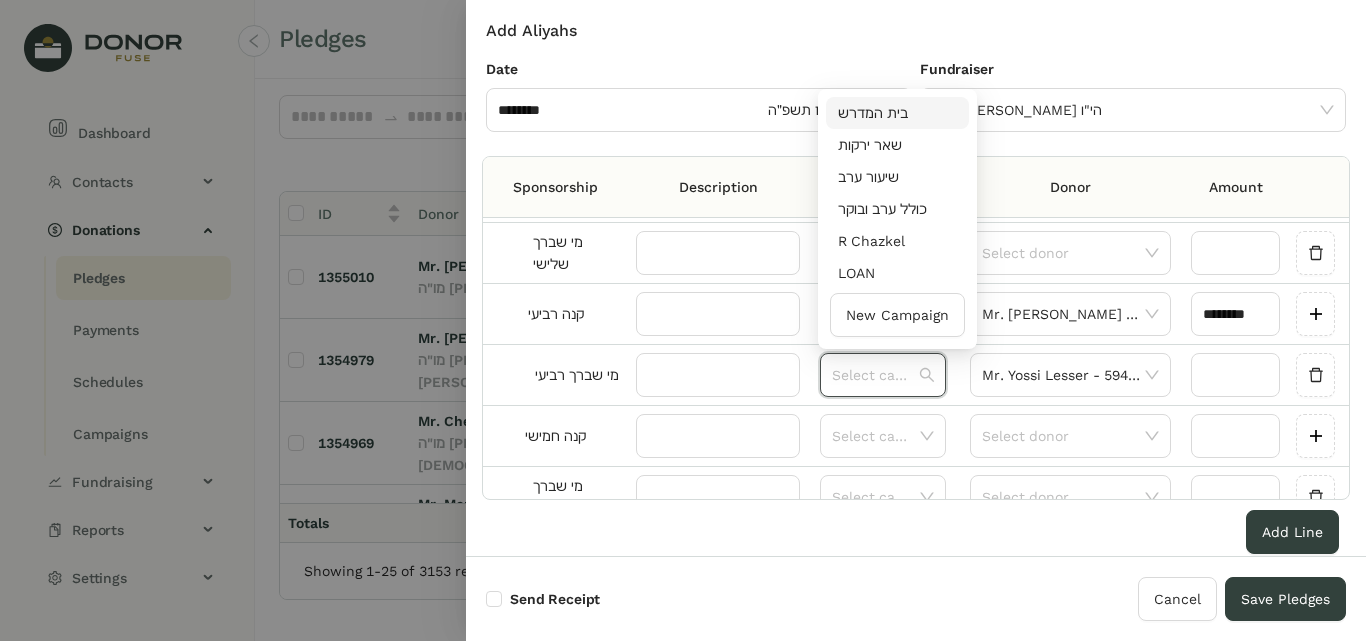 drag, startPoint x: 872, startPoint y: 112, endPoint x: 957, endPoint y: 174, distance: 105.20931 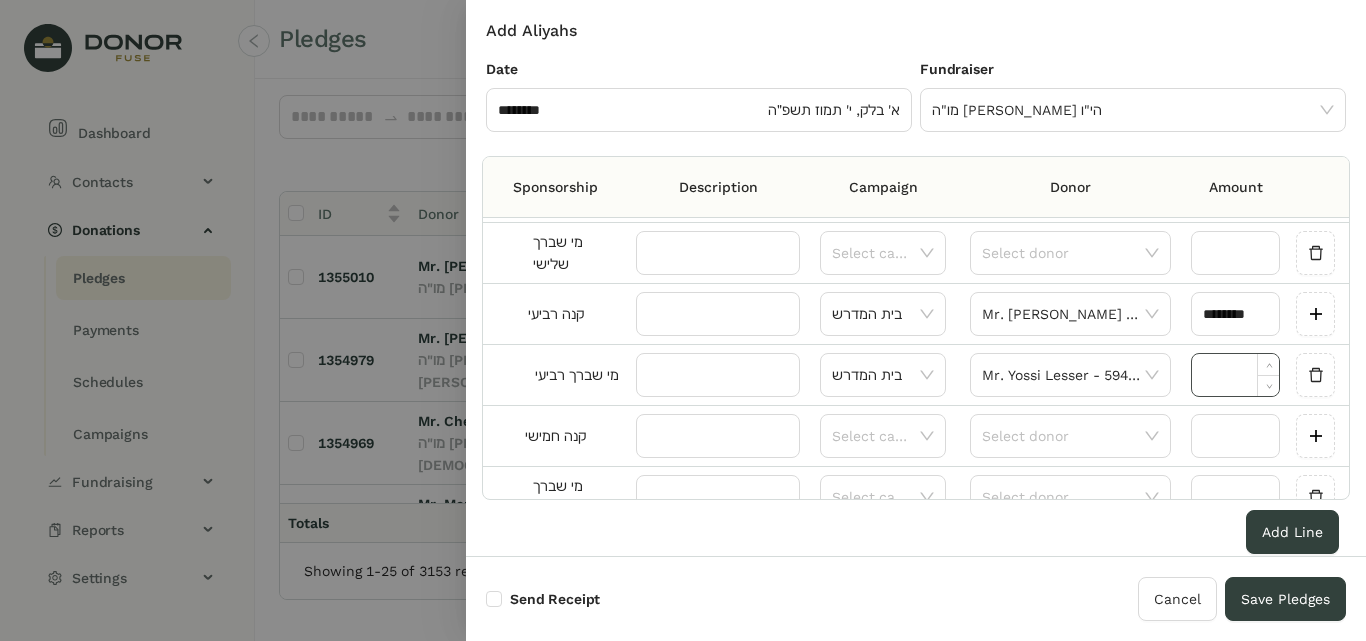 click at bounding box center [1235, 375] 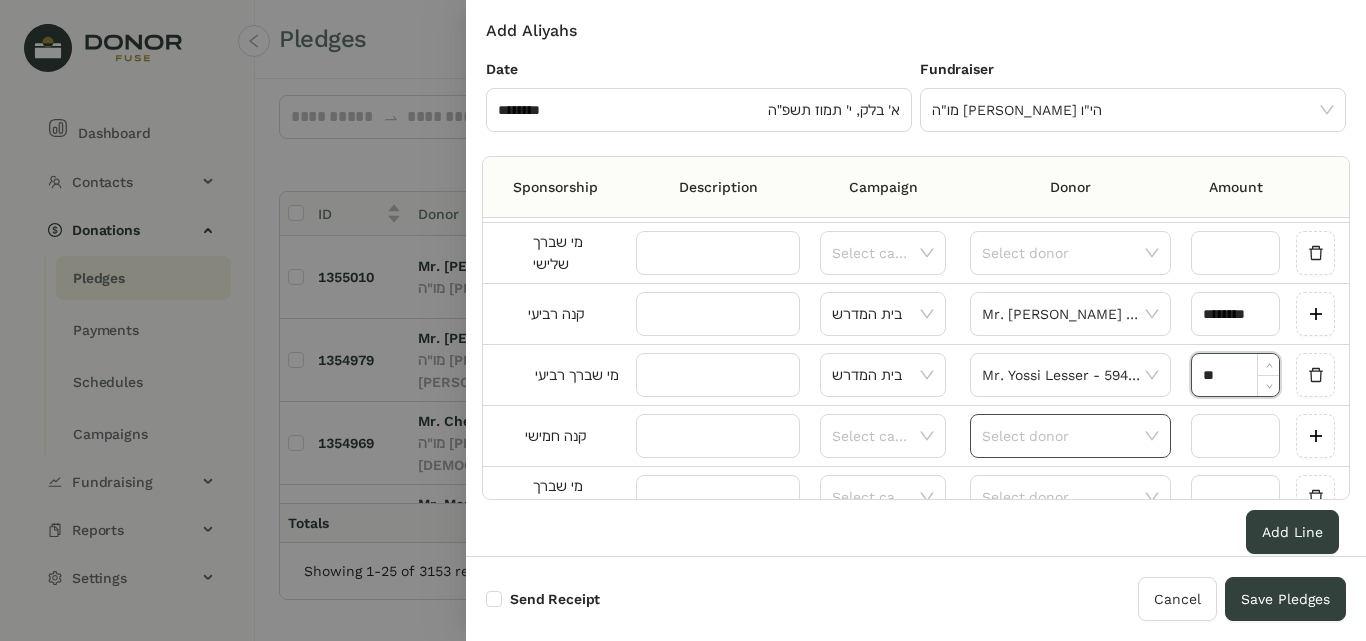 type on "********" 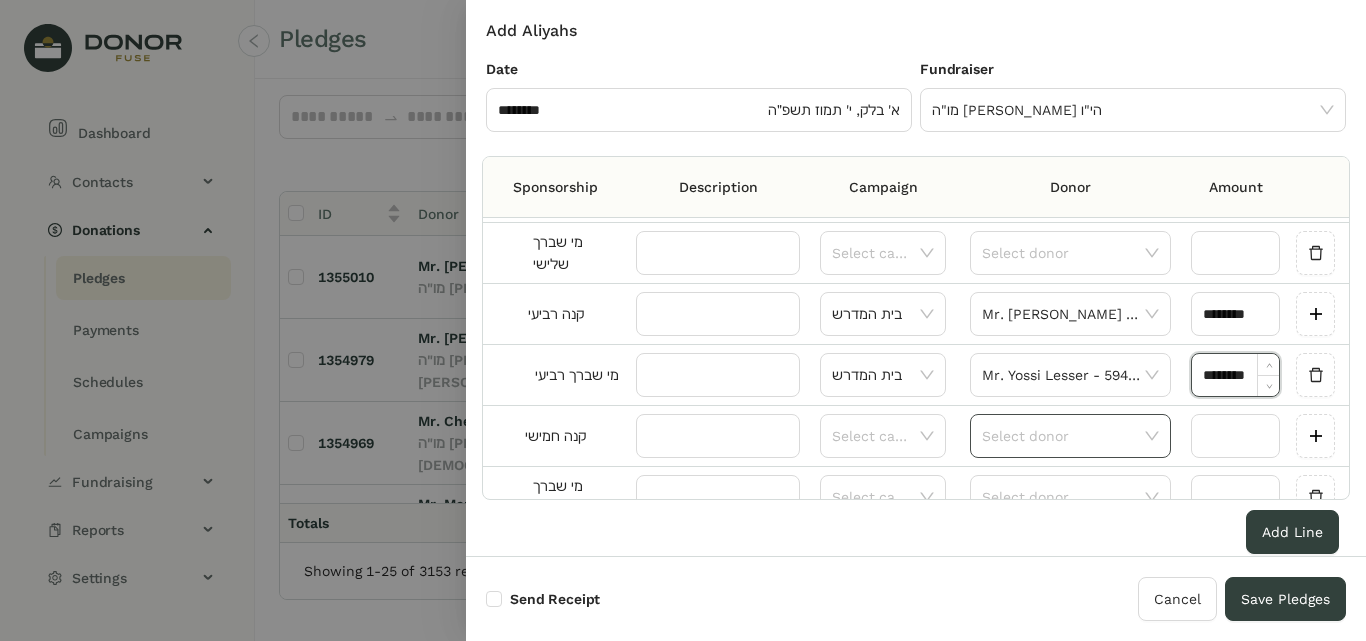 click at bounding box center (1063, 436) 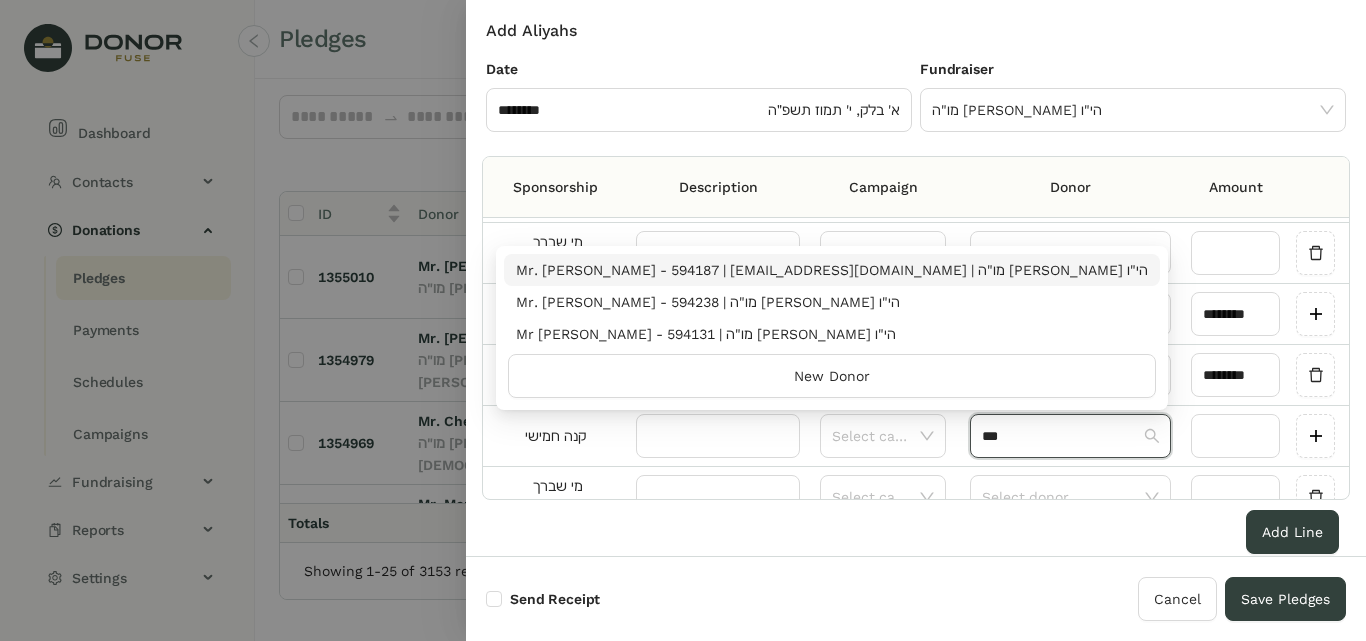 type on "***" 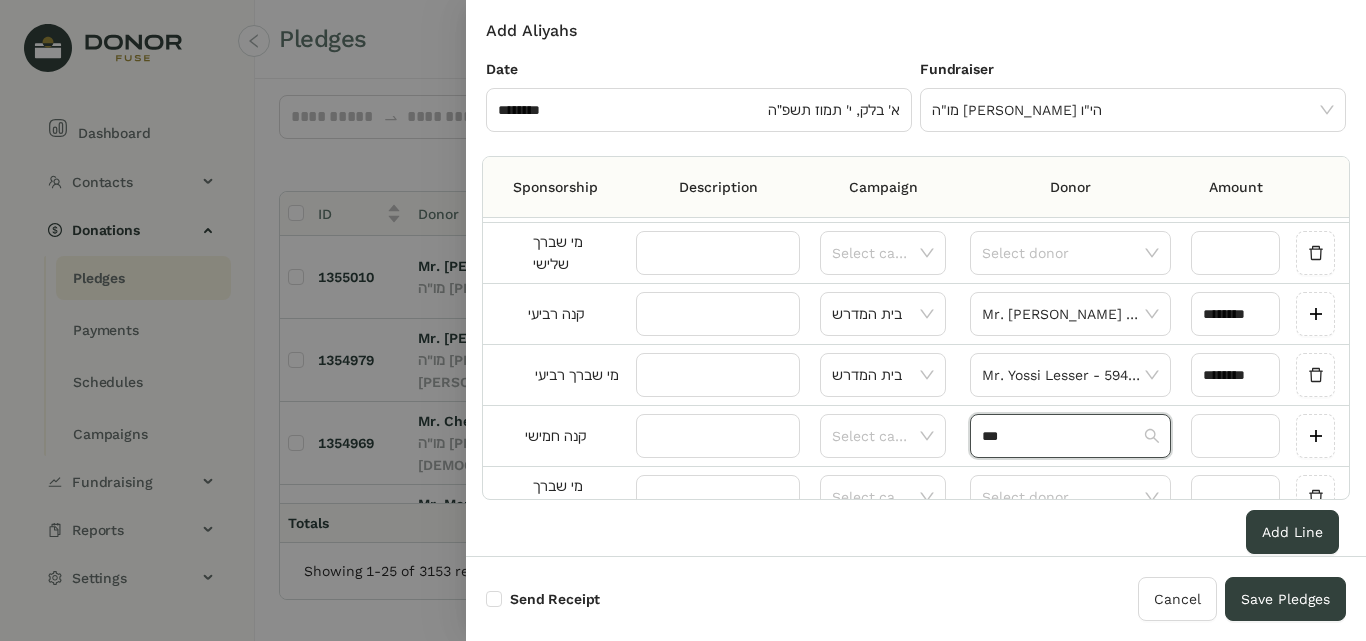 type 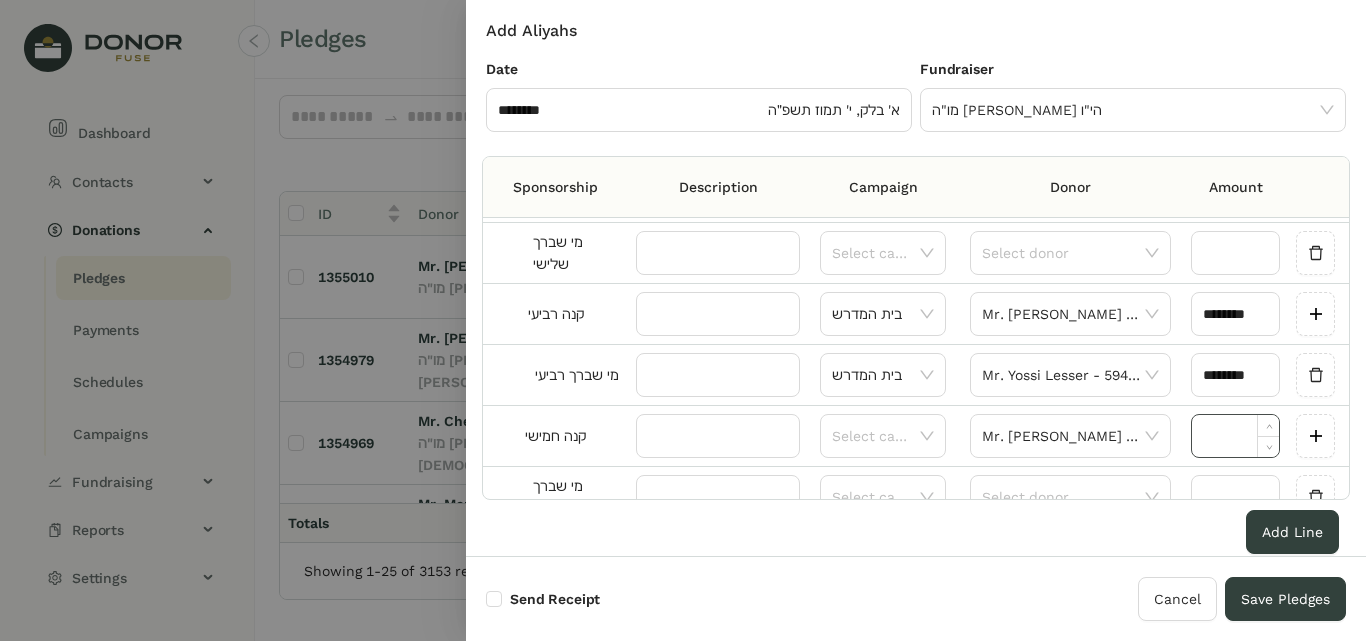 click at bounding box center [1235, 436] 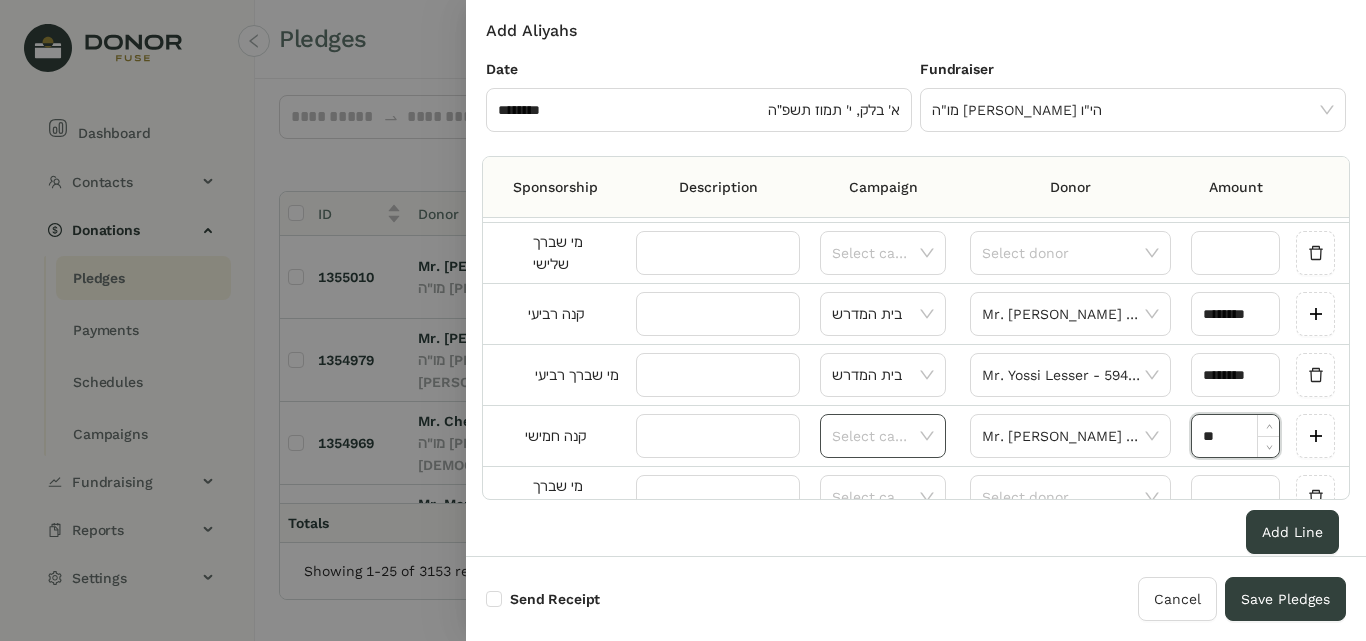 type on "********" 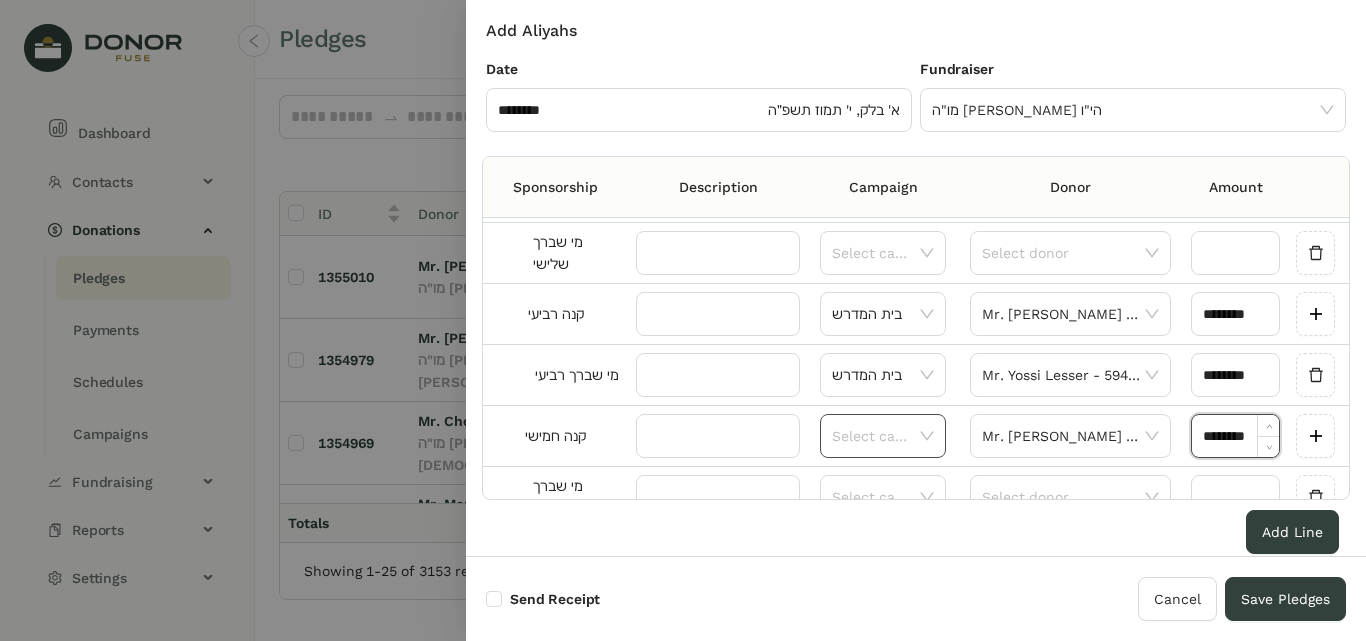 click at bounding box center [876, 436] 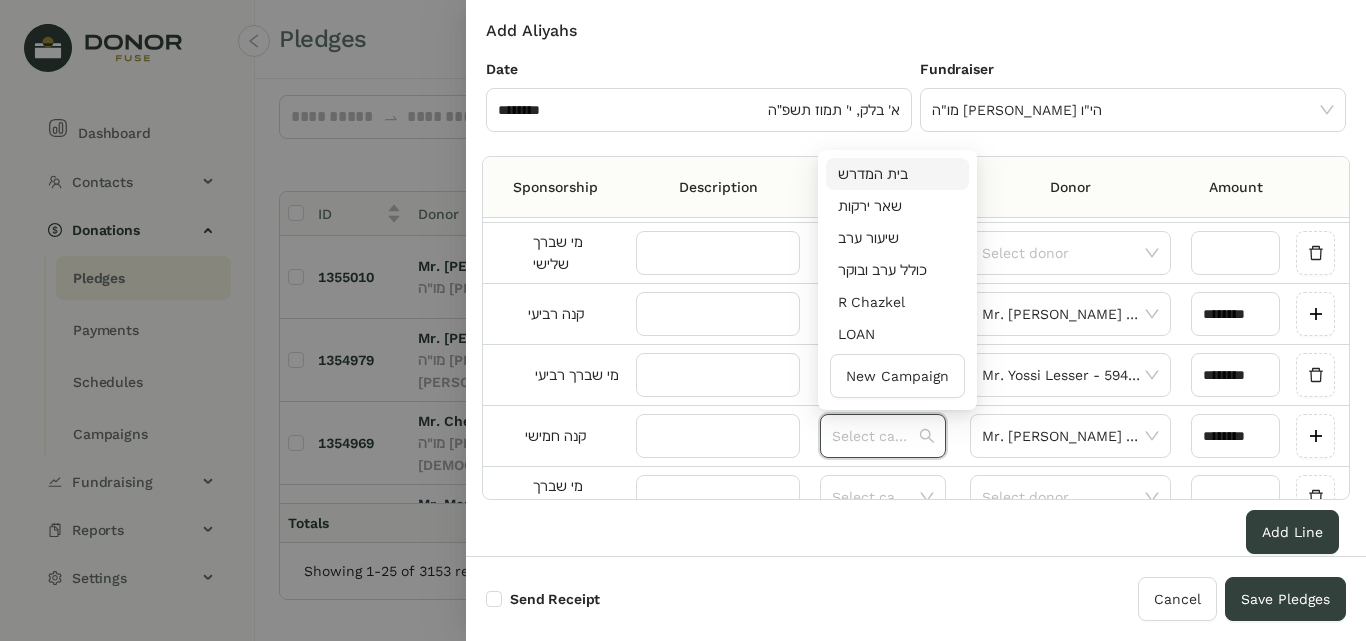 drag, startPoint x: 874, startPoint y: 172, endPoint x: 840, endPoint y: 534, distance: 363.59317 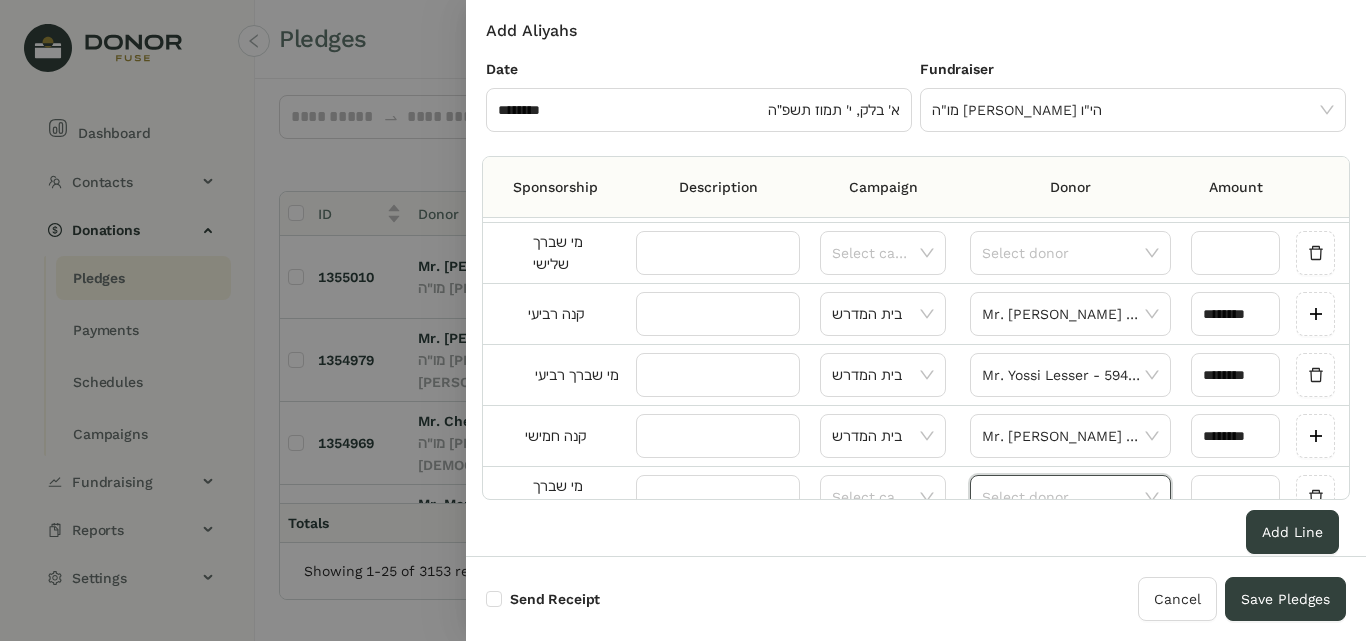 click at bounding box center [1063, 497] 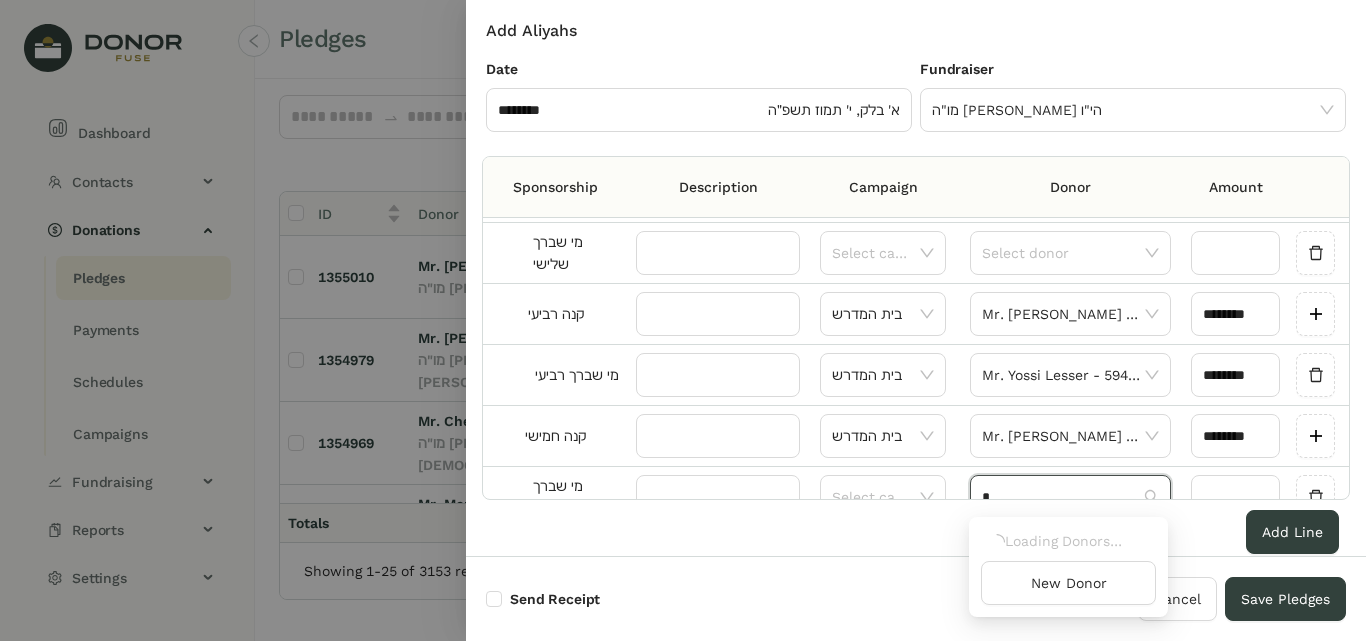 scroll, scrollTop: 306, scrollLeft: 0, axis: vertical 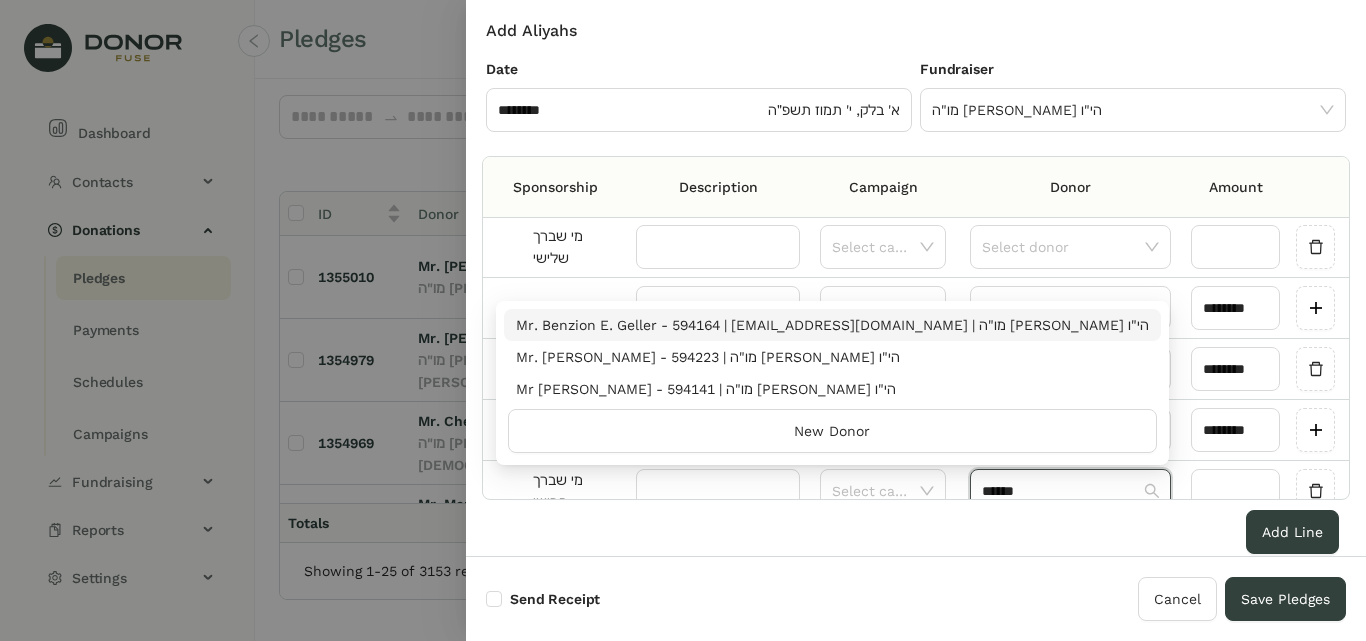 type on "******" 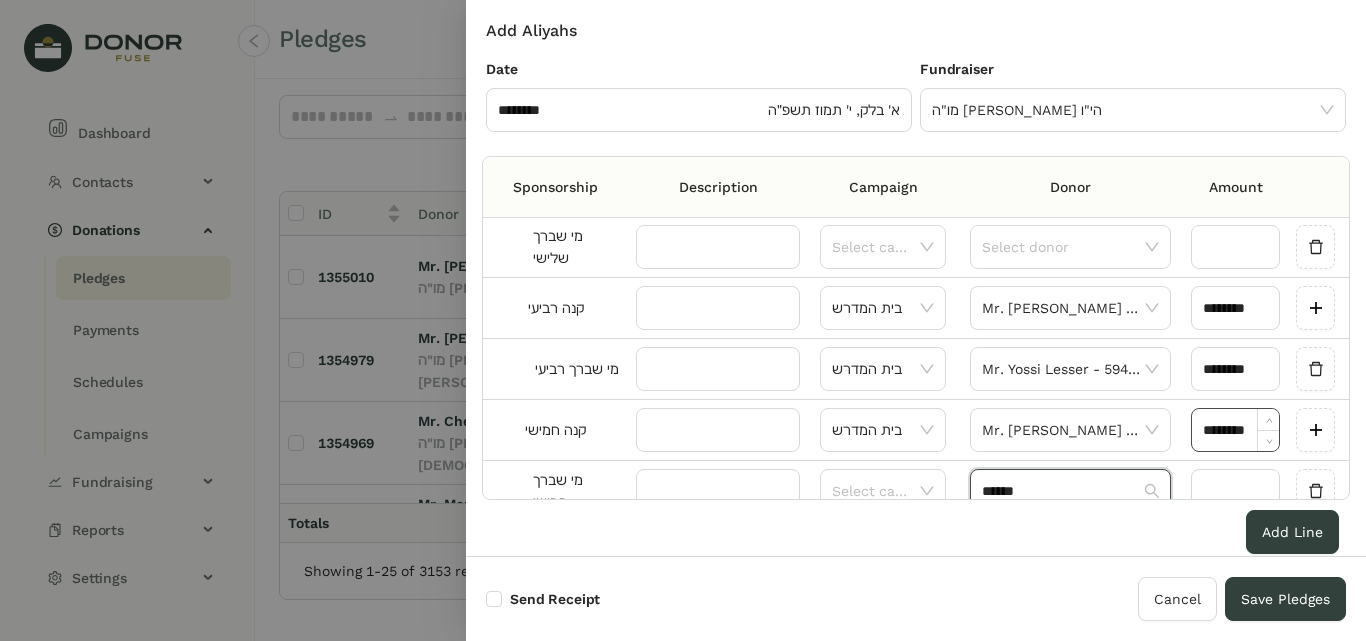 type 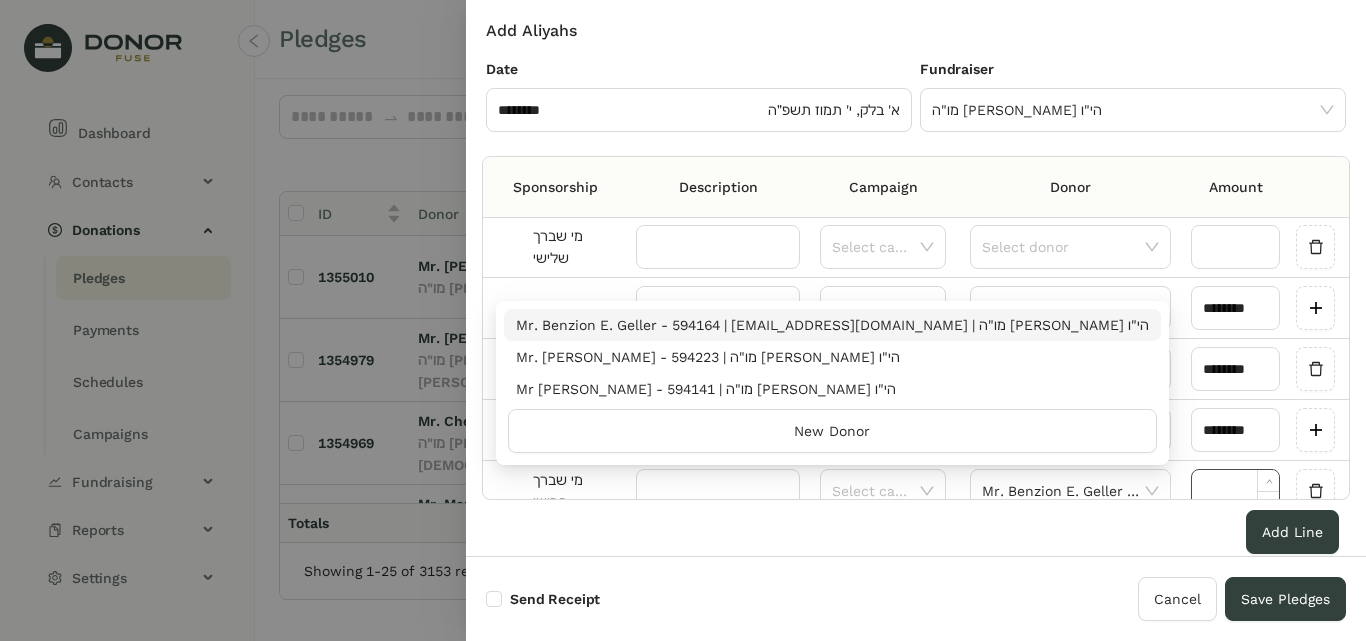 click at bounding box center (1235, 491) 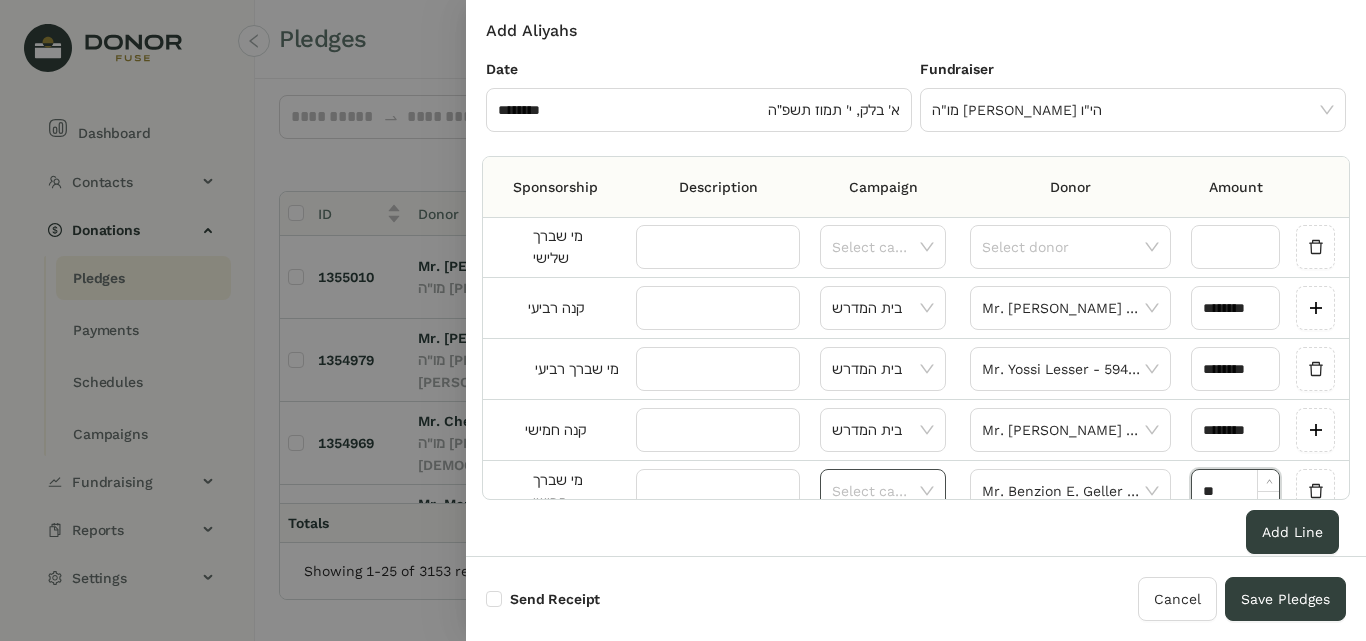 type on "********" 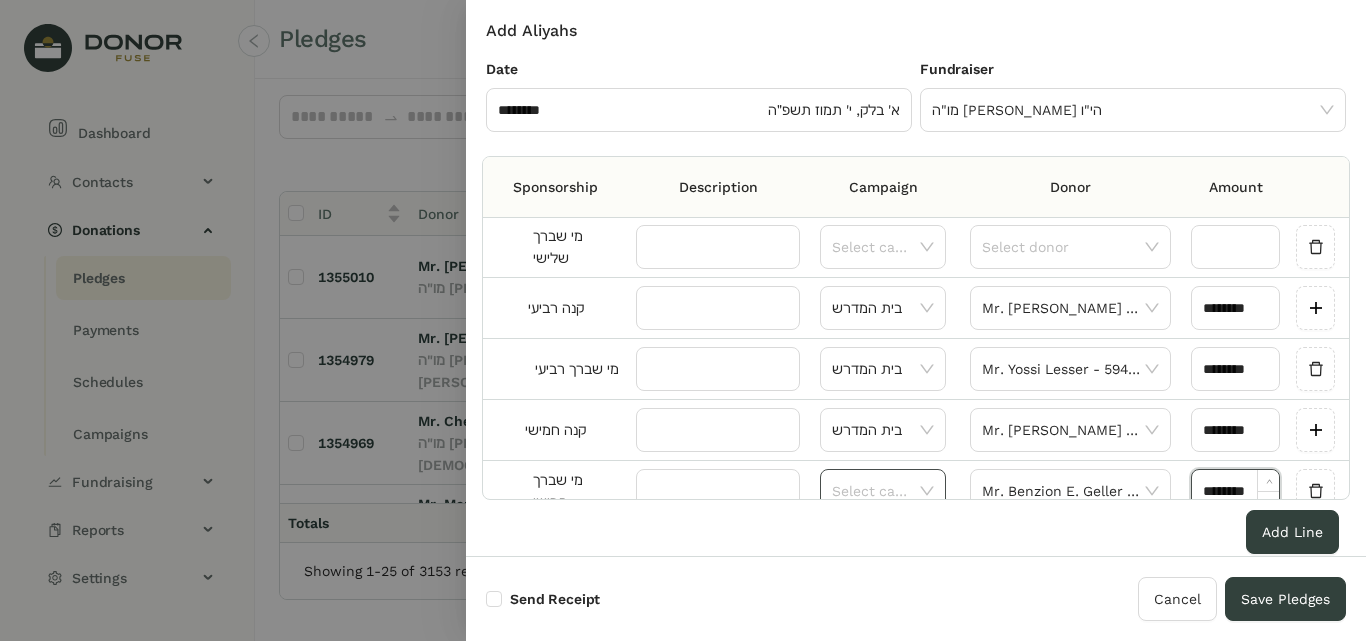 click at bounding box center (876, 491) 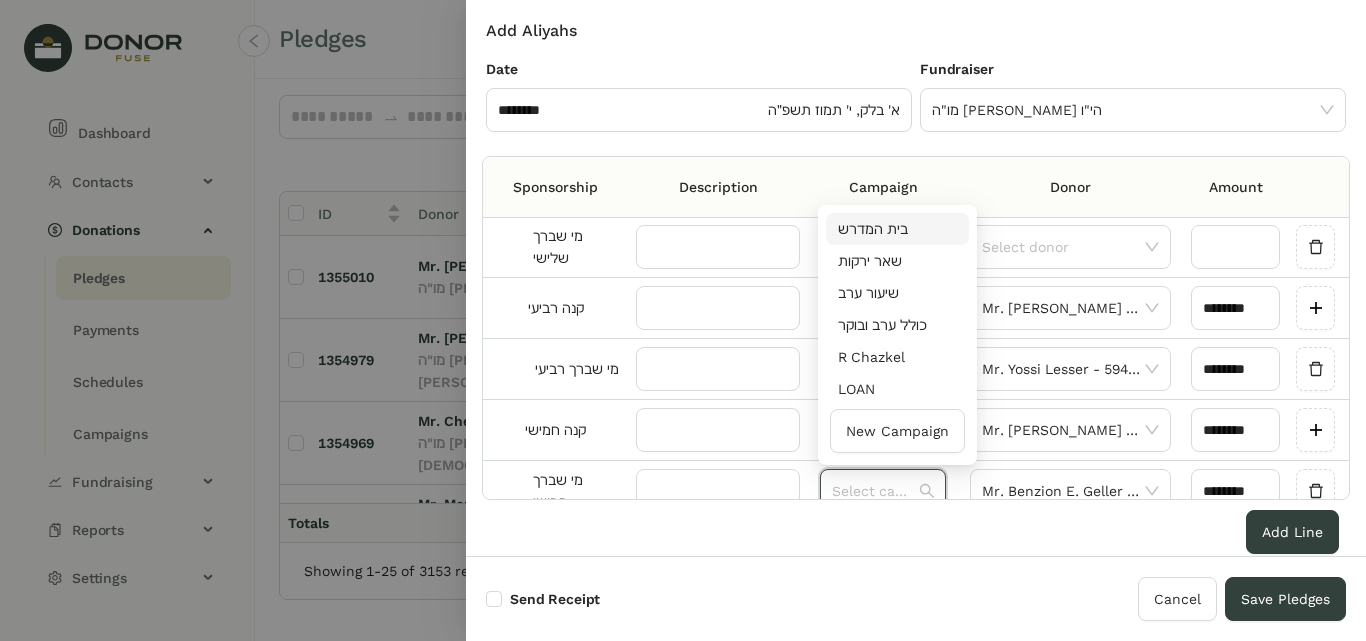 click on "בית המדרש" at bounding box center (897, 229) 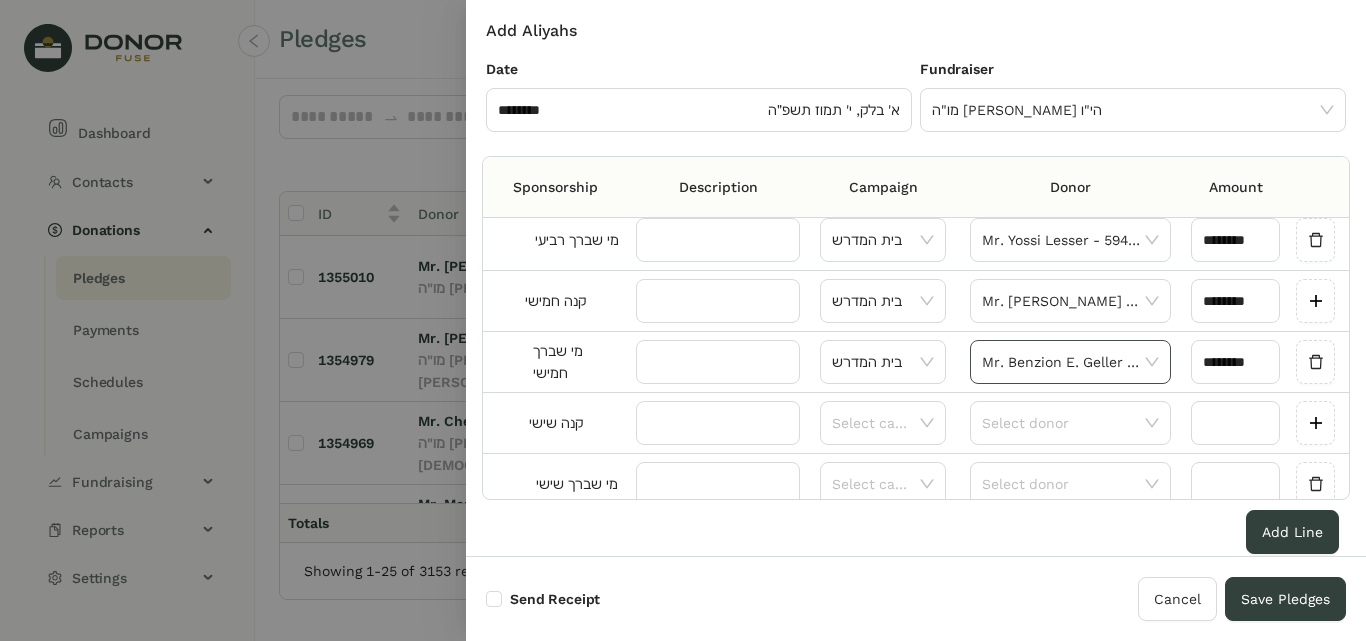 scroll, scrollTop: 506, scrollLeft: 0, axis: vertical 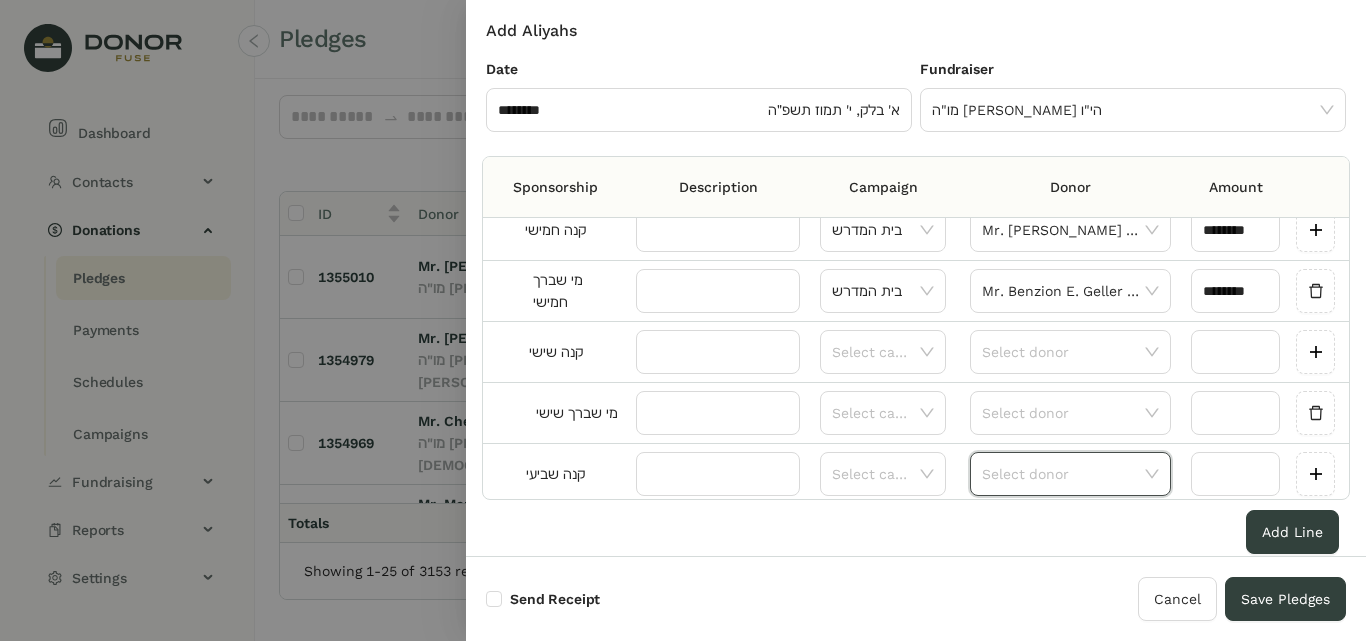 click at bounding box center [1063, 474] 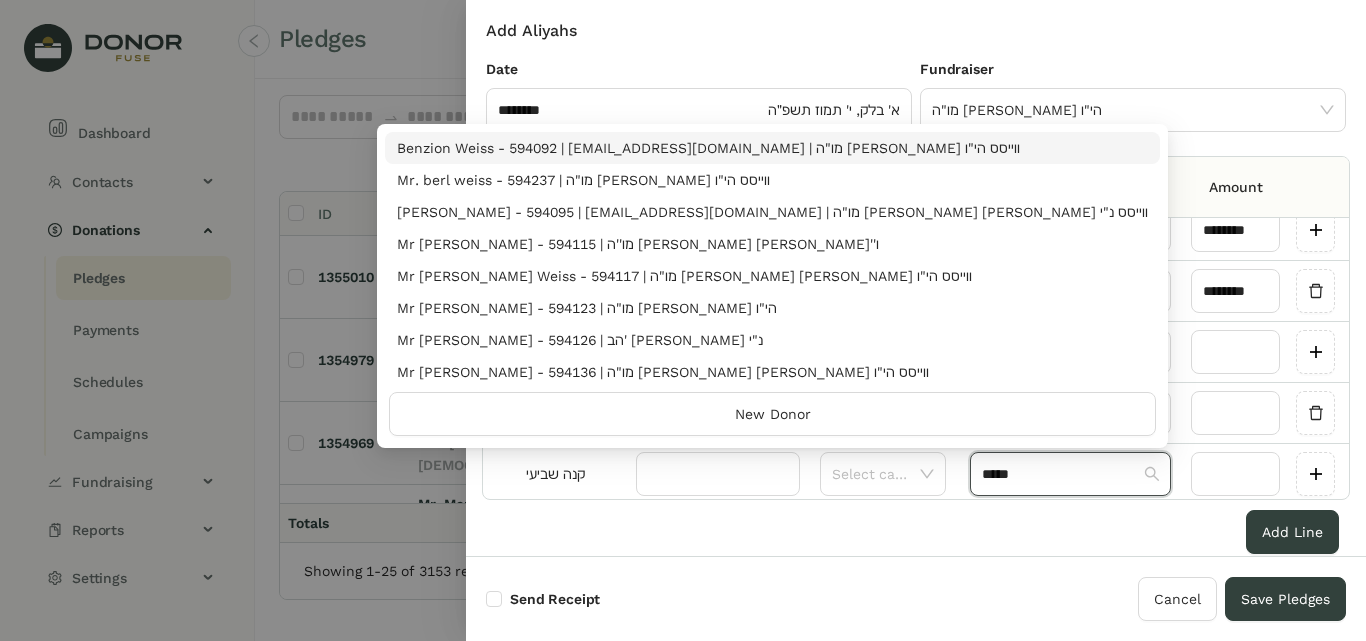type on "*****" 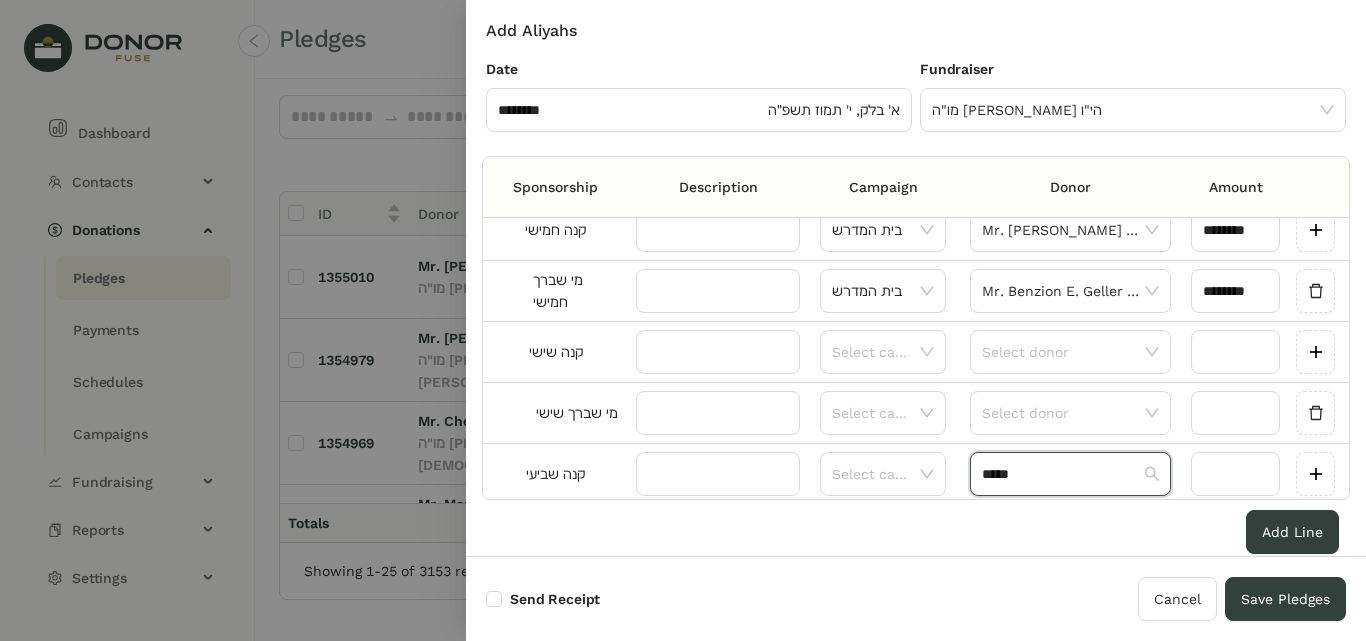 type 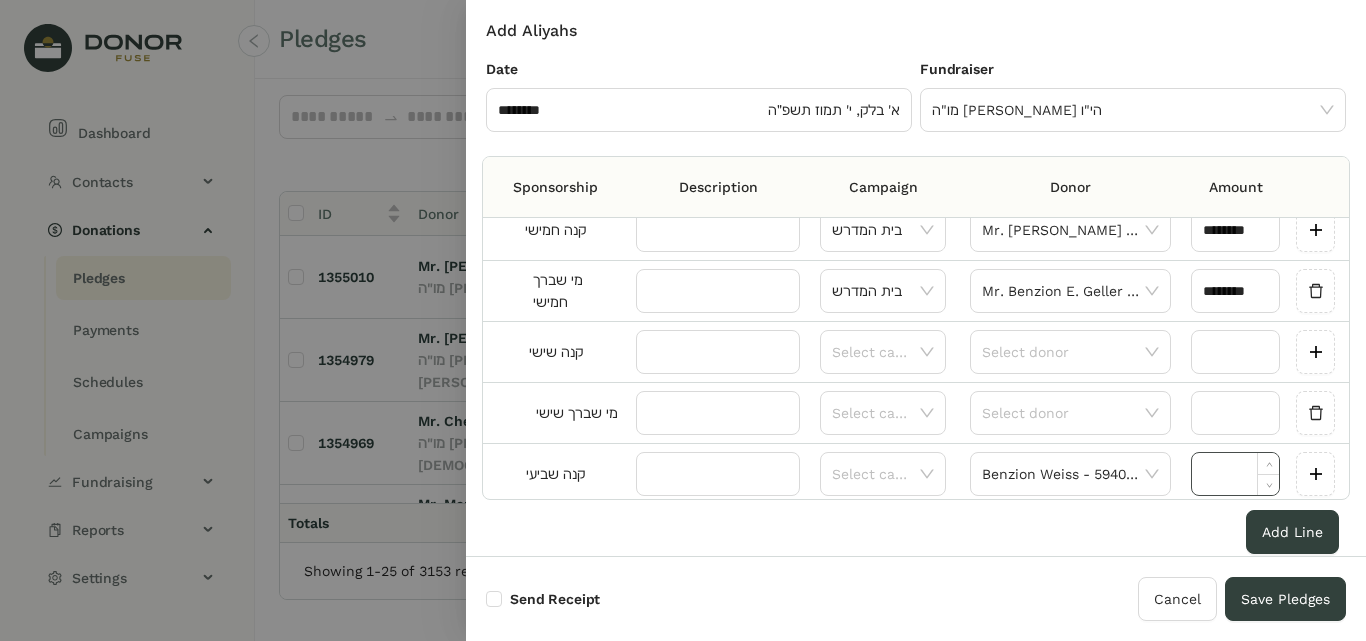 click at bounding box center [1235, 474] 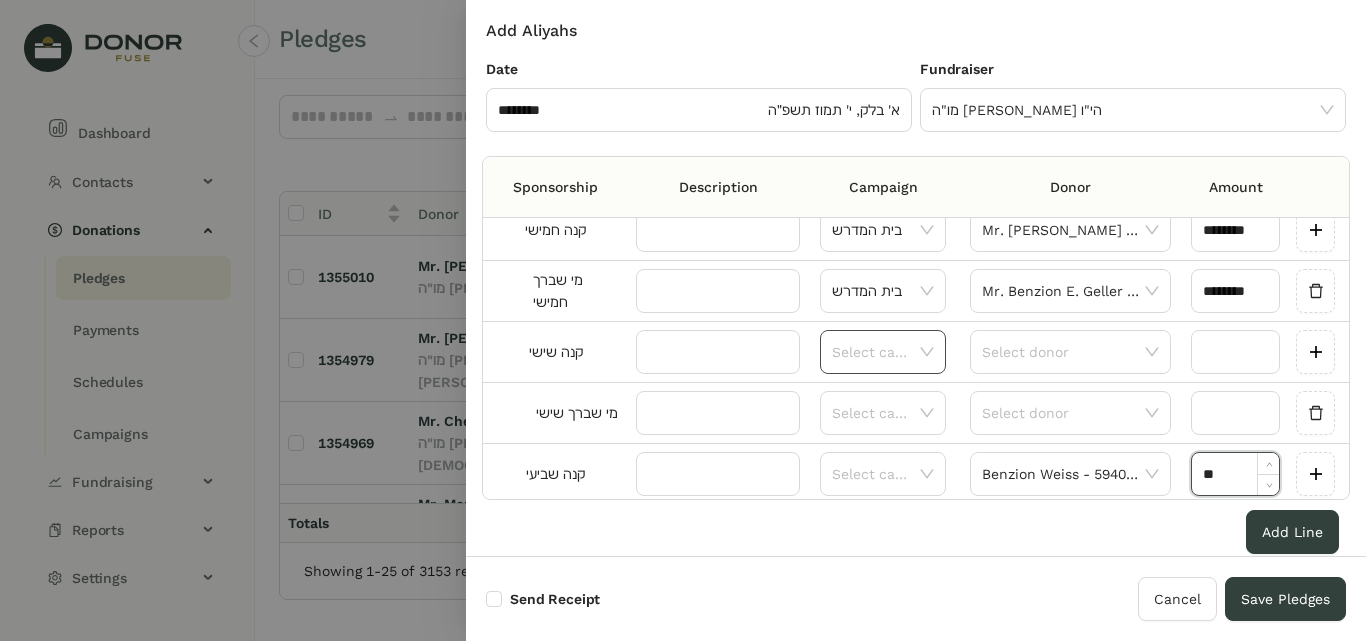 type on "********" 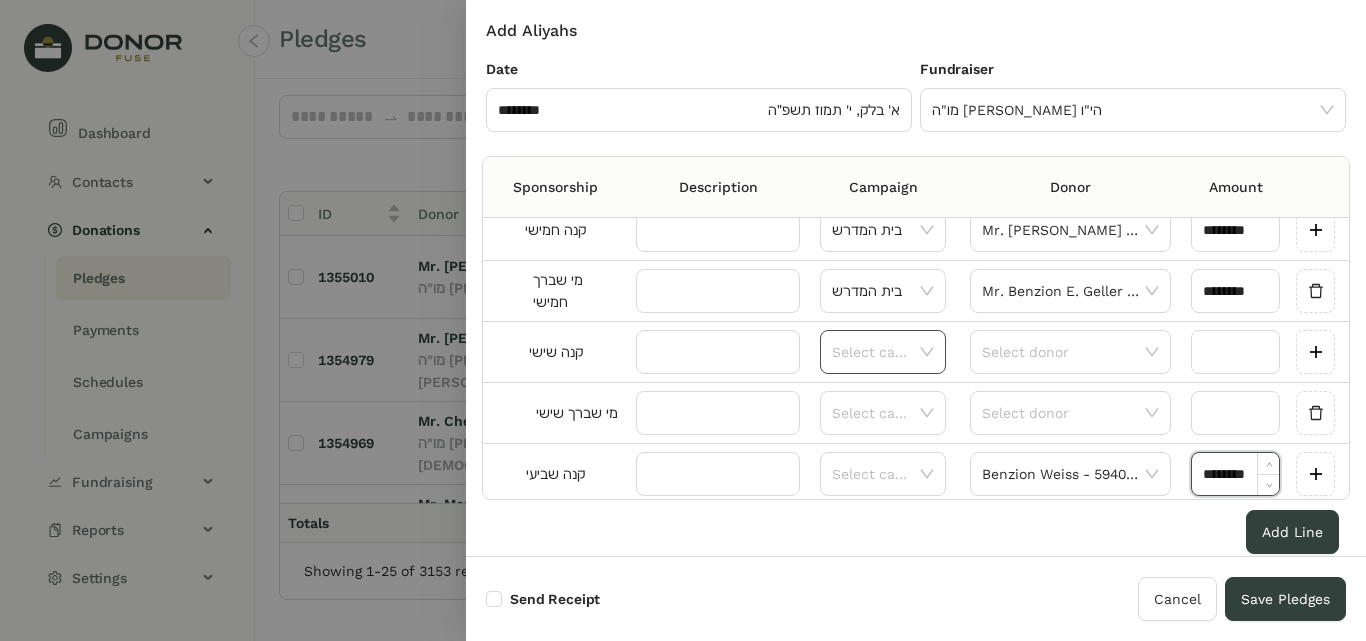 click at bounding box center [876, 474] 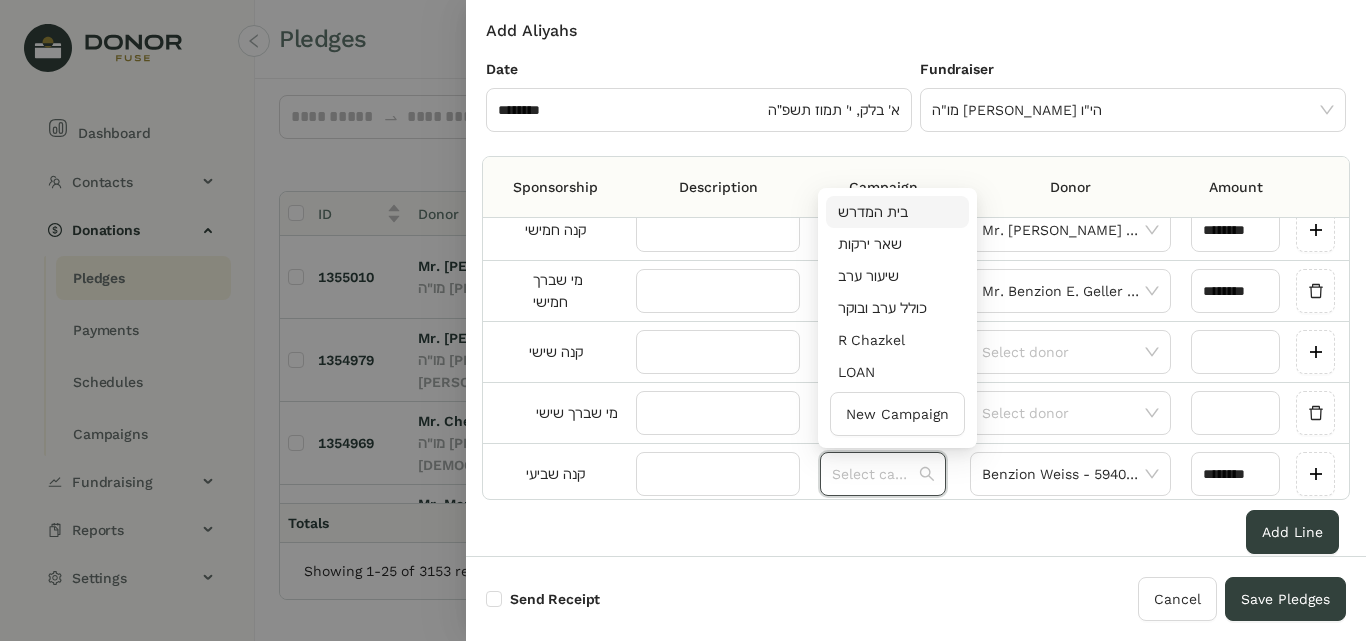 drag, startPoint x: 865, startPoint y: 218, endPoint x: 957, endPoint y: 362, distance: 170.88008 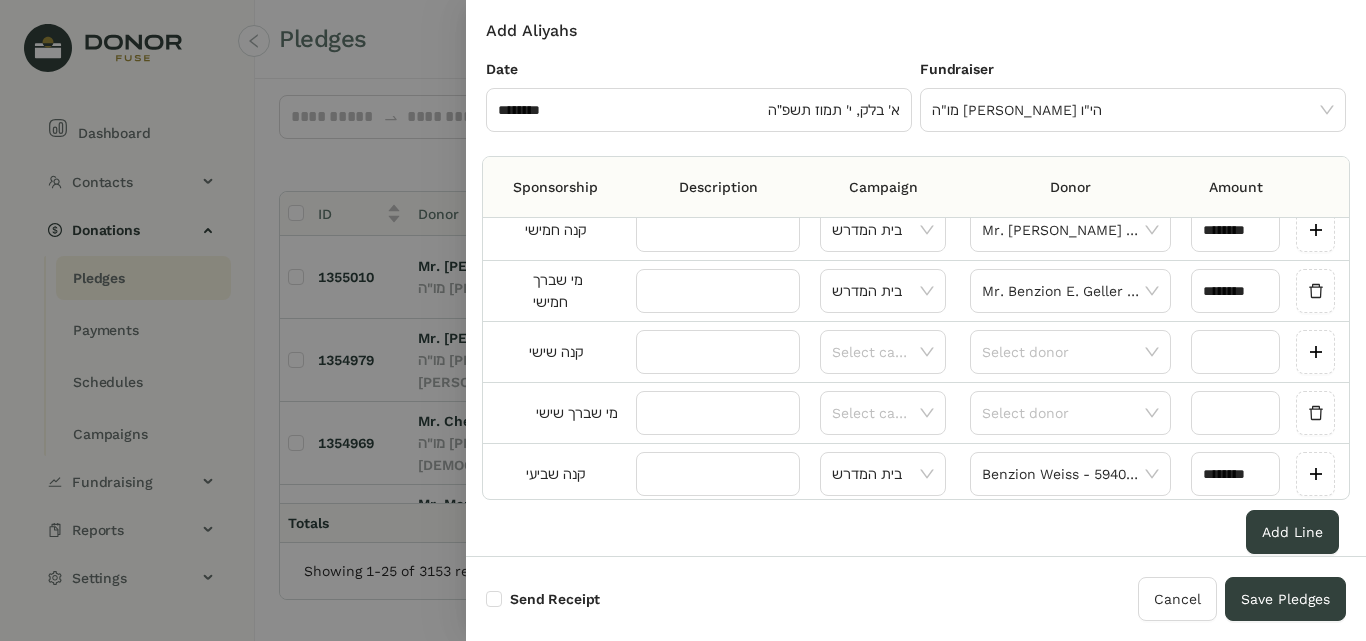 scroll, scrollTop: 706, scrollLeft: 0, axis: vertical 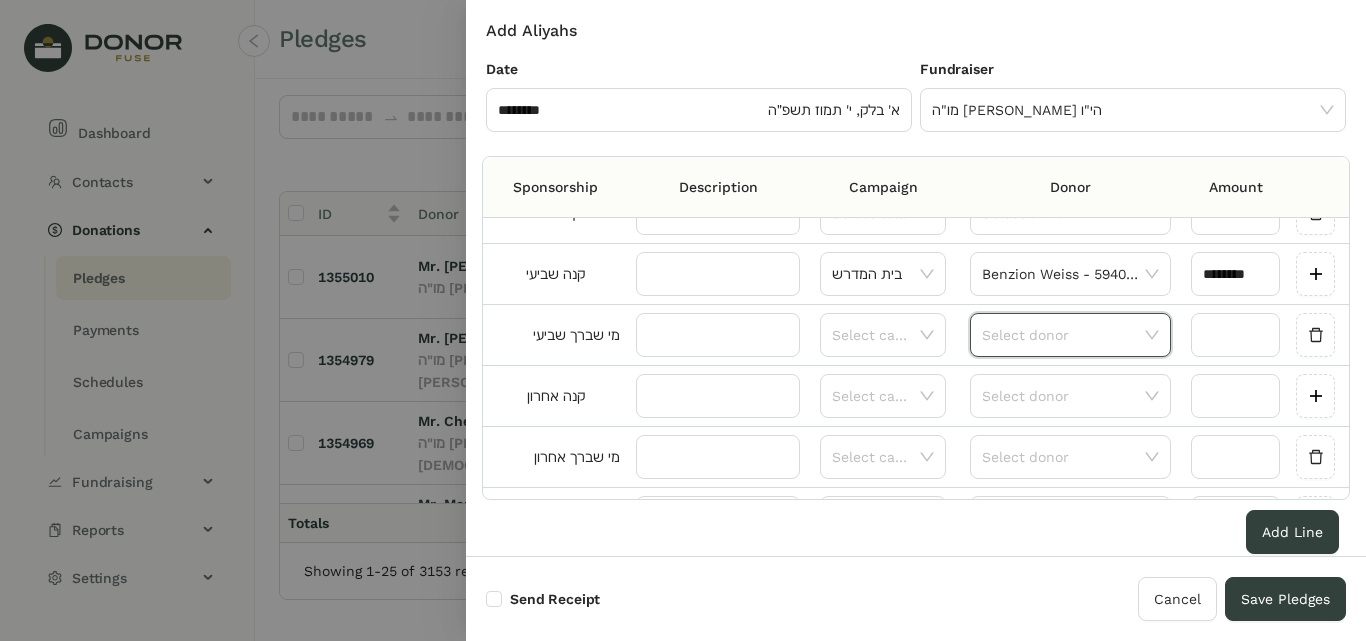 click at bounding box center (1063, 335) 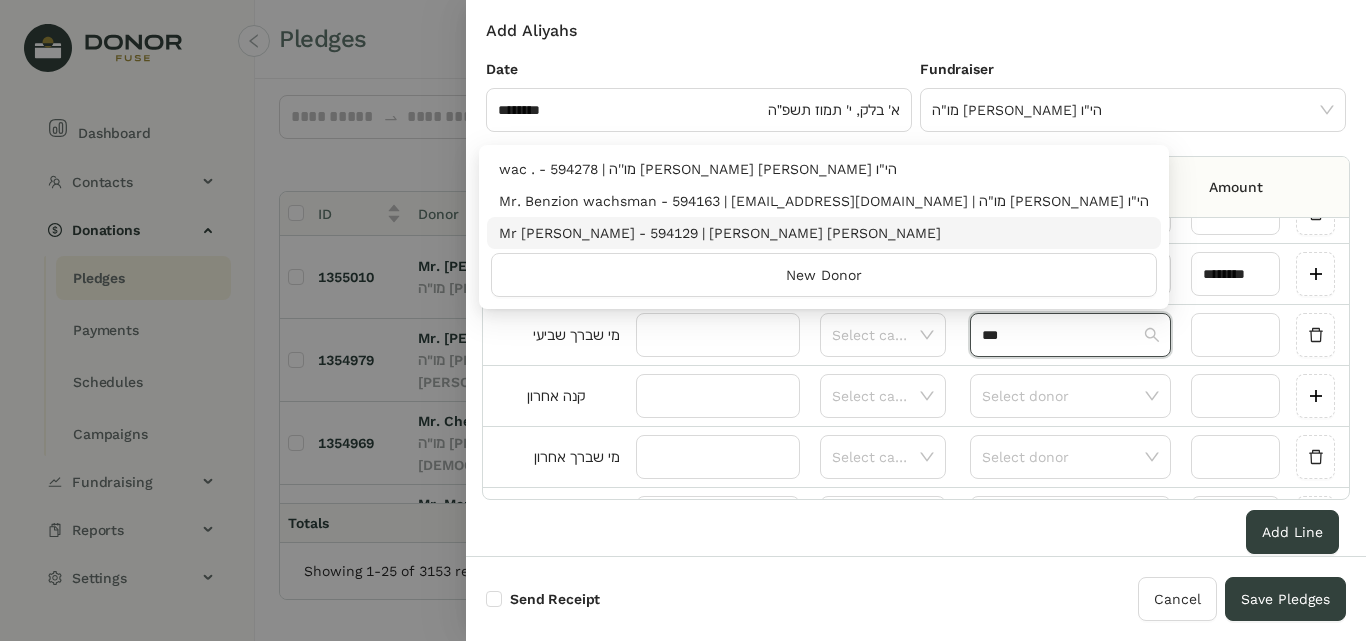type on "***" 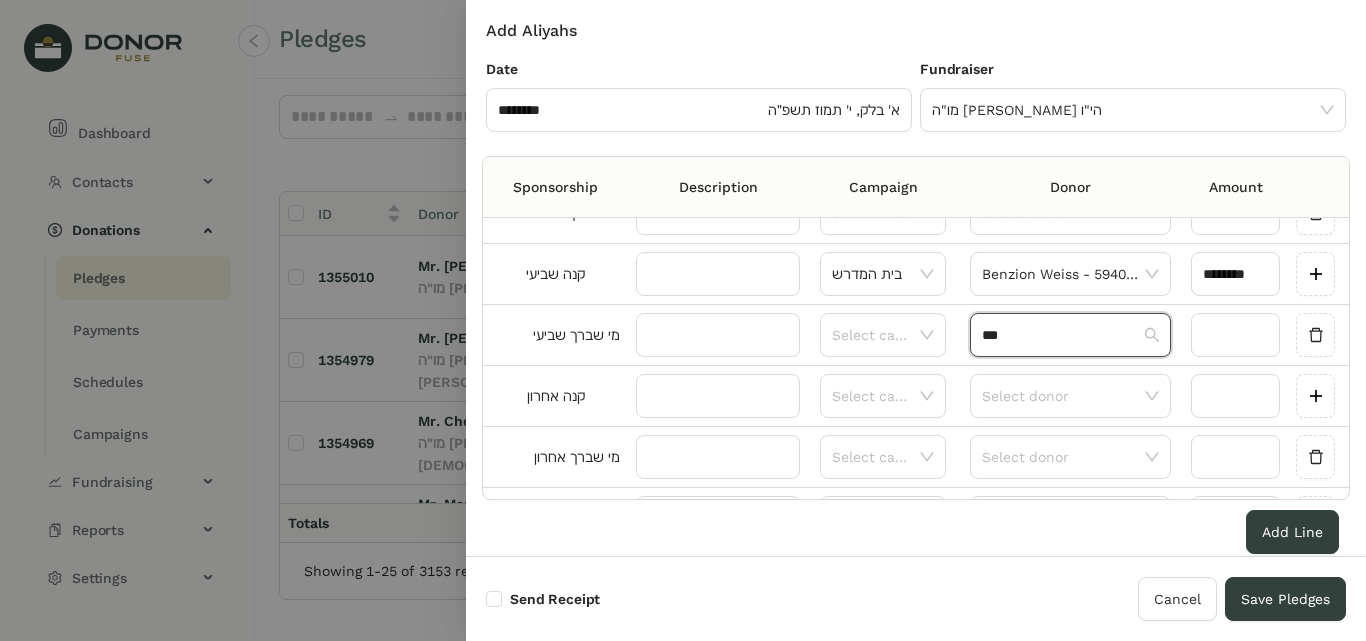 type 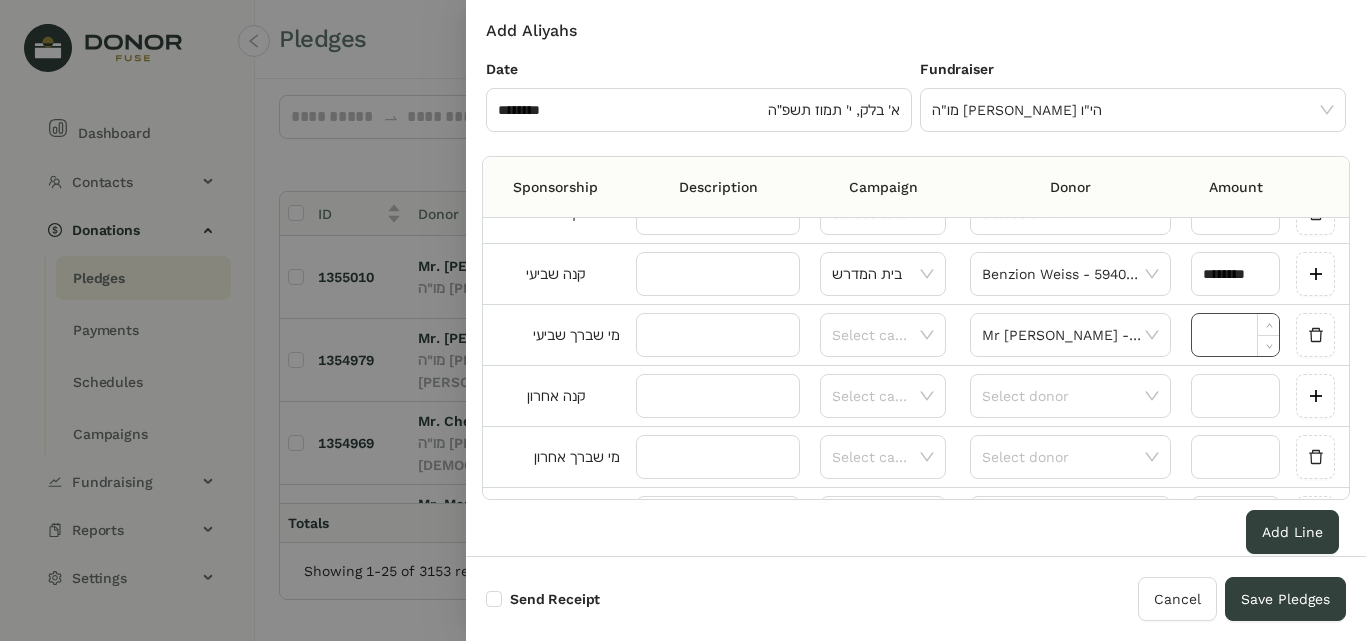 click at bounding box center (1235, 335) 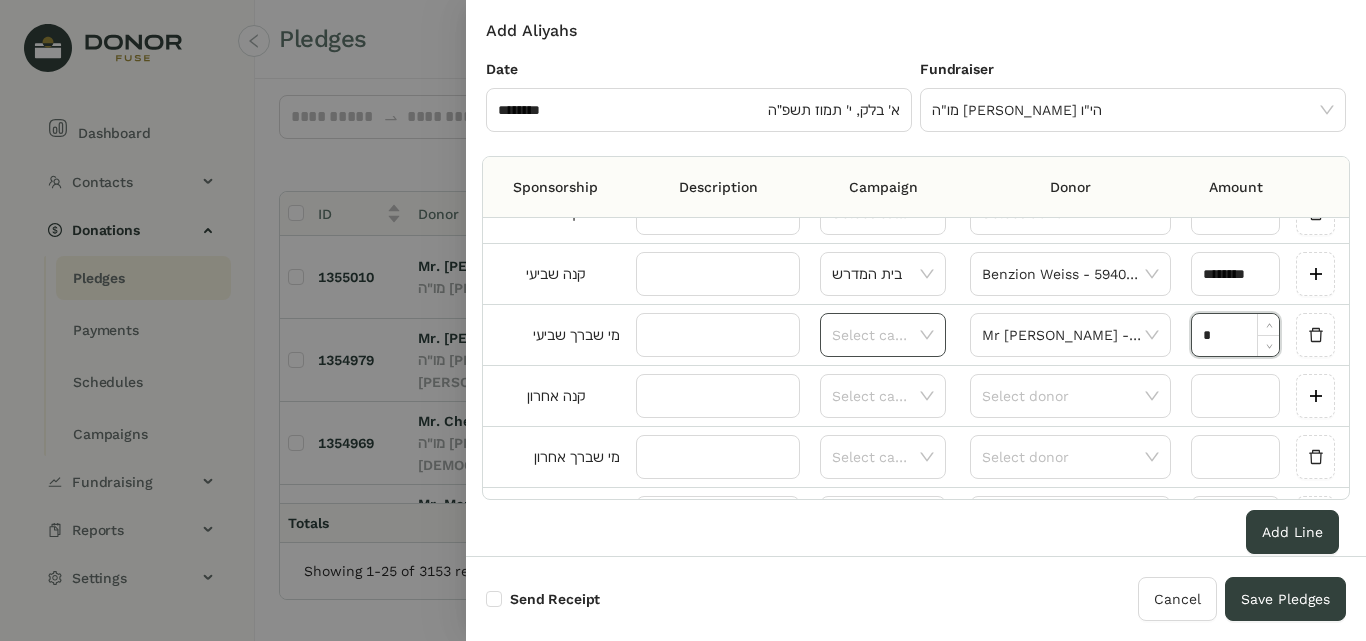 type on "*******" 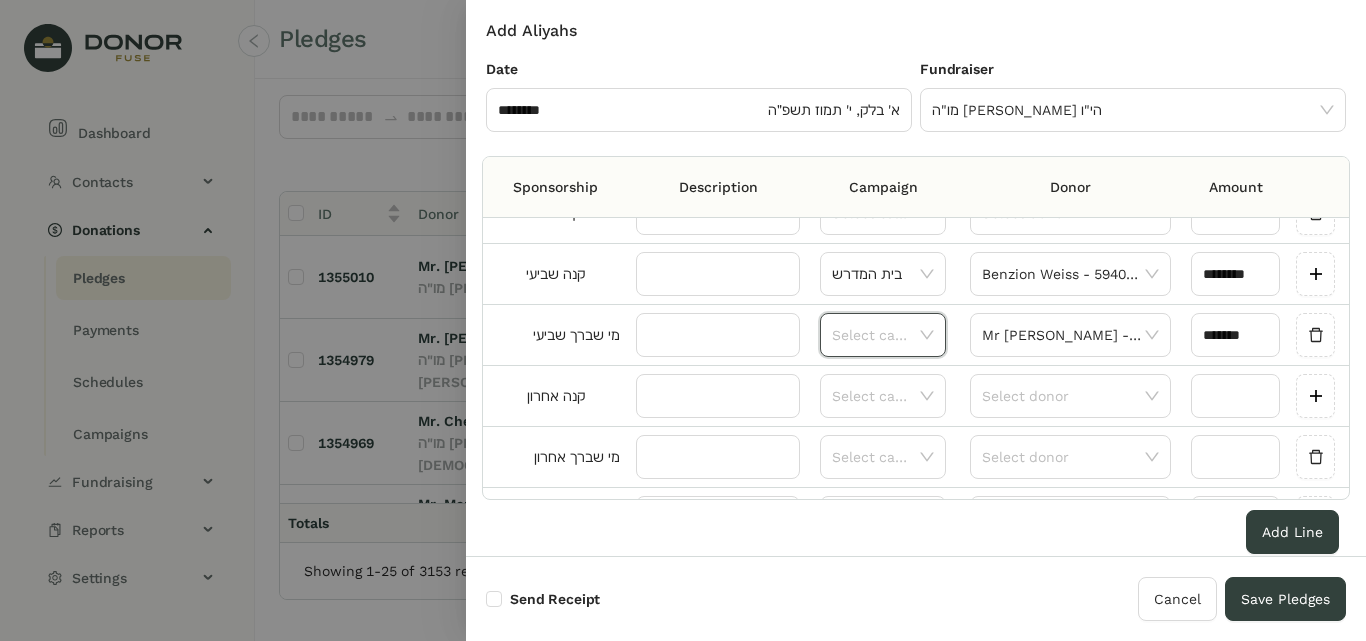 click at bounding box center [876, 335] 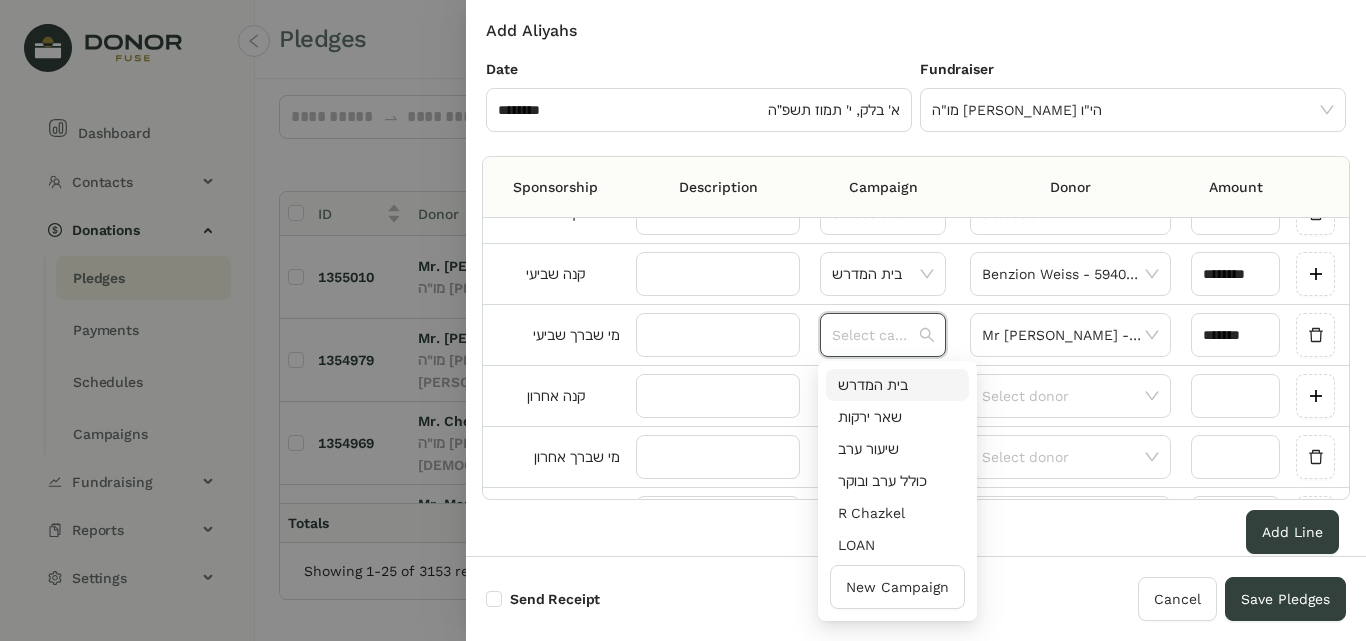 click on "בית המדרש" at bounding box center [897, 385] 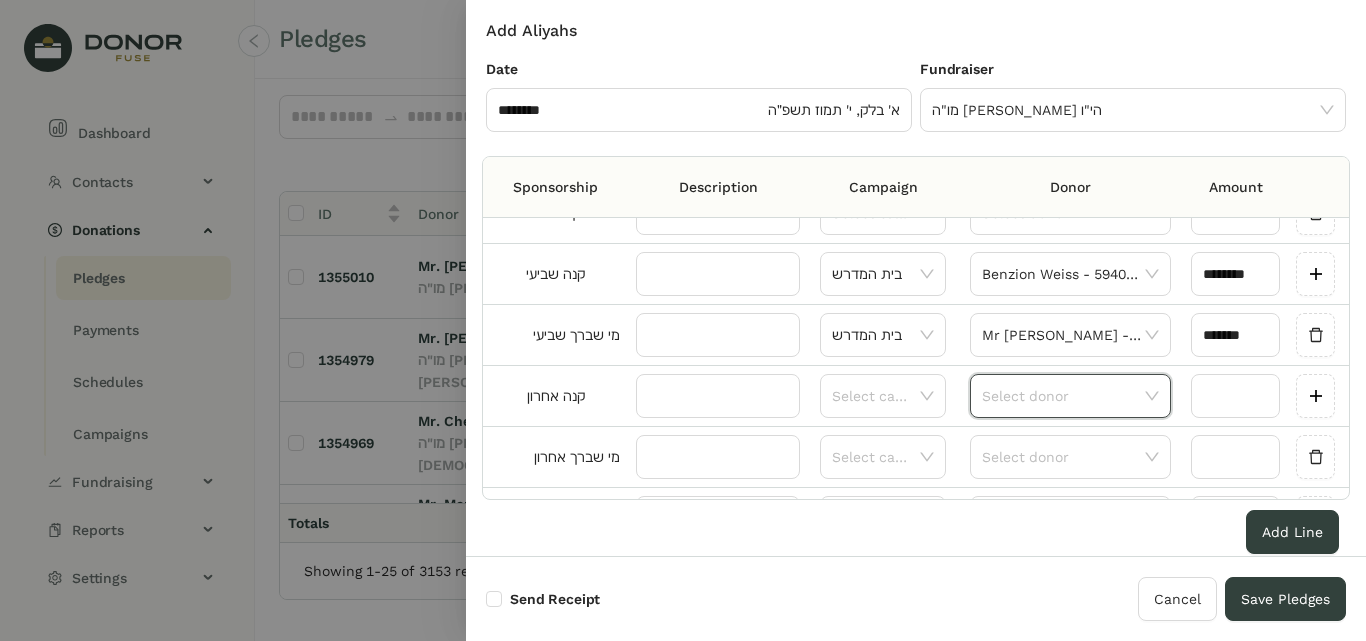 click at bounding box center [1063, 396] 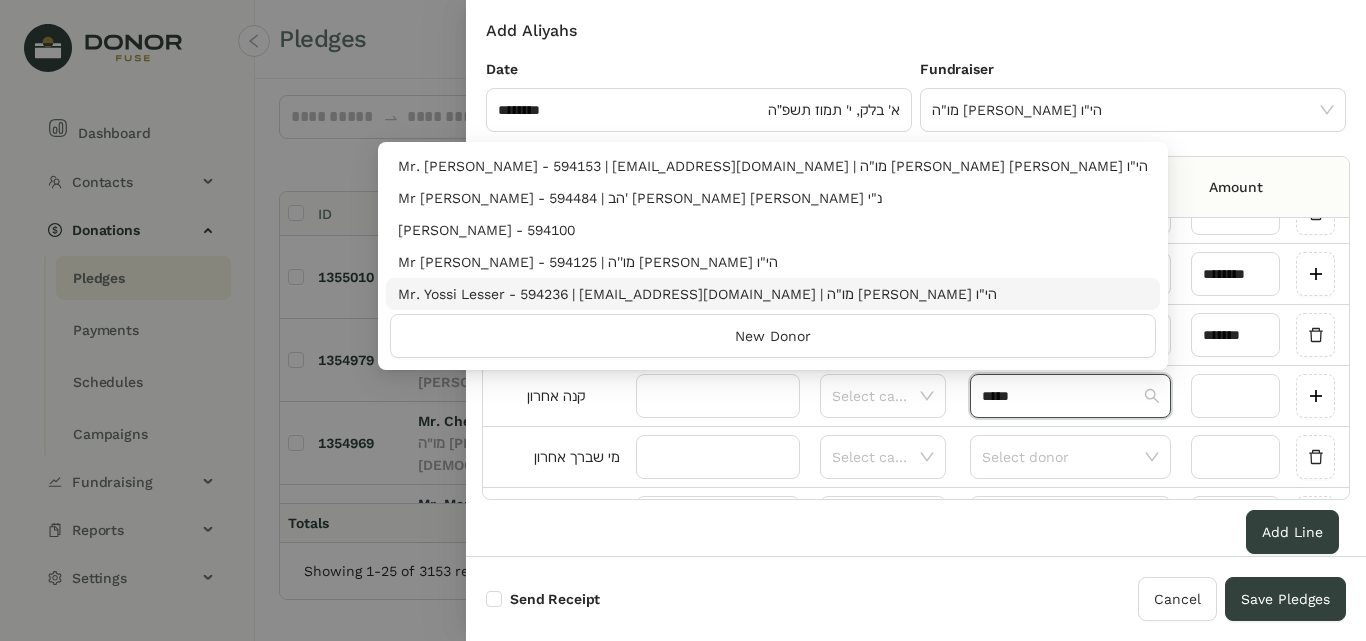type on "*****" 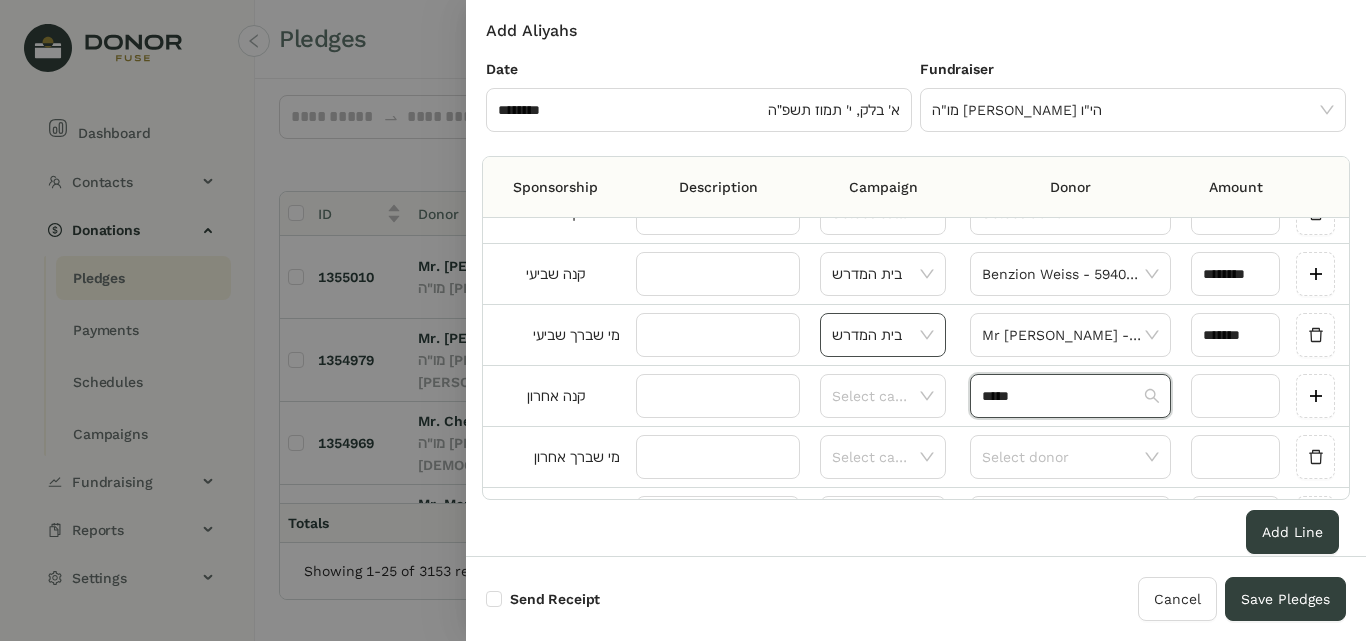 type 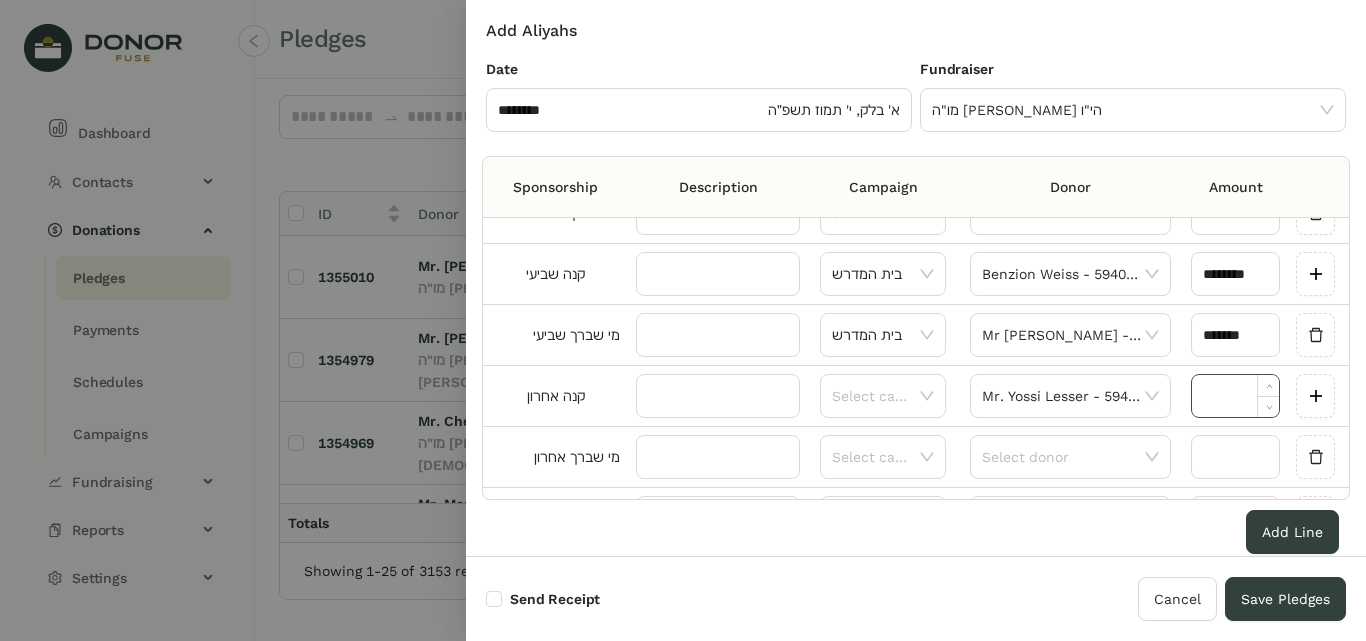 click at bounding box center [1235, 396] 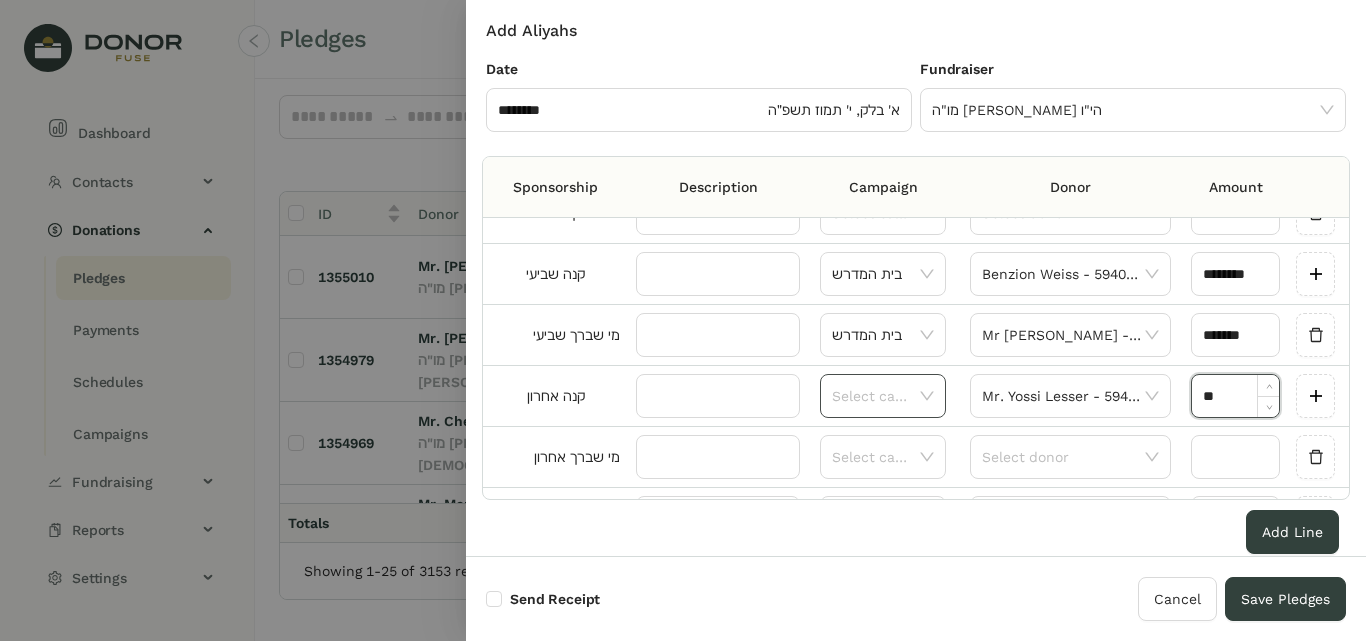 click at bounding box center [876, 396] 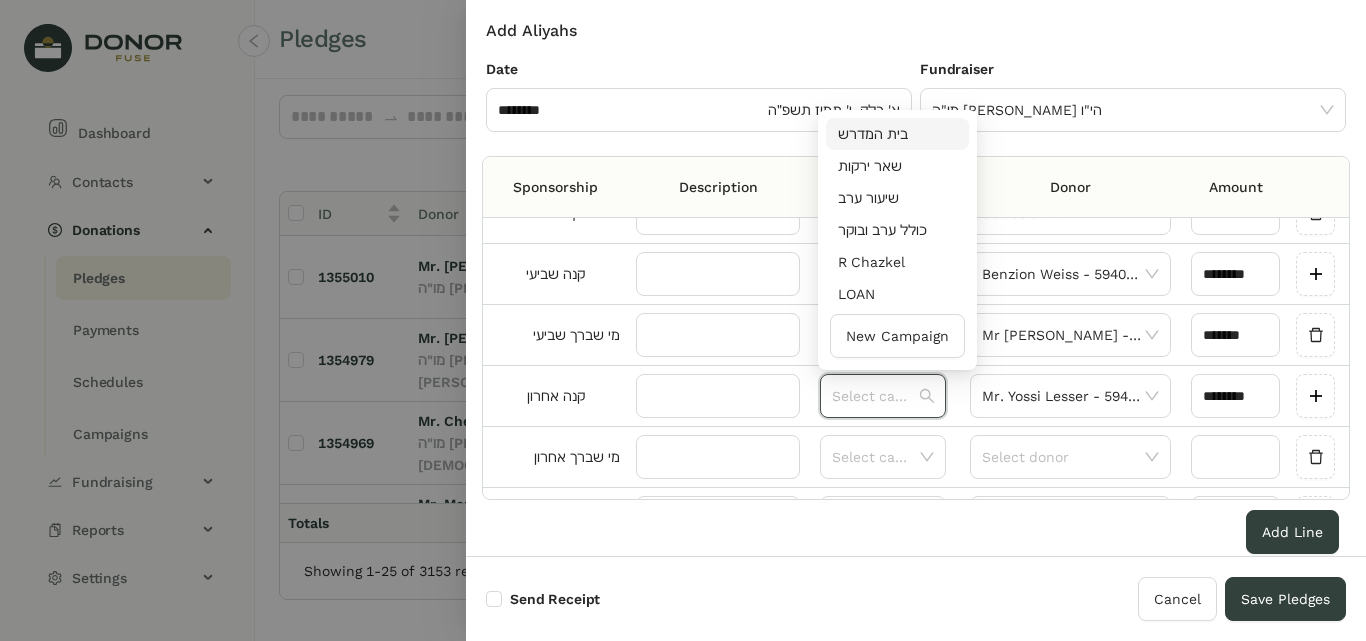 drag, startPoint x: 874, startPoint y: 135, endPoint x: 1012, endPoint y: 370, distance: 272.5234 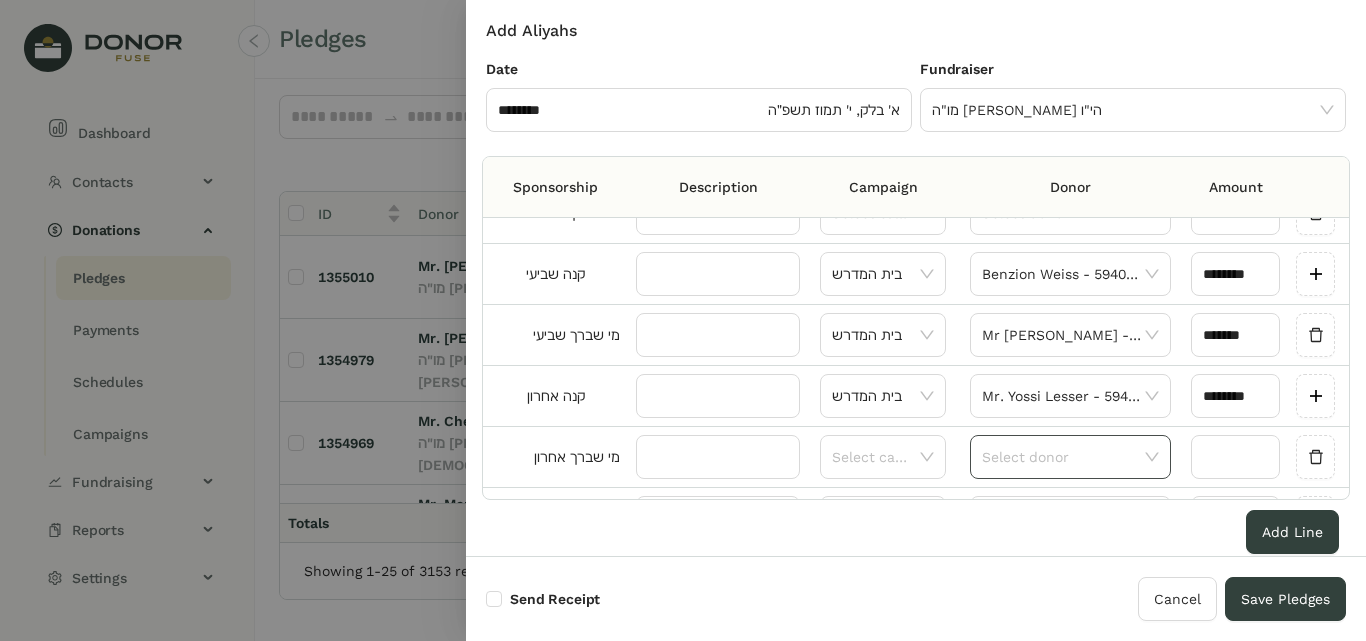 click at bounding box center (1063, 457) 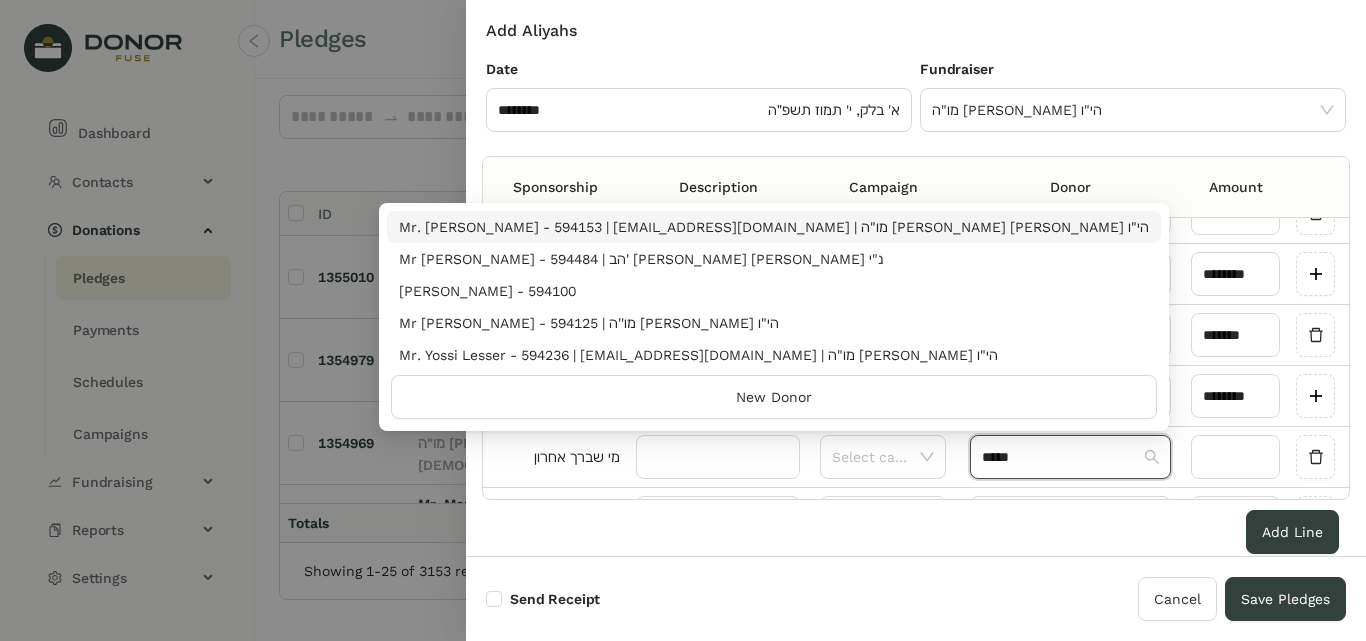 type on "*****" 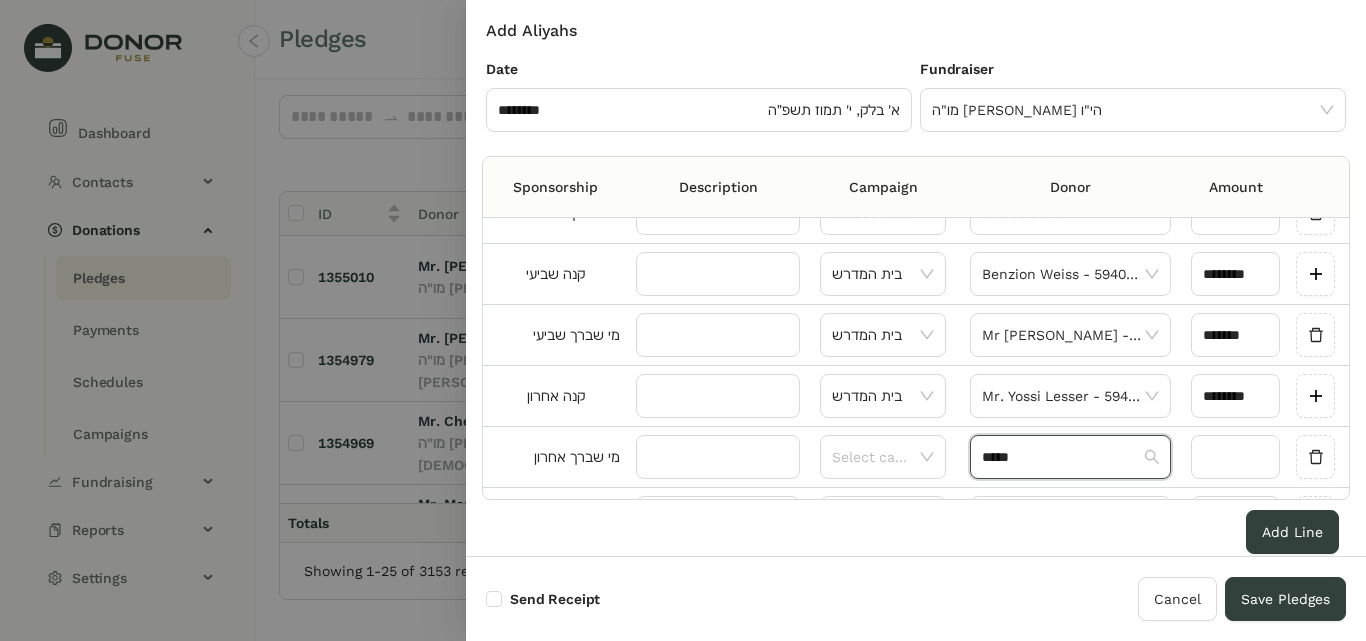 type 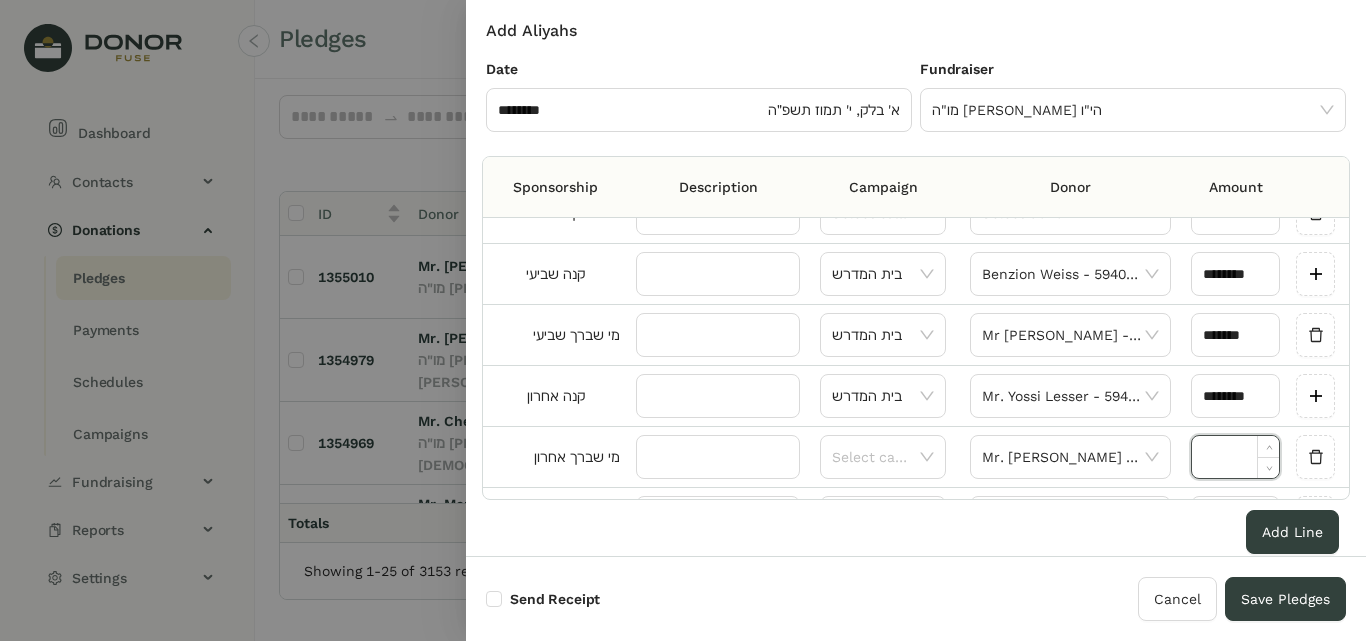 click at bounding box center [1235, 457] 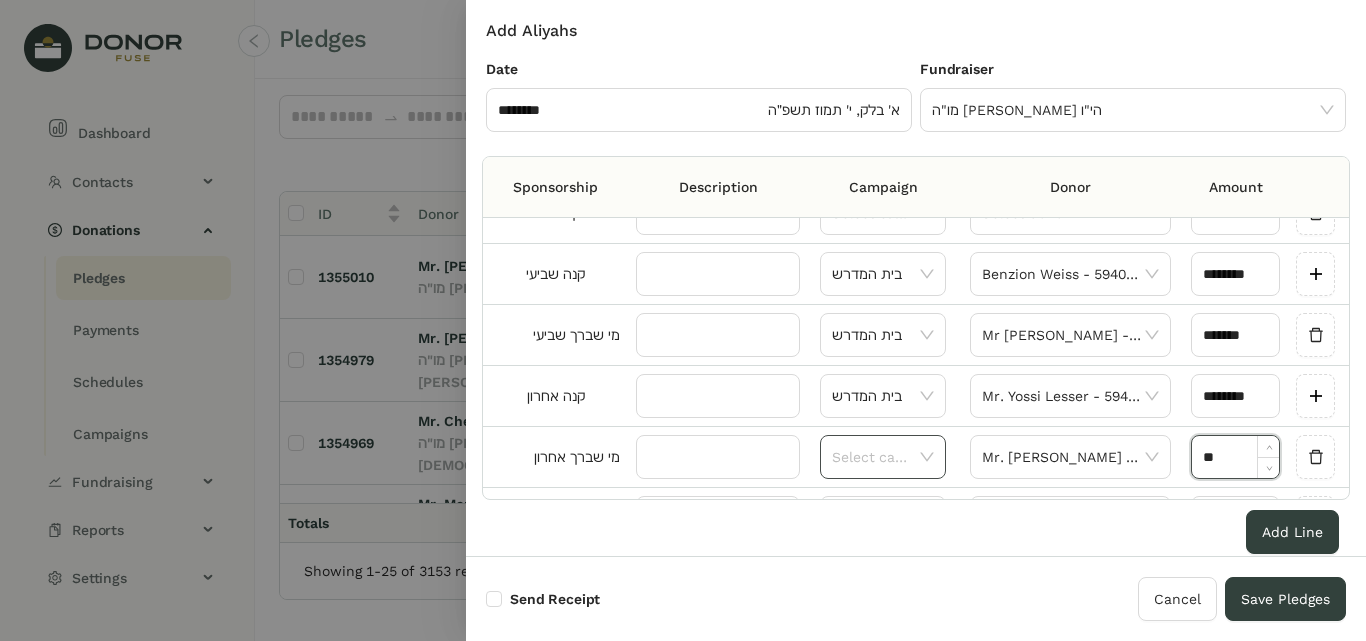 type on "********" 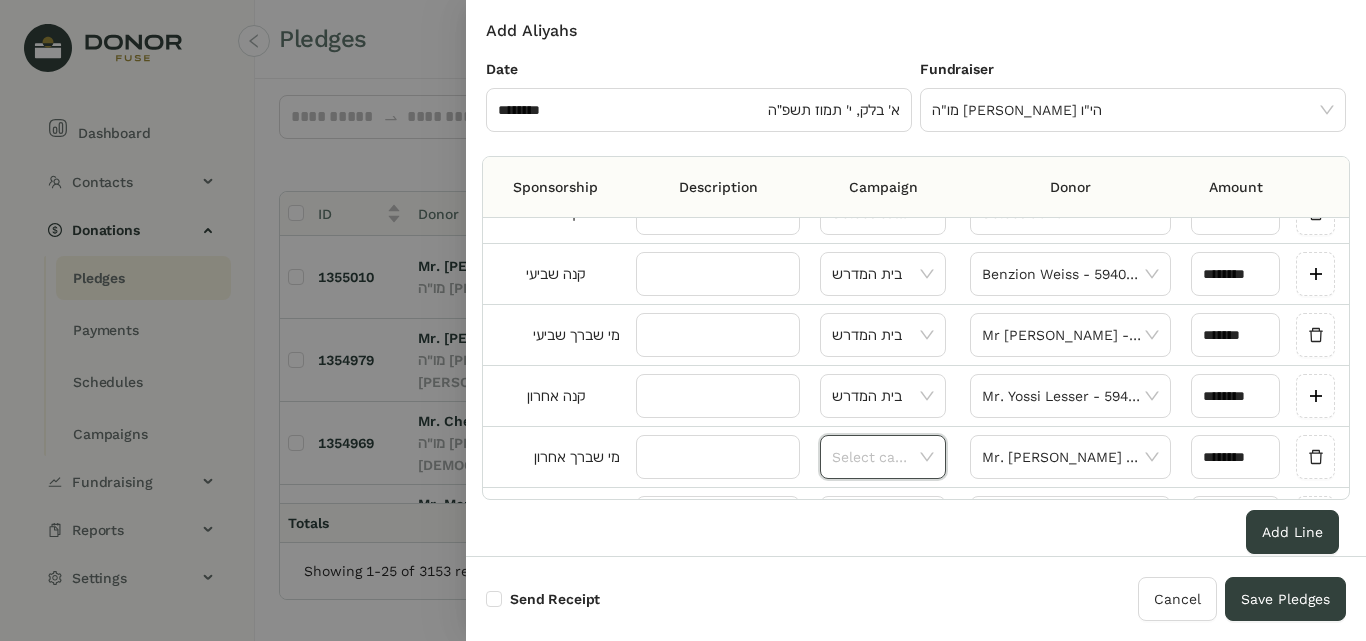 drag, startPoint x: 869, startPoint y: 458, endPoint x: 736, endPoint y: 160, distance: 326.33264 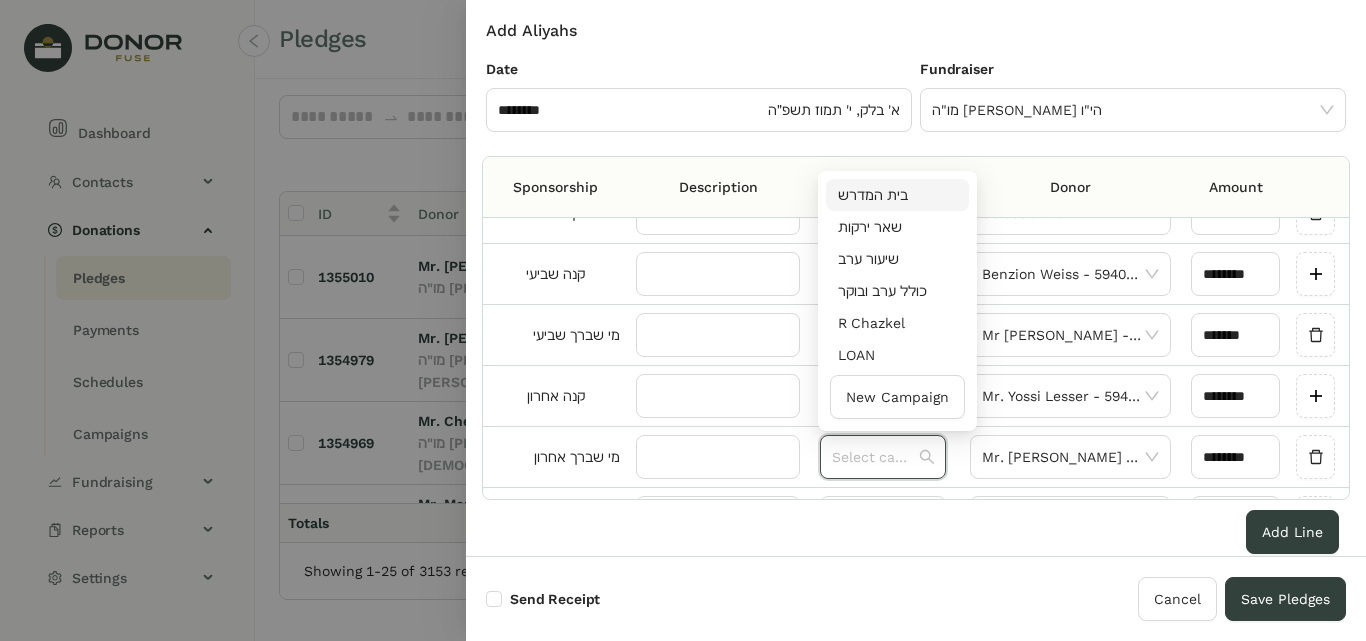 click on "בית המדרש" at bounding box center (897, 195) 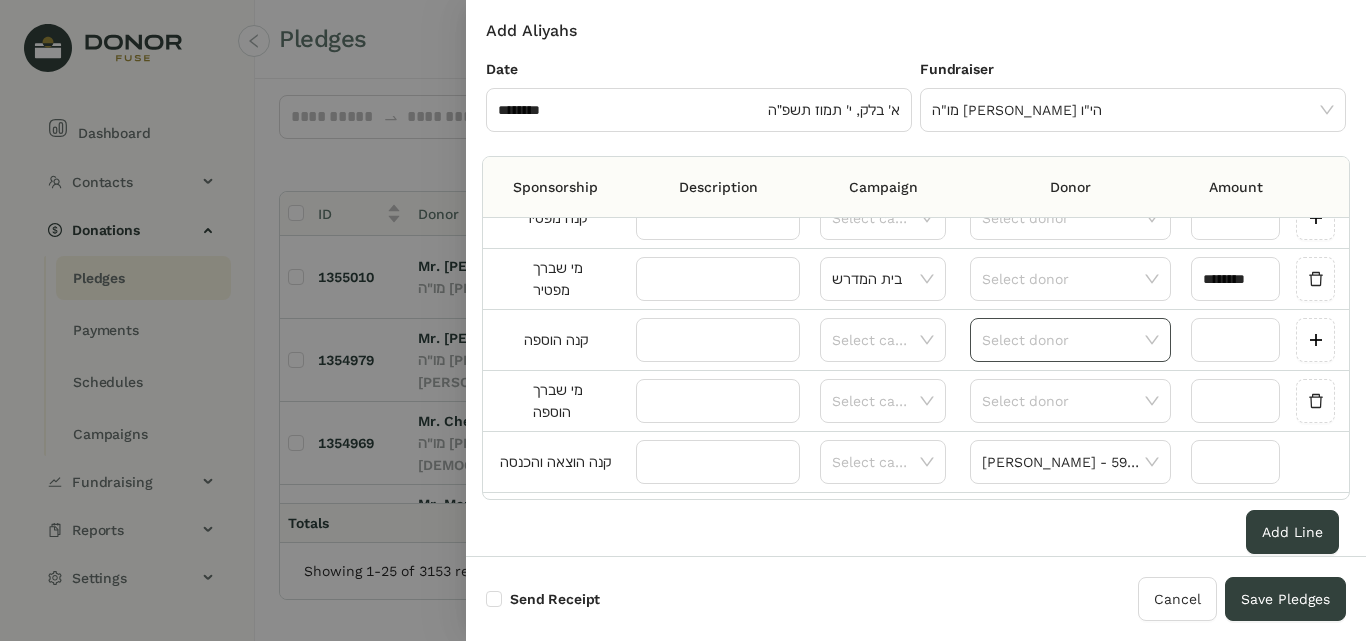 scroll, scrollTop: 1060, scrollLeft: 0, axis: vertical 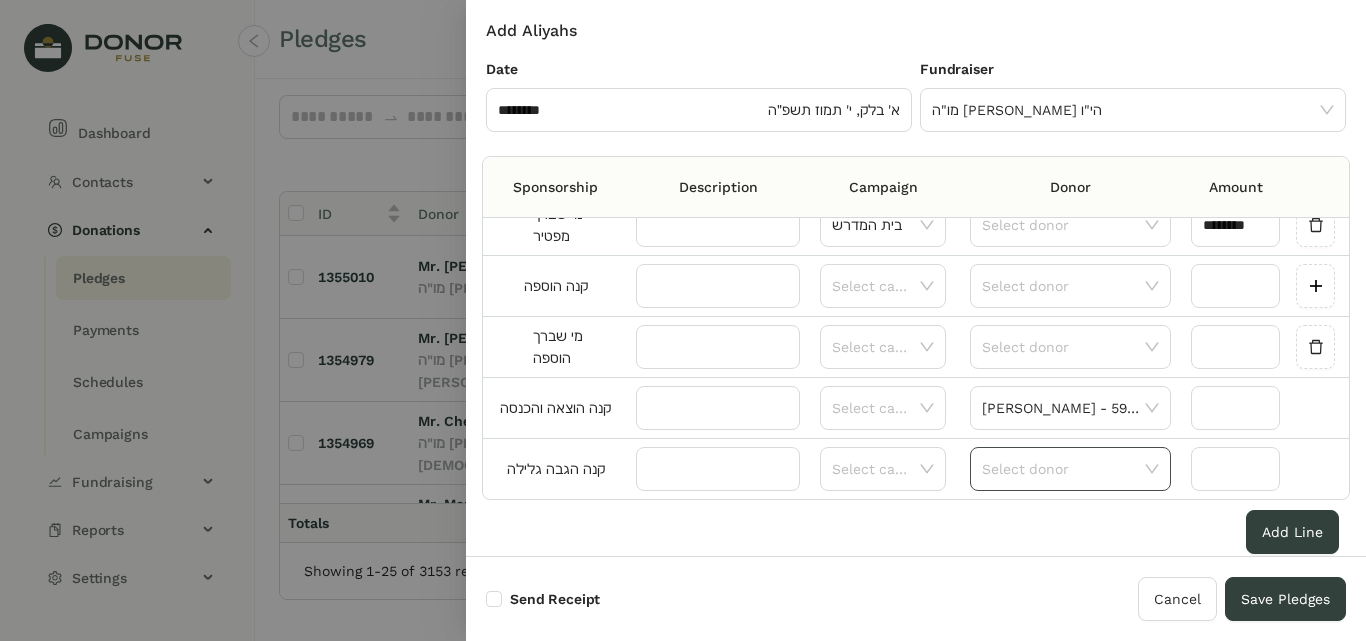 click at bounding box center [1063, 469] 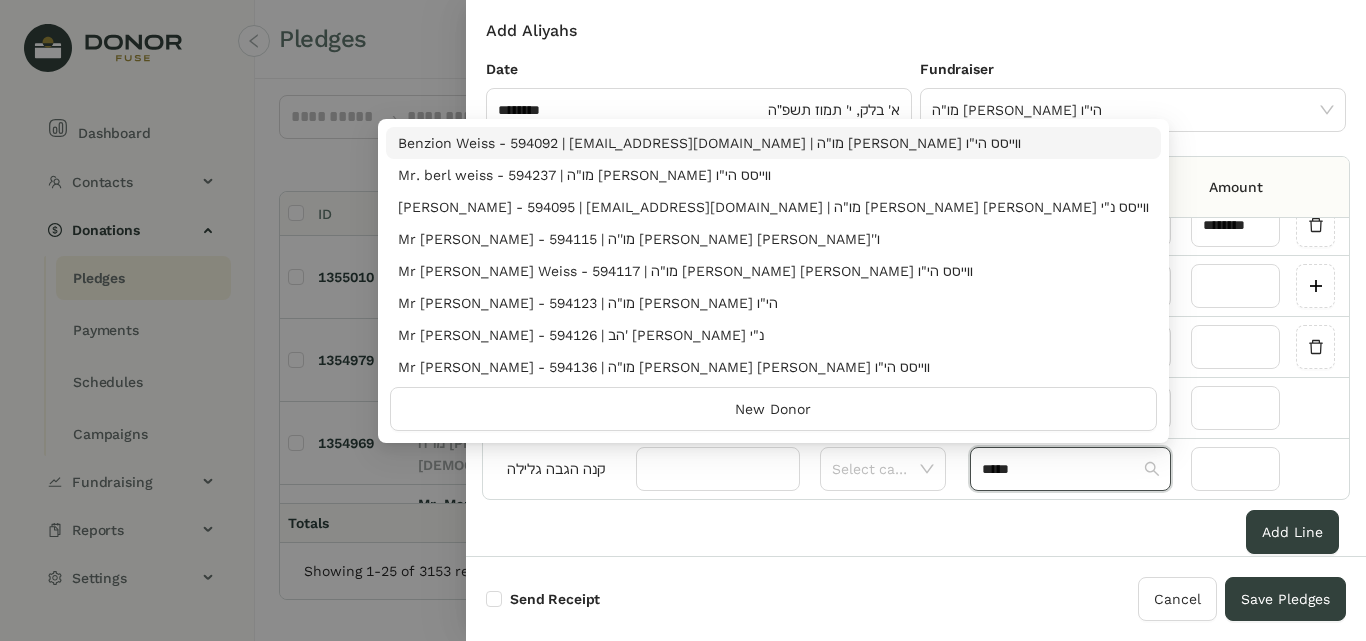 type on "*****" 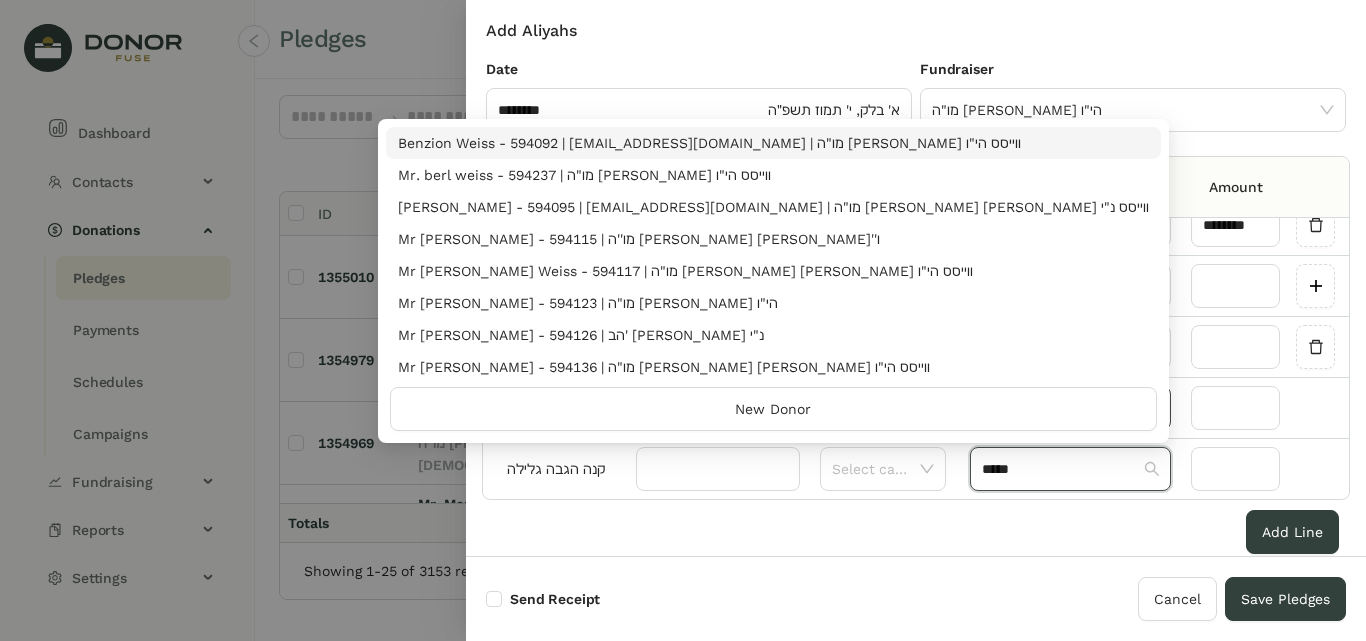 drag, startPoint x: 713, startPoint y: 142, endPoint x: 1031, endPoint y: 396, distance: 406.98895 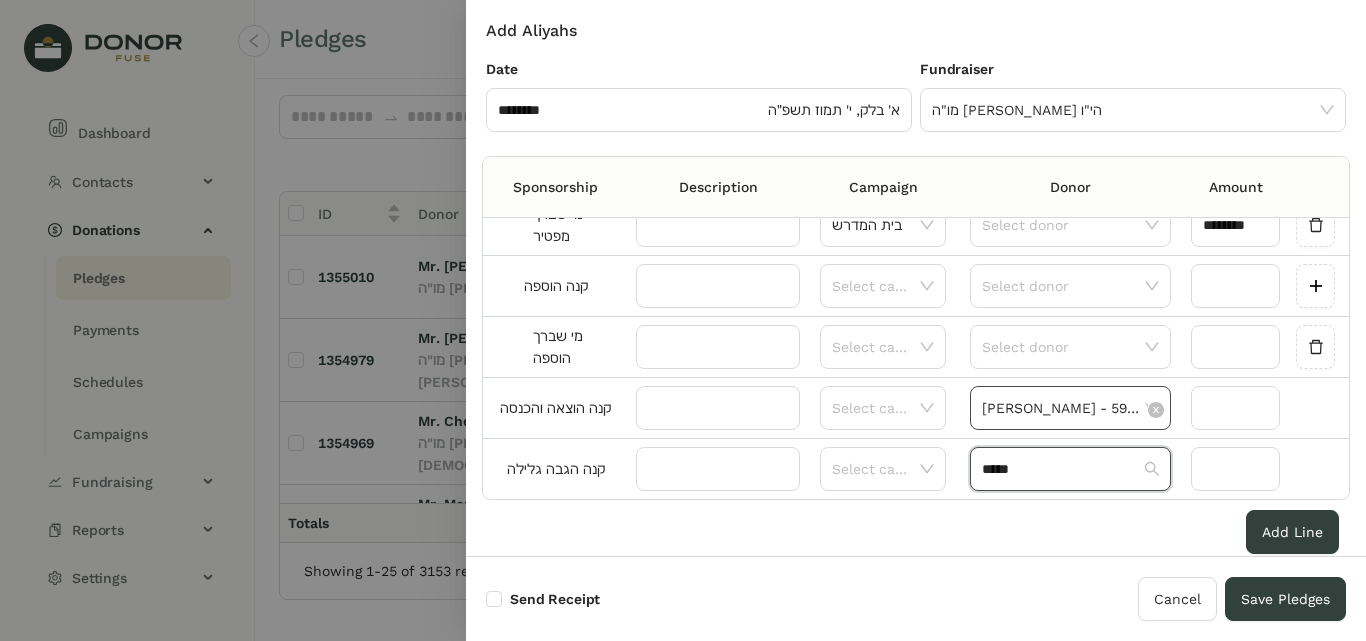 type 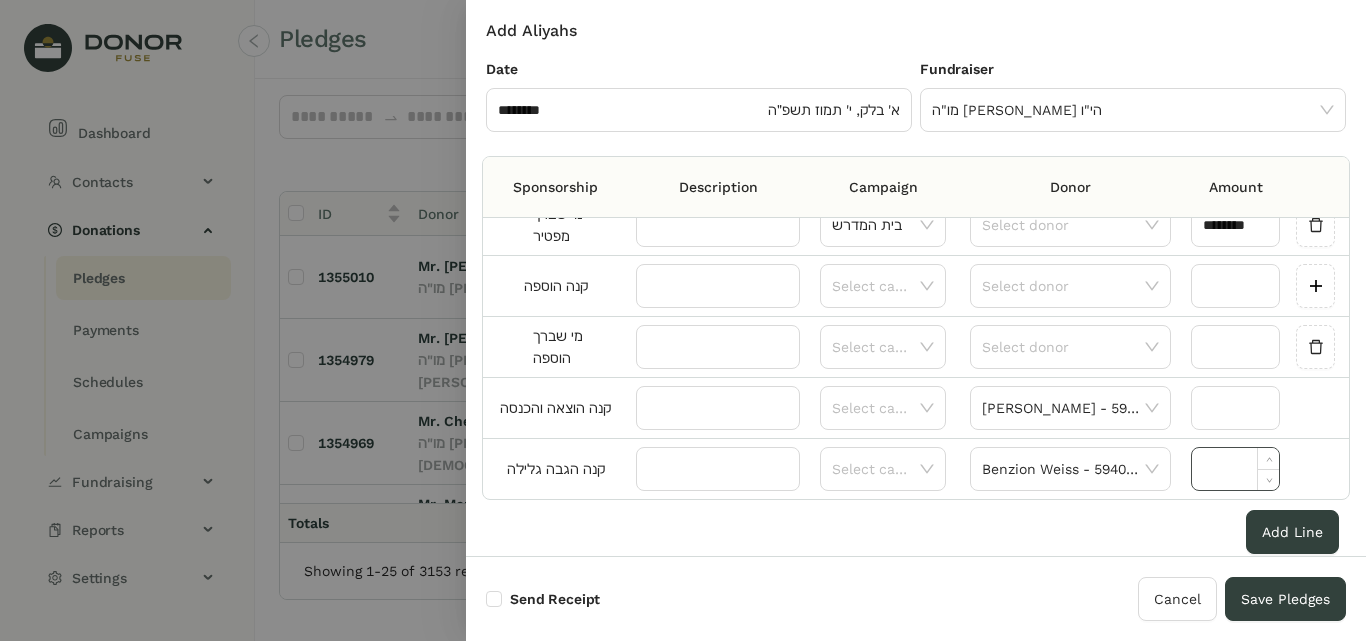 click at bounding box center [1235, 469] 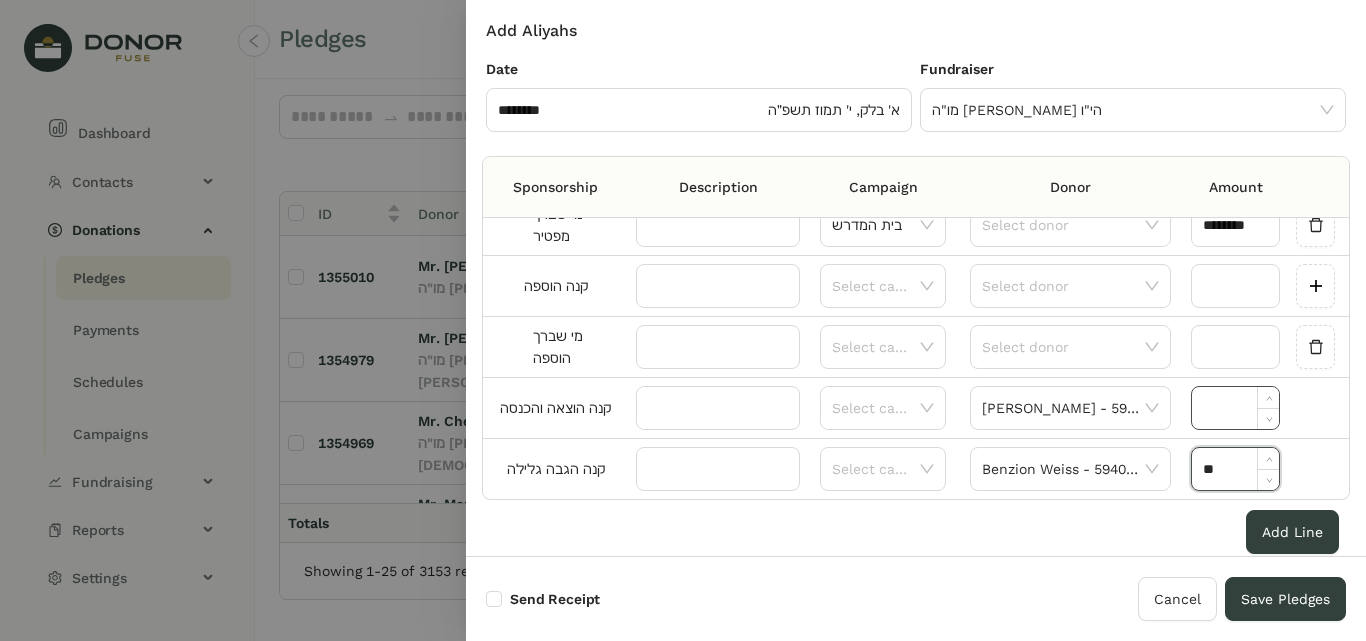 type on "********" 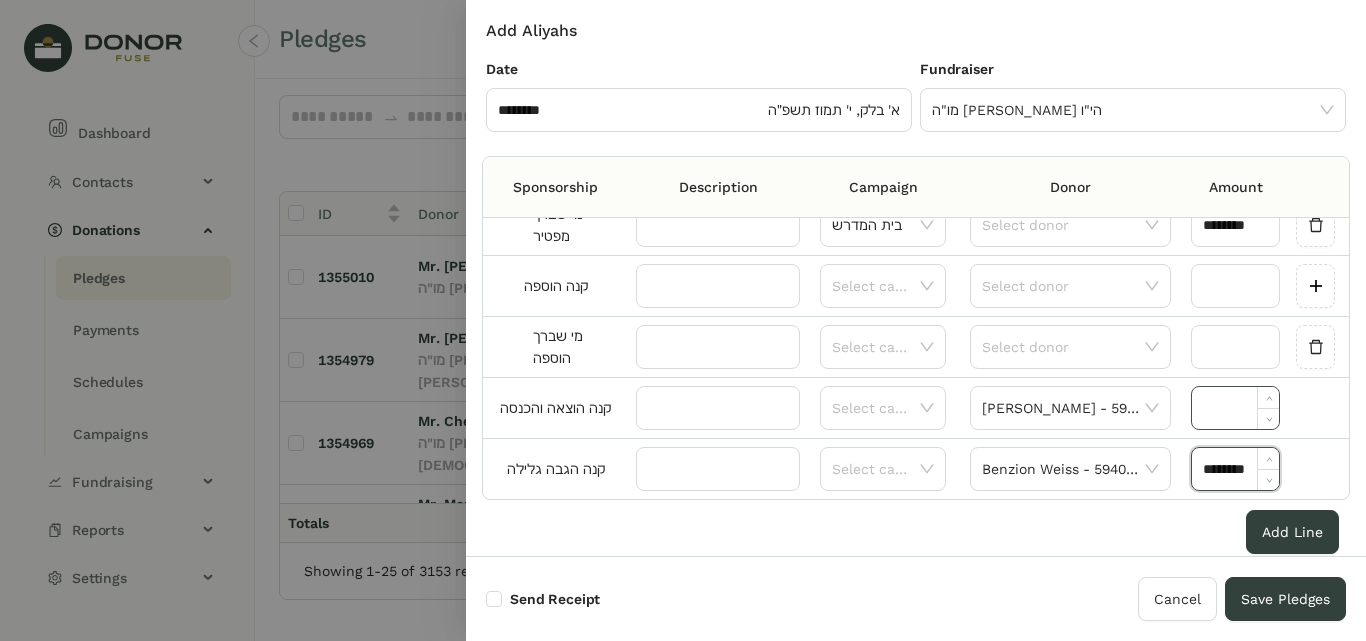 click at bounding box center [1235, 408] 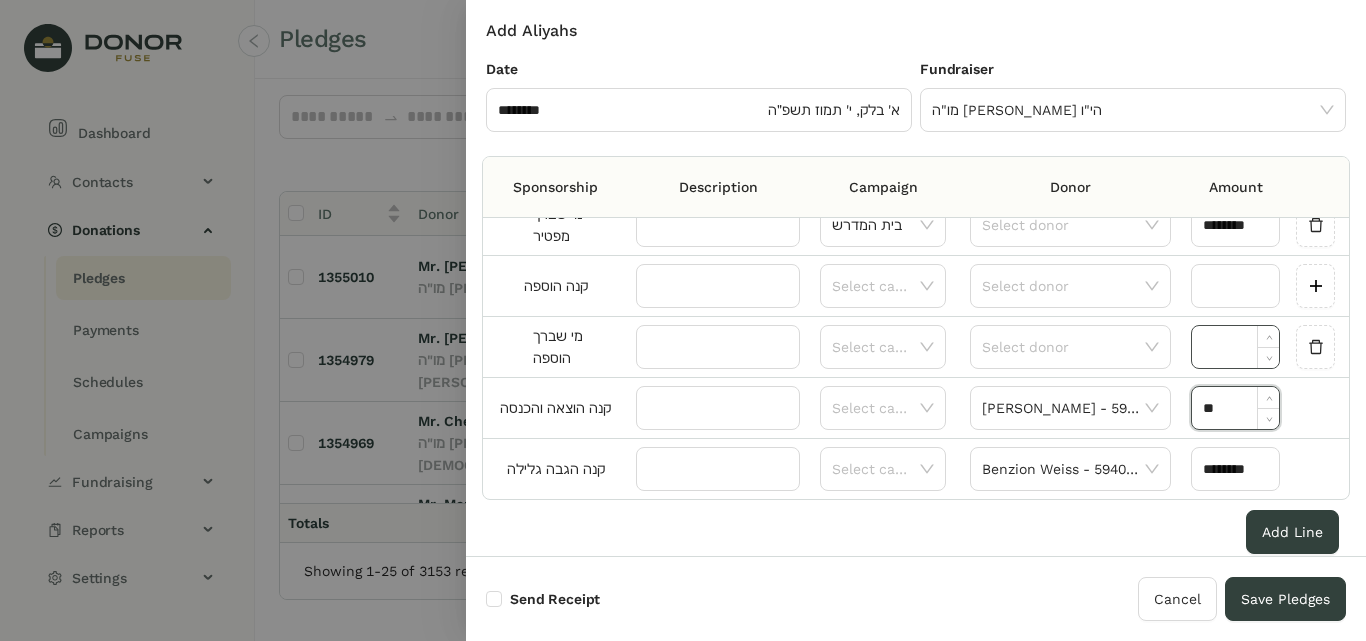 type on "********" 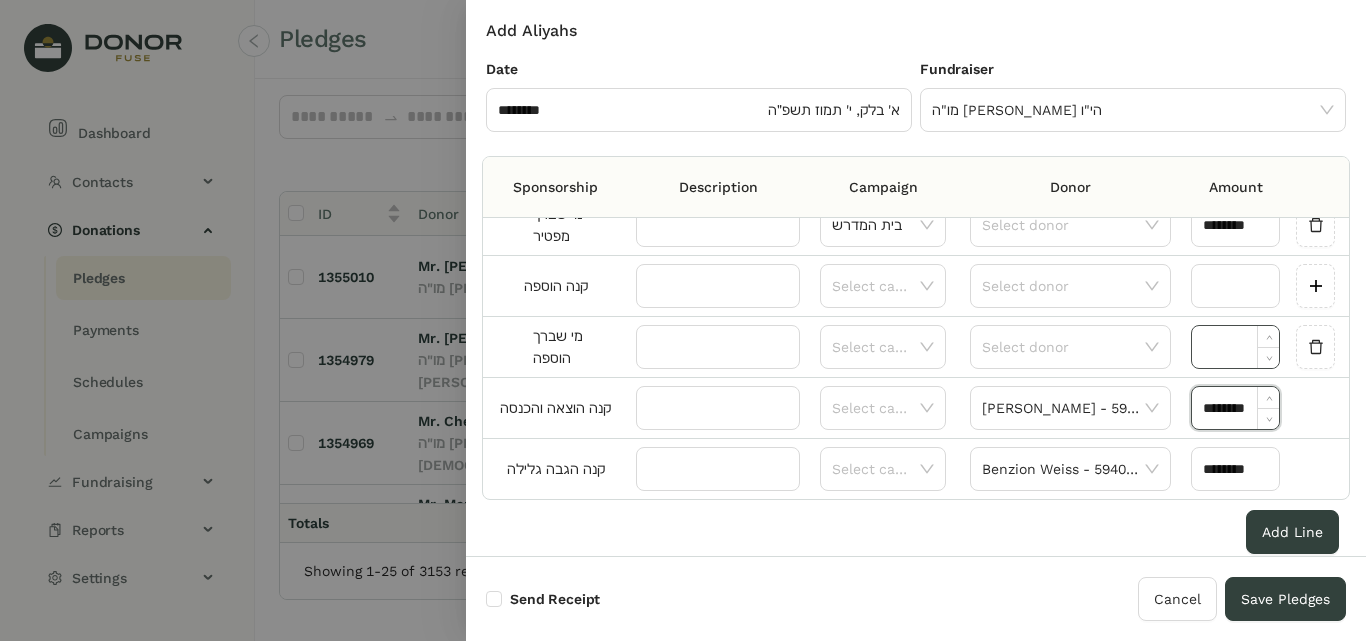 click at bounding box center [1235, 347] 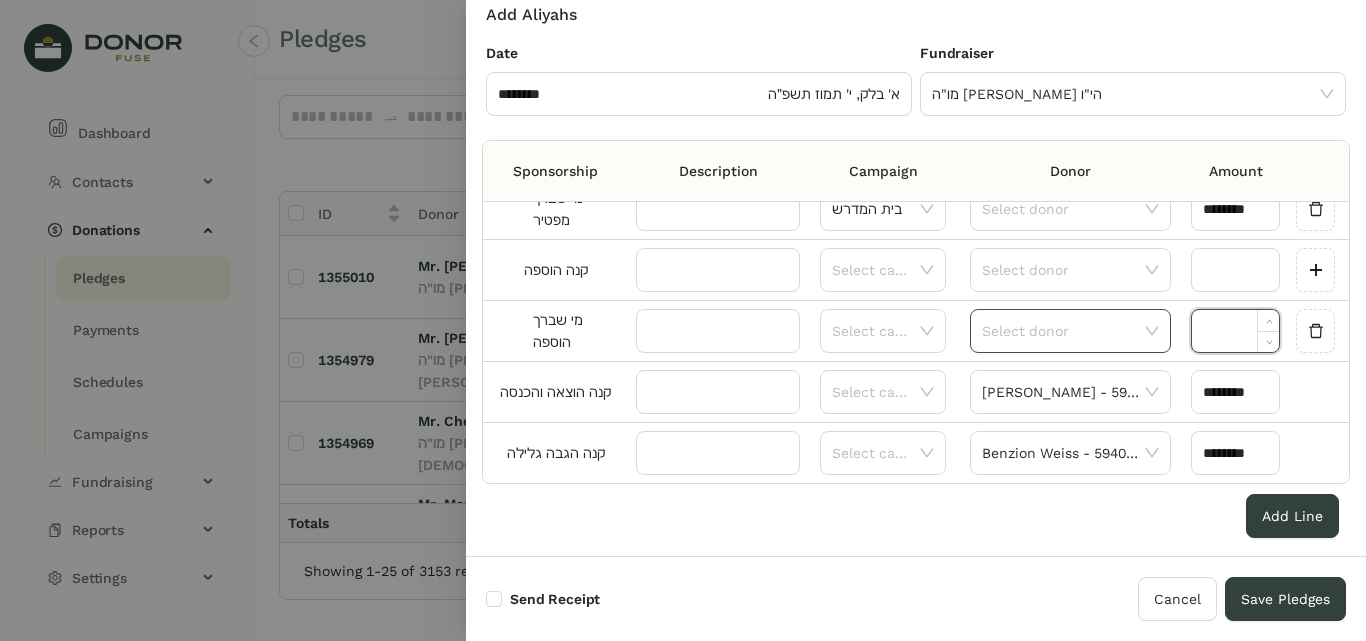 scroll, scrollTop: 18, scrollLeft: 0, axis: vertical 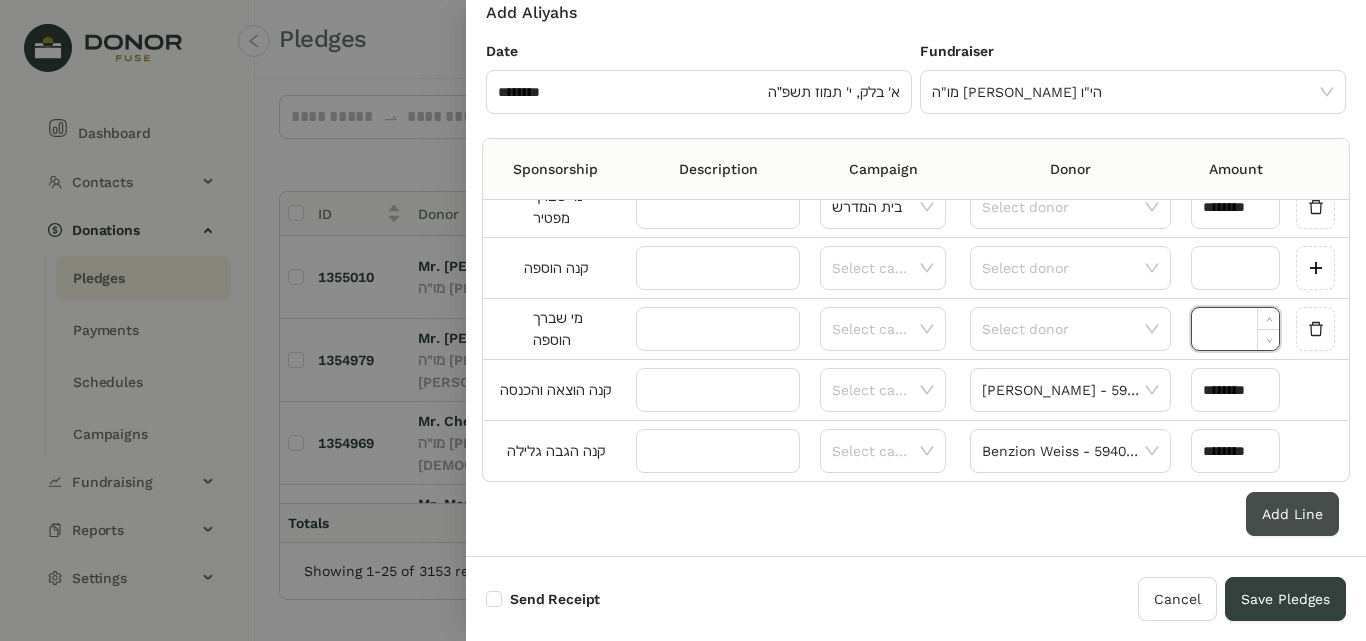 drag, startPoint x: 1277, startPoint y: 518, endPoint x: 1215, endPoint y: 512, distance: 62.289646 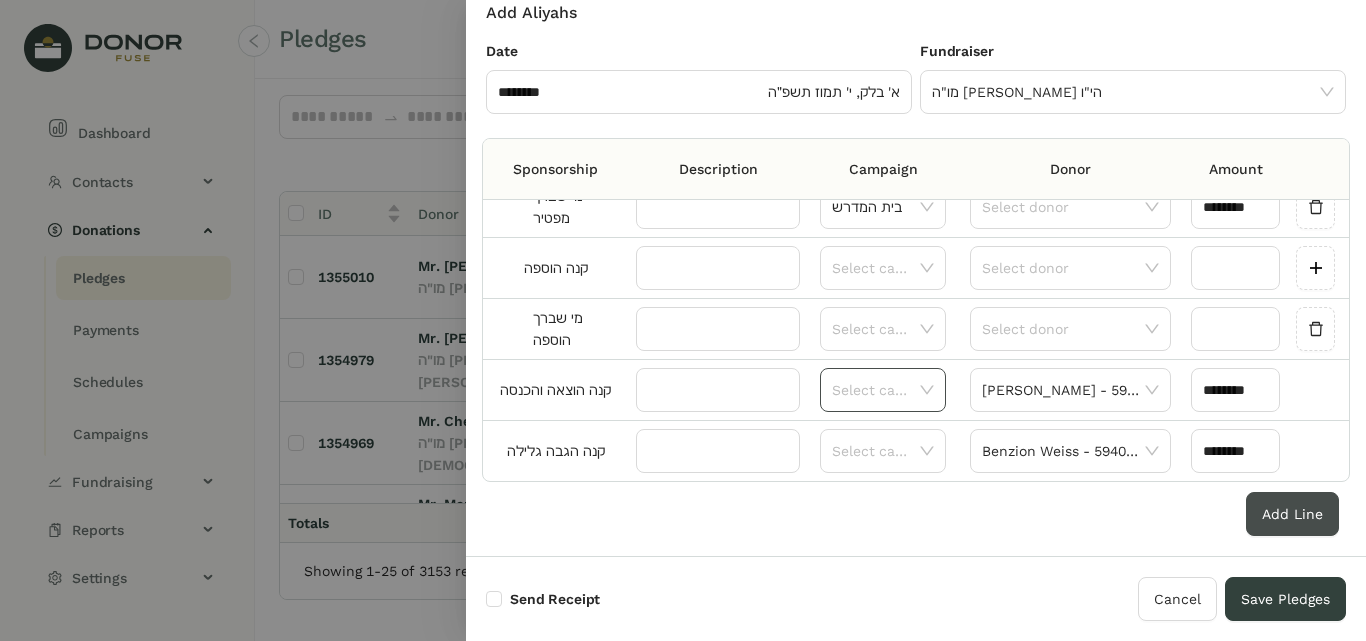 scroll, scrollTop: 1121, scrollLeft: 0, axis: vertical 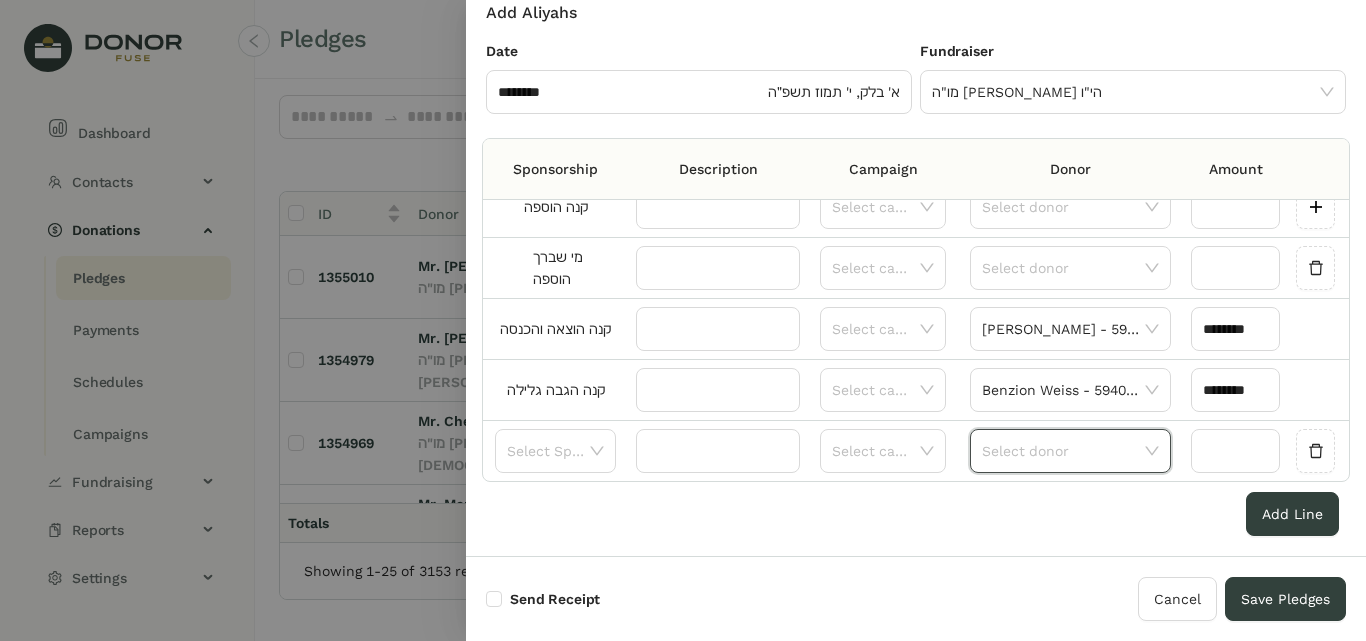 click at bounding box center [1063, 451] 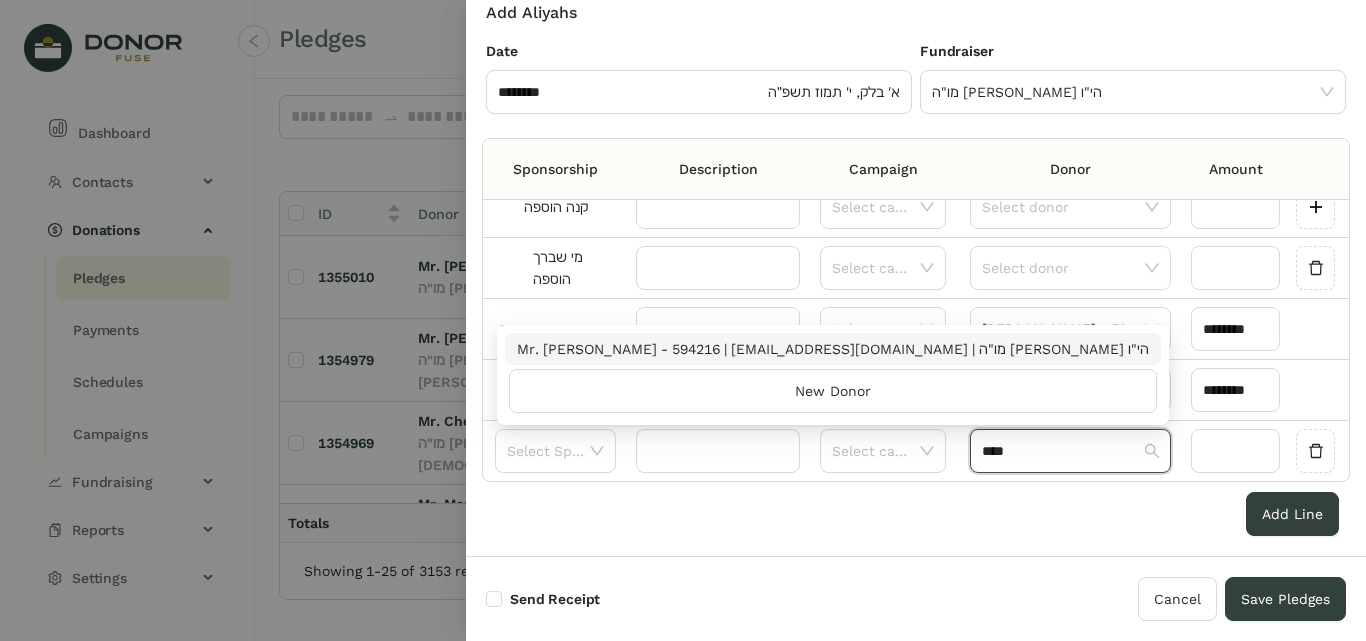 type on "****" 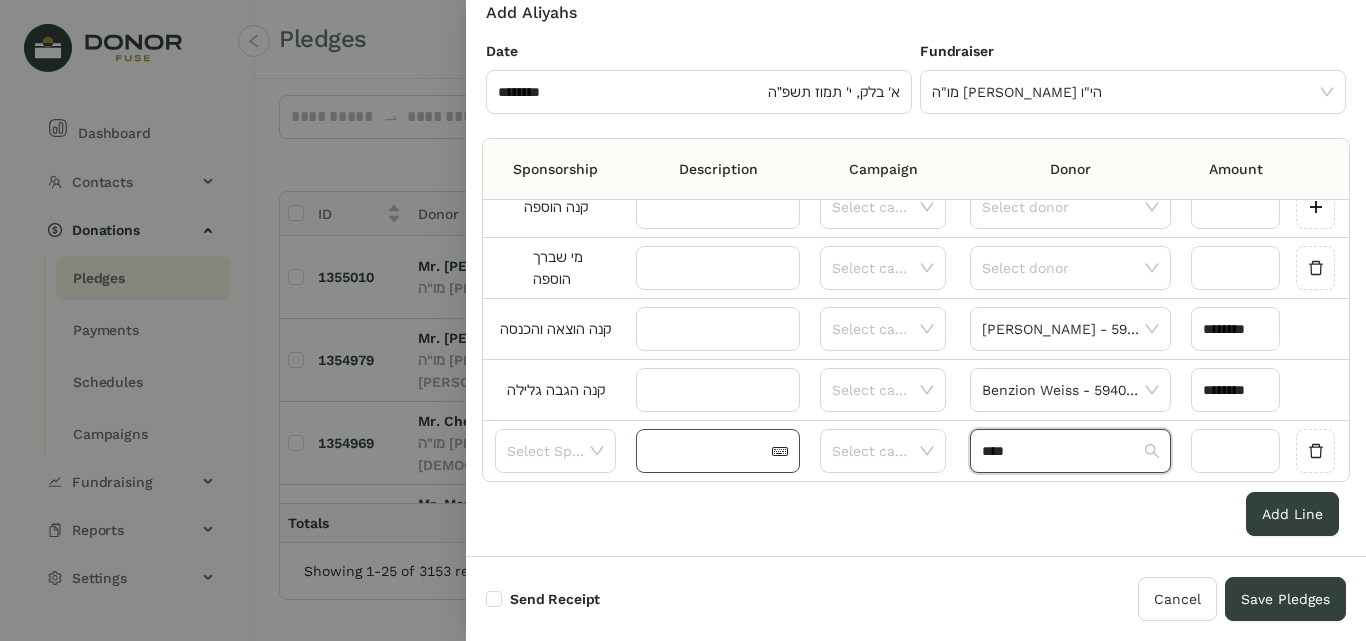 type 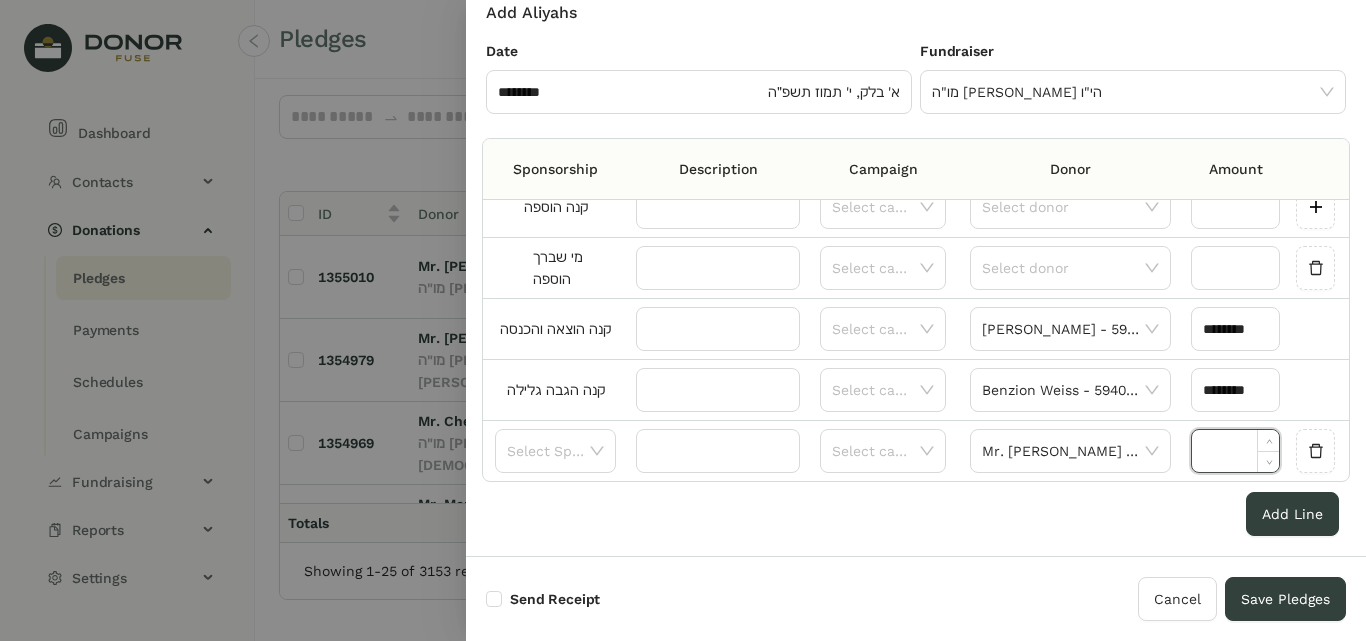 click at bounding box center [1235, 451] 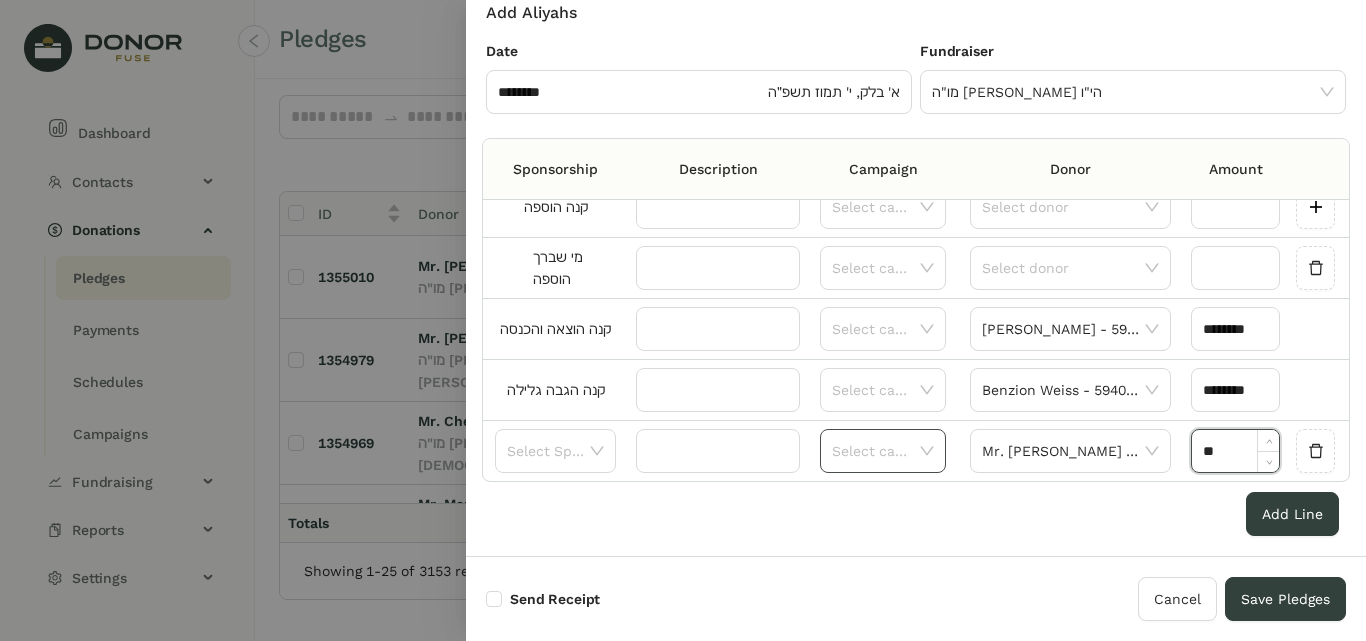 type on "********" 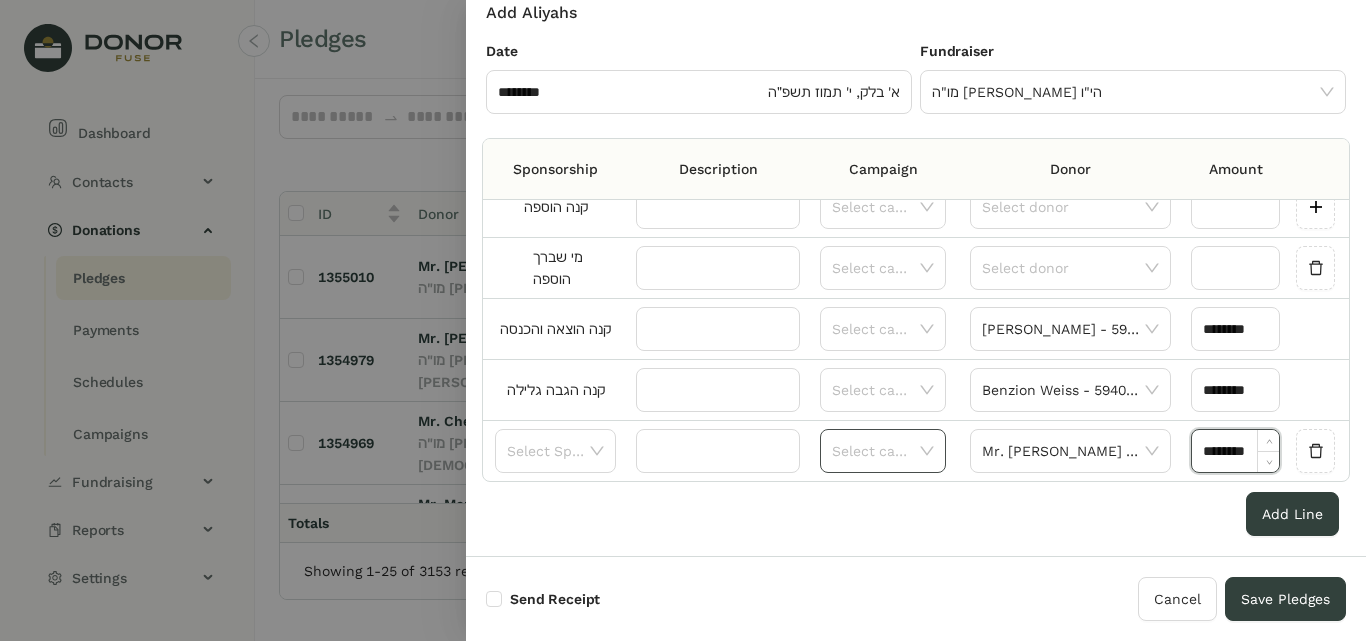 click at bounding box center (876, 451) 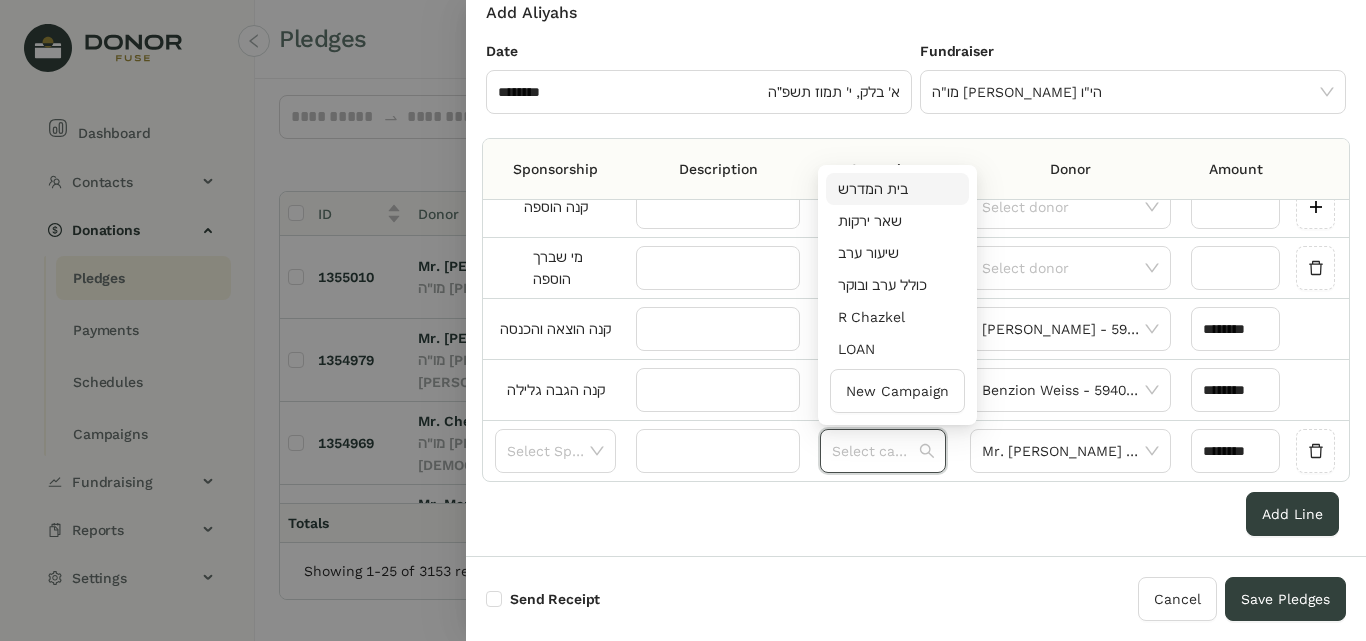 click on "בית המדרש" at bounding box center [897, 189] 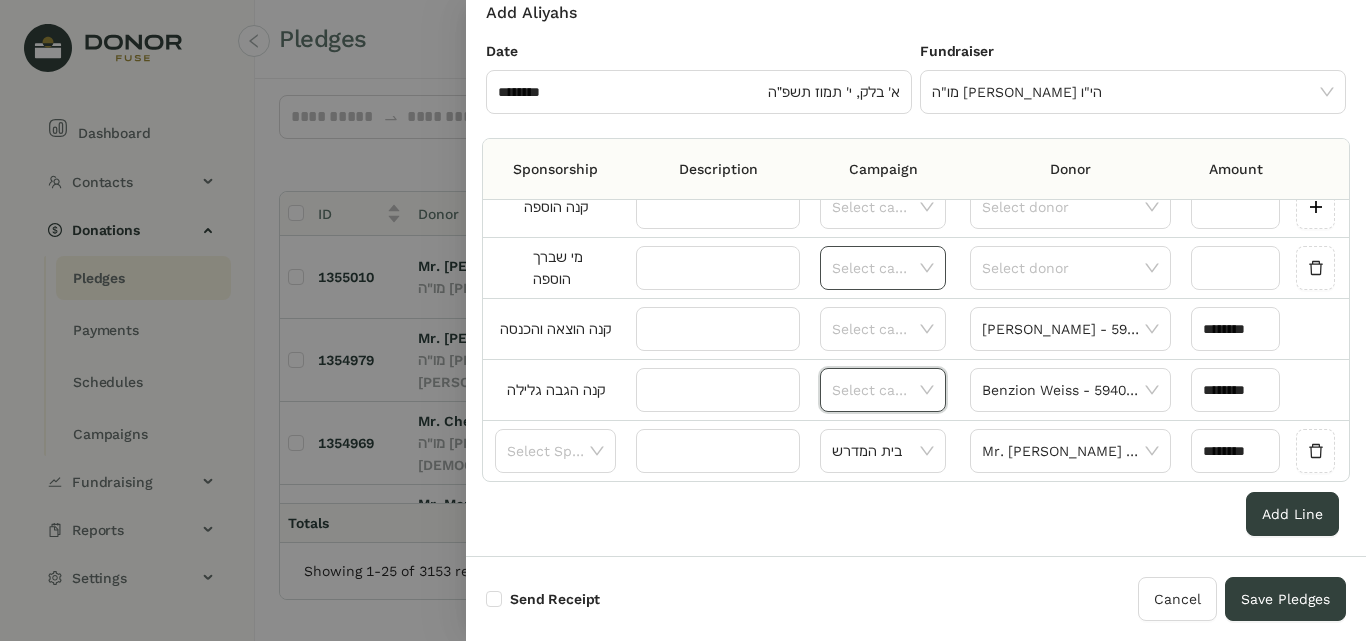 drag, startPoint x: 908, startPoint y: 399, endPoint x: 852, endPoint y: 262, distance: 148.00337 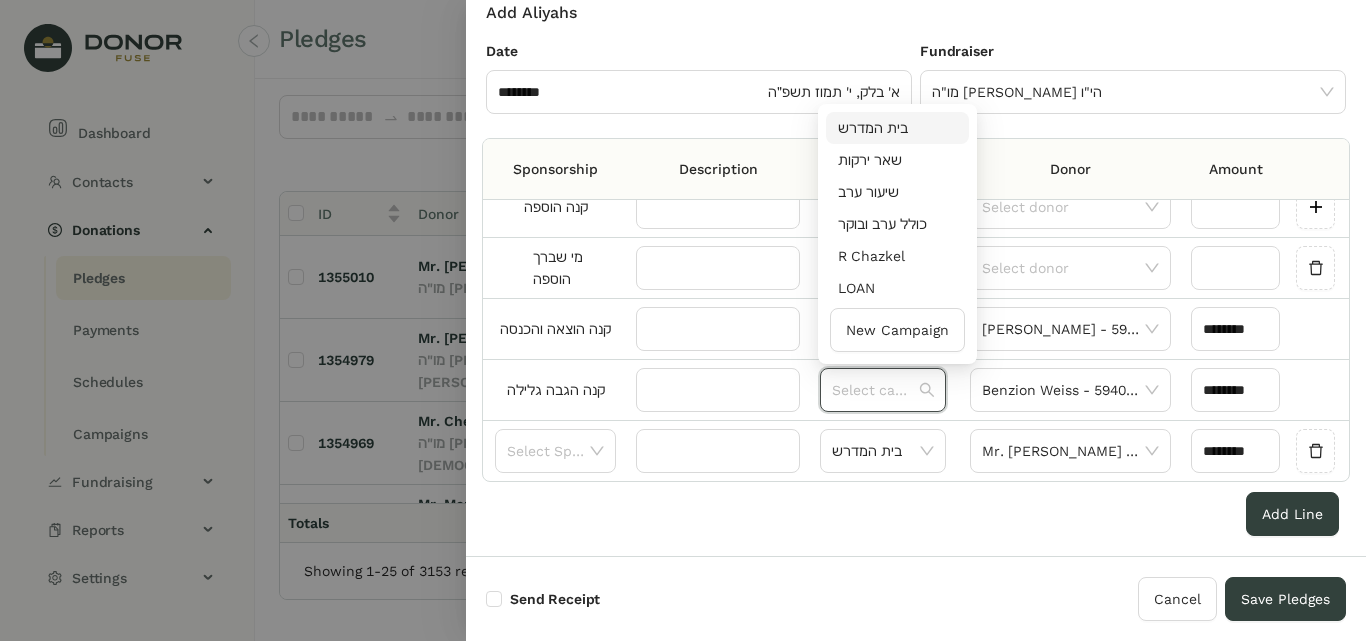click on "בית המדרש" at bounding box center [897, 128] 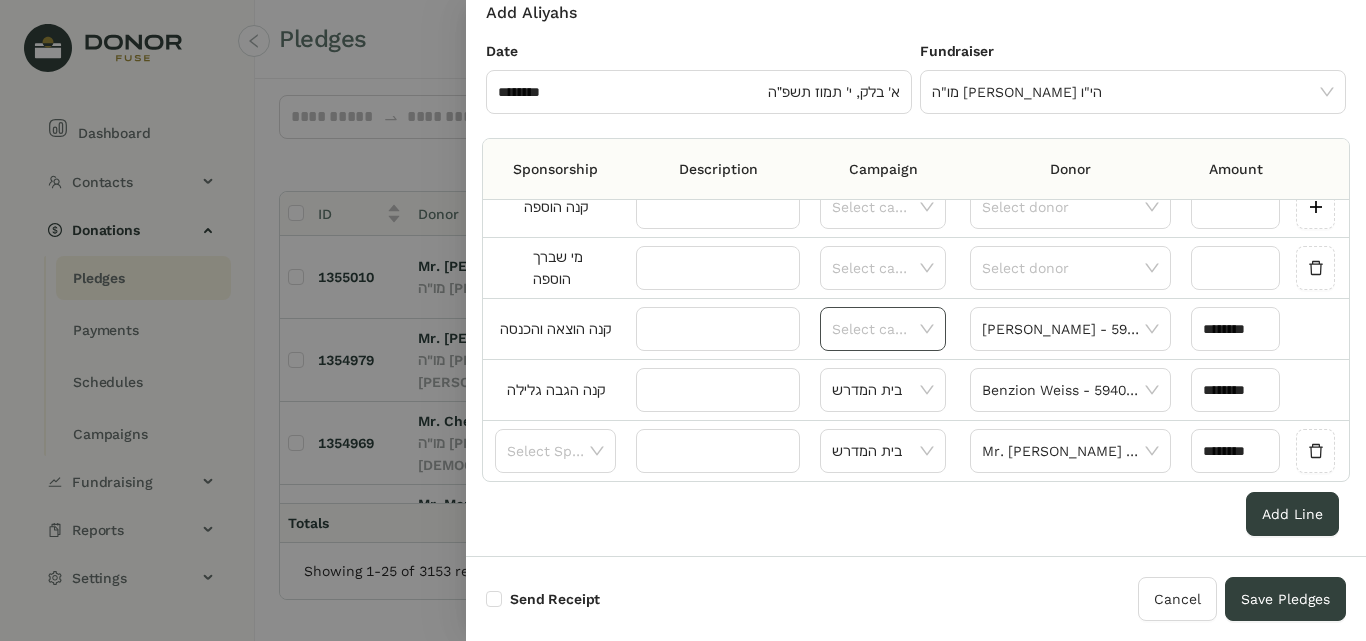 click at bounding box center (876, 329) 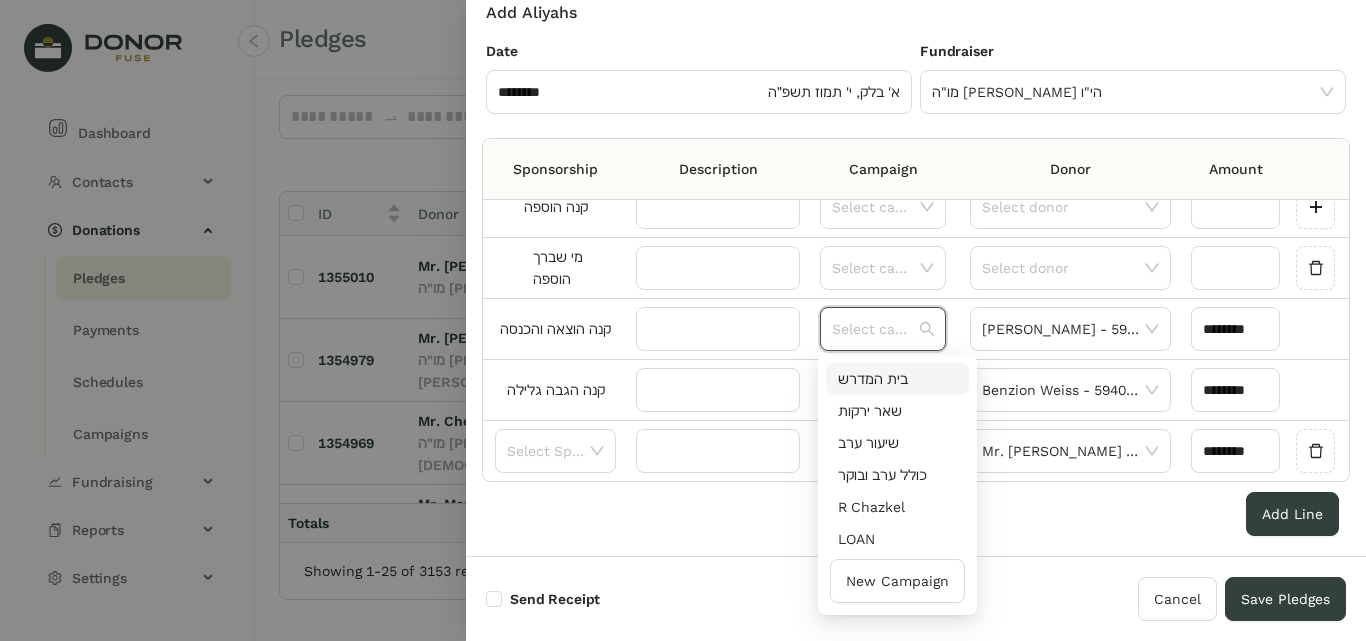 click on "בית המדרש" at bounding box center [897, 379] 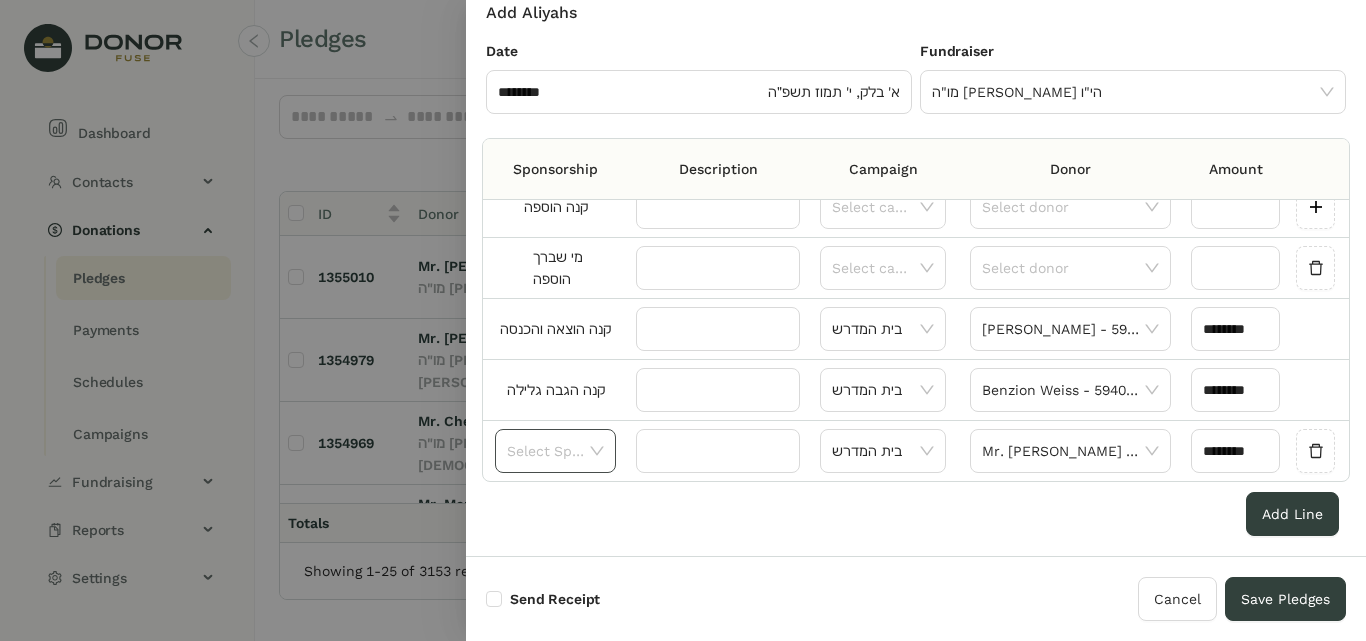 click at bounding box center [548, 451] 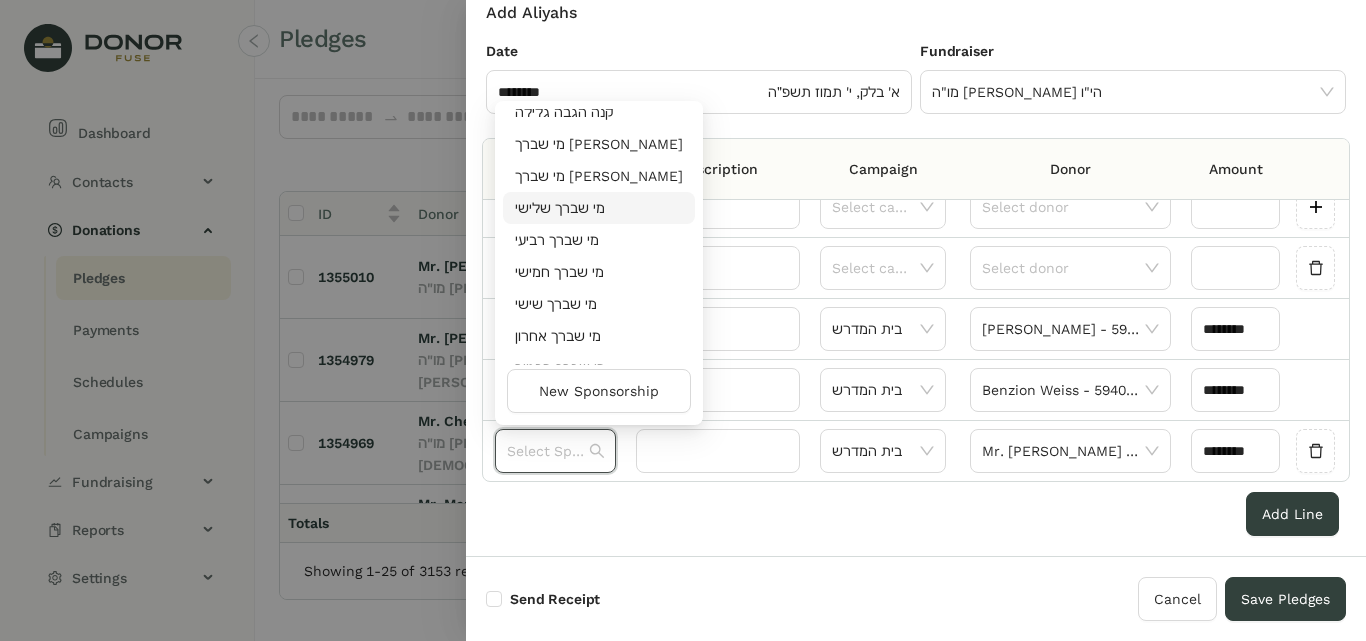 scroll, scrollTop: 576, scrollLeft: 0, axis: vertical 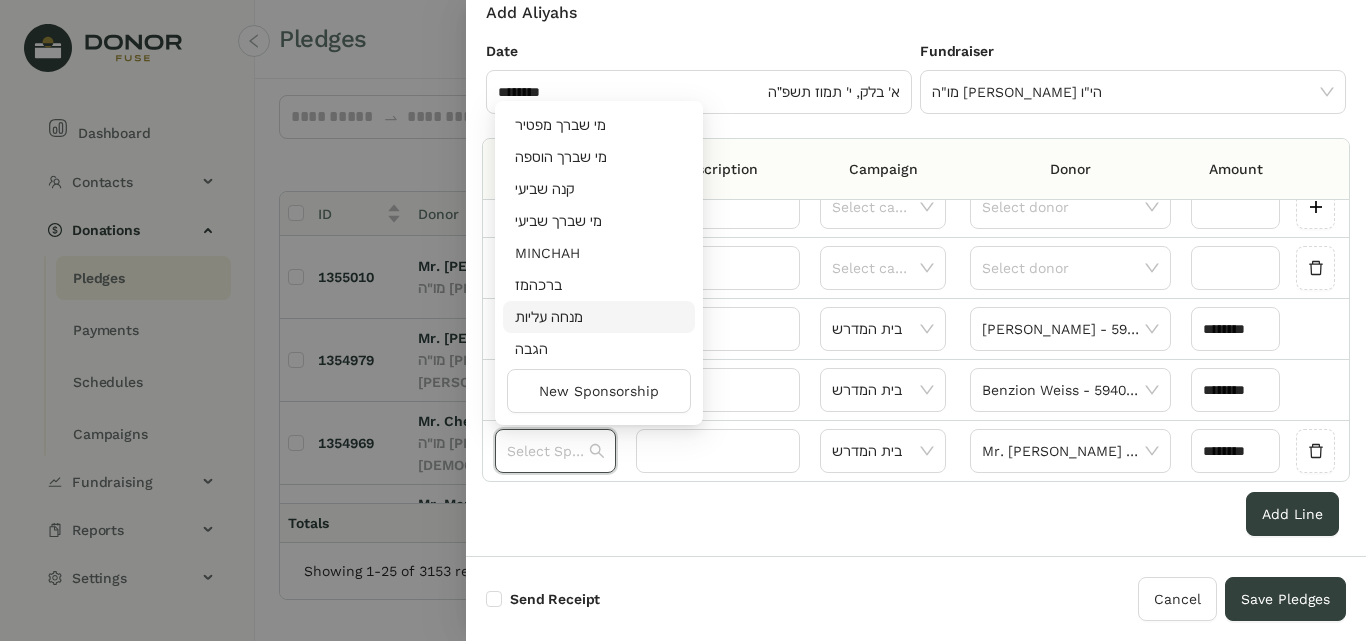click on "‫מנחה עליות‬" at bounding box center (599, 317) 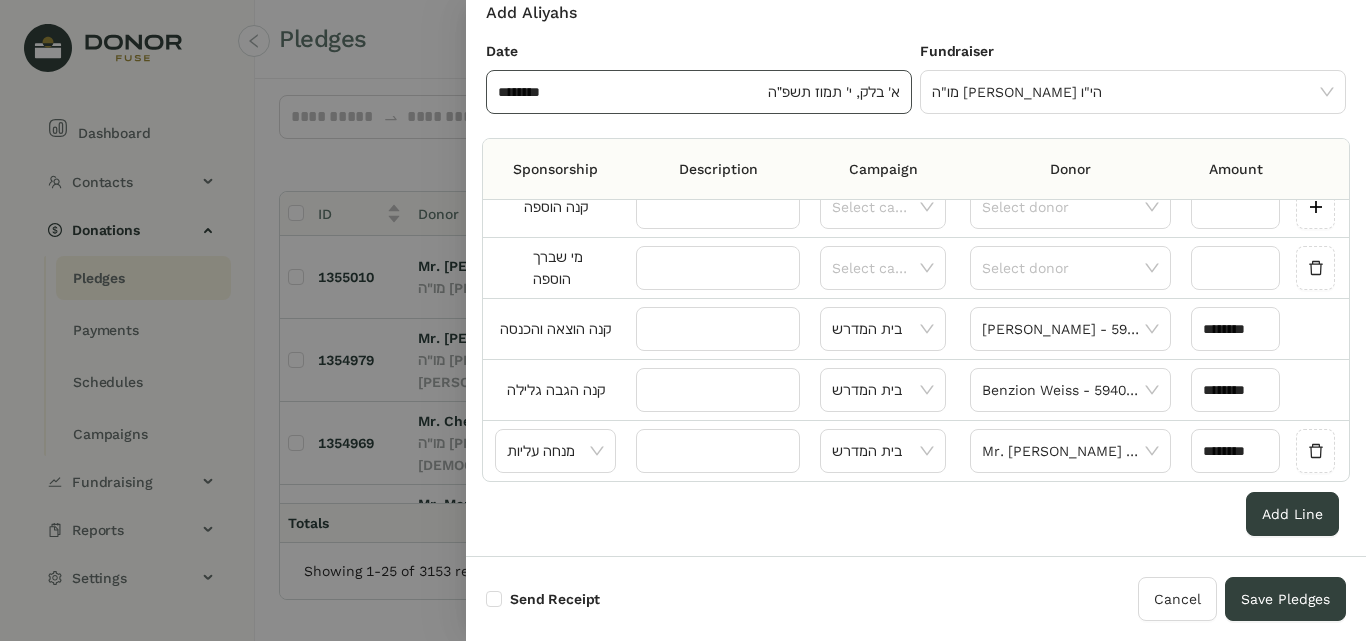 click on "א' בלק, י' תמוז תשפ״ה" 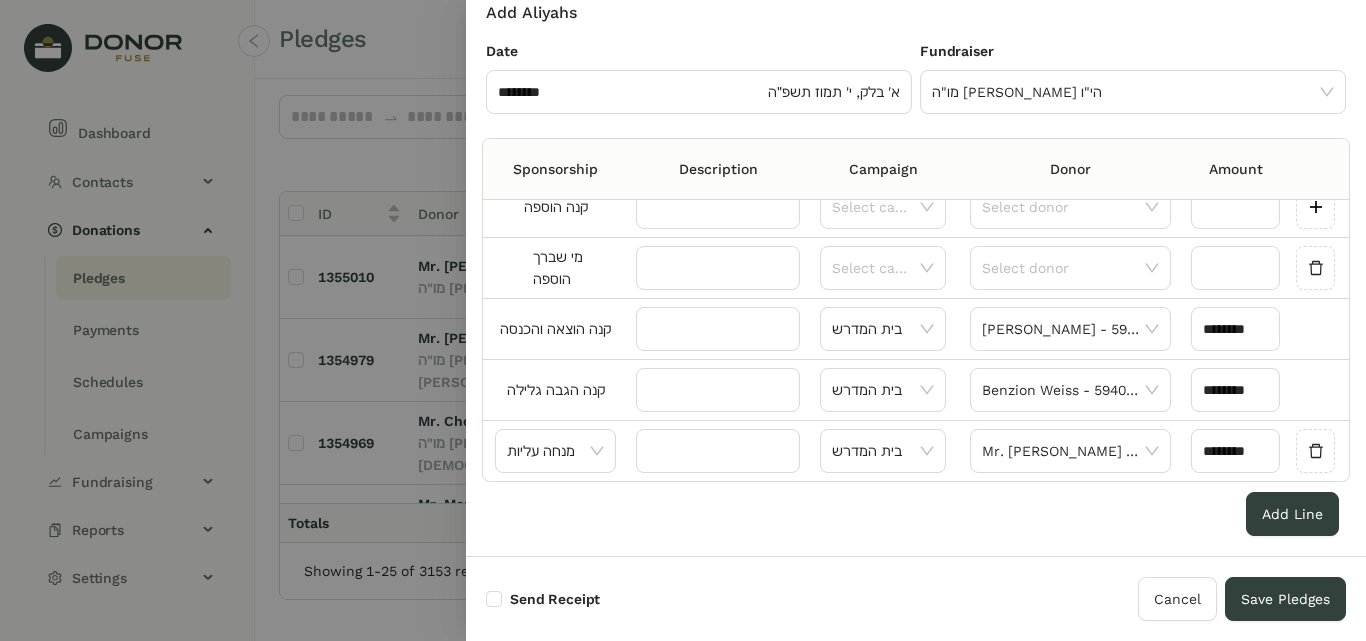 select on "*" 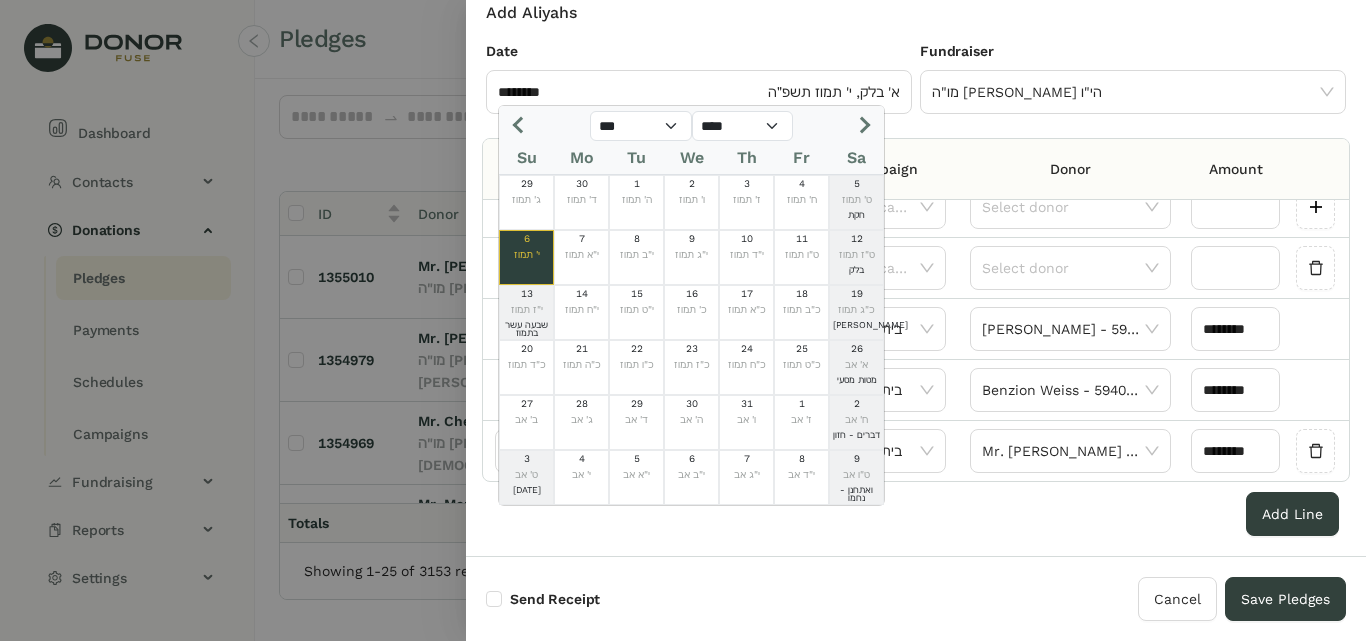 click 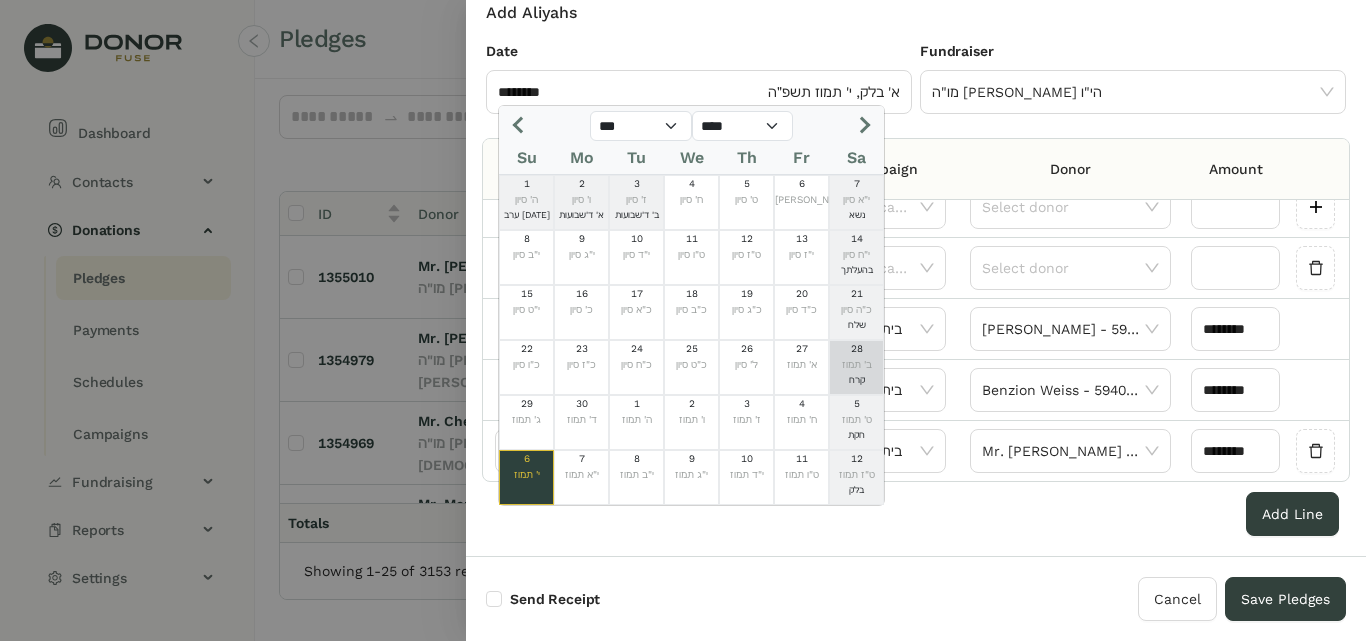 click on "ב' תמוז" 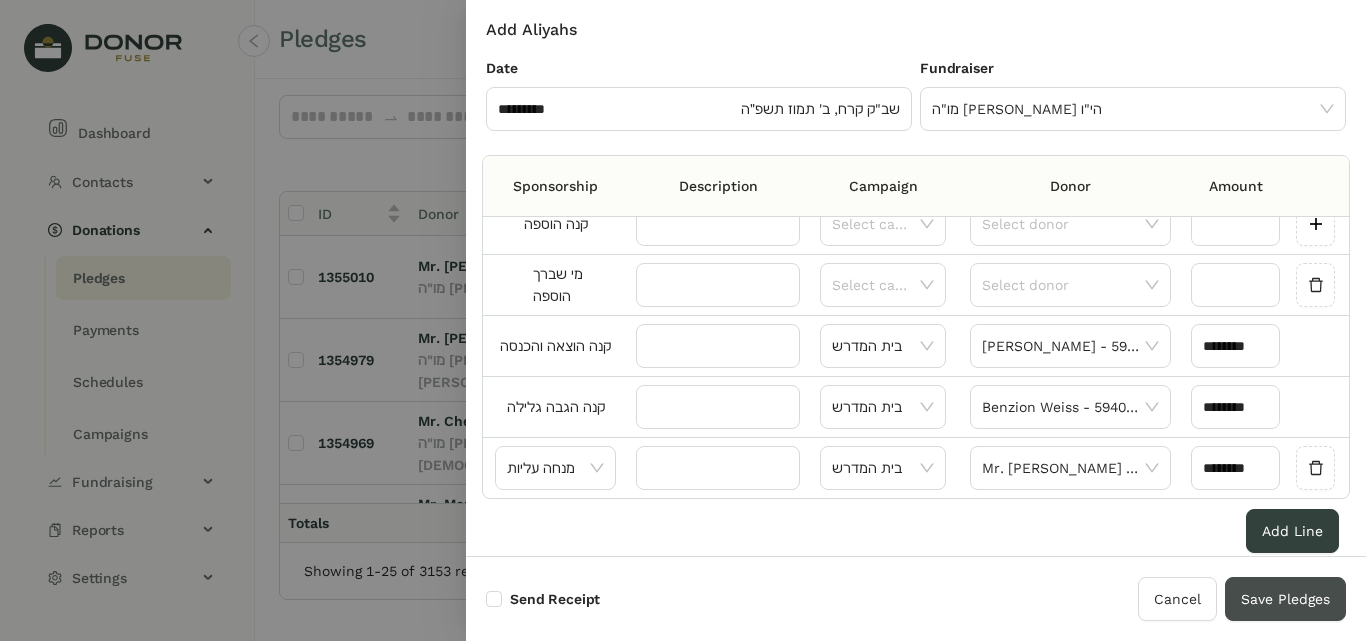 scroll, scrollTop: 0, scrollLeft: 0, axis: both 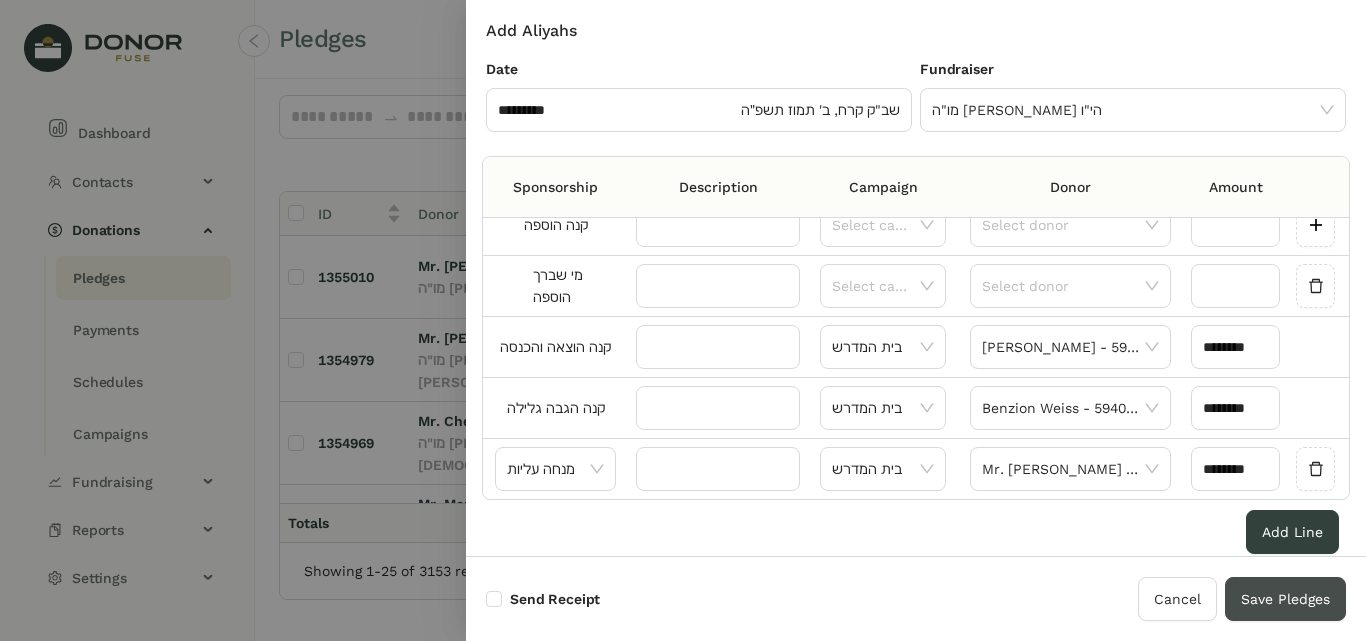 click on "Save Pledges" at bounding box center [1285, 599] 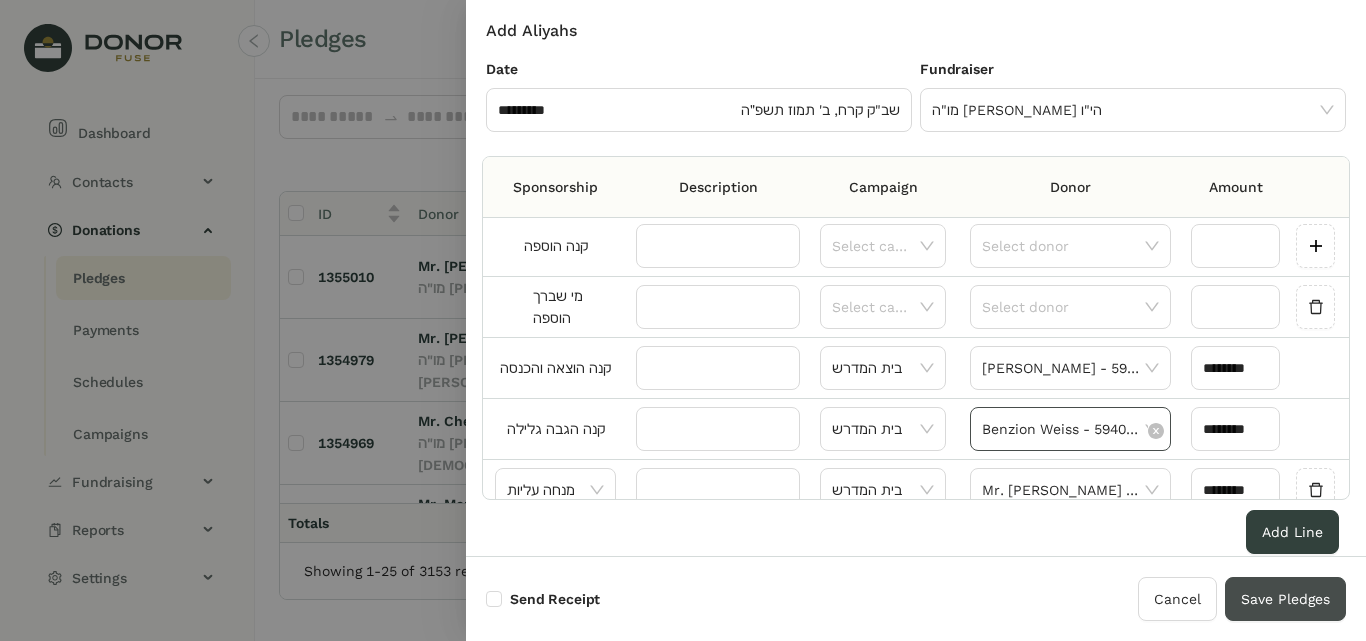 scroll, scrollTop: 1121, scrollLeft: 0, axis: vertical 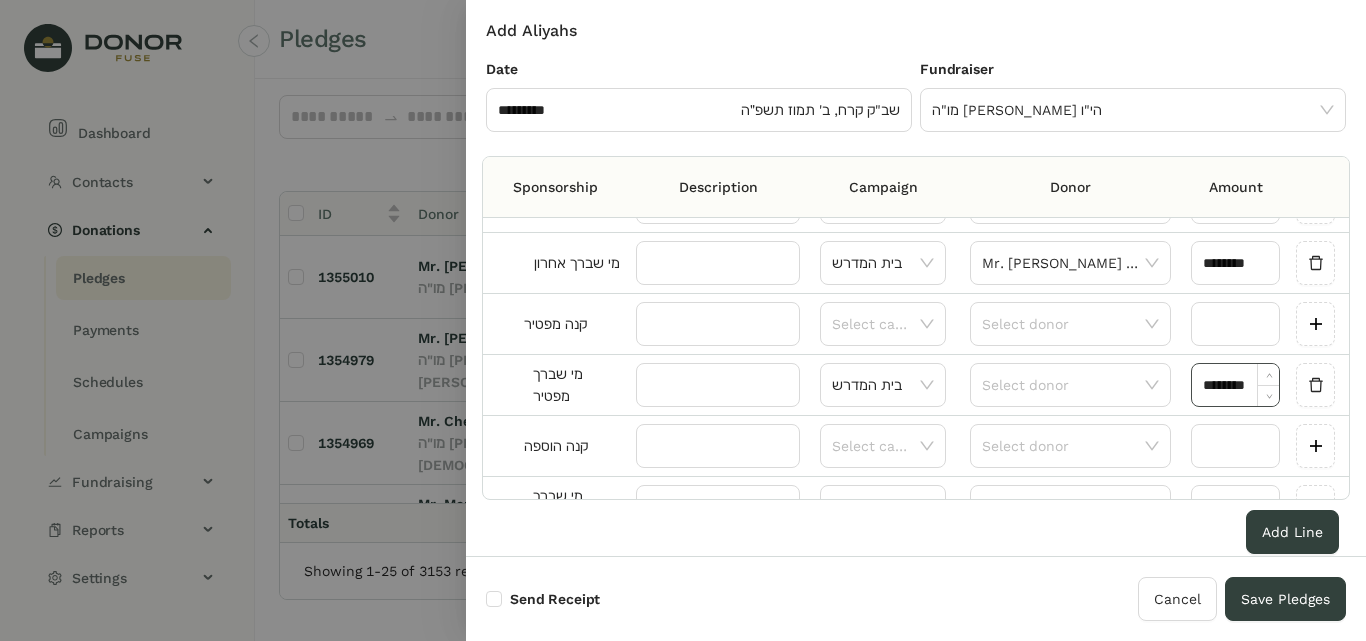 click on "********" at bounding box center (1235, 385) 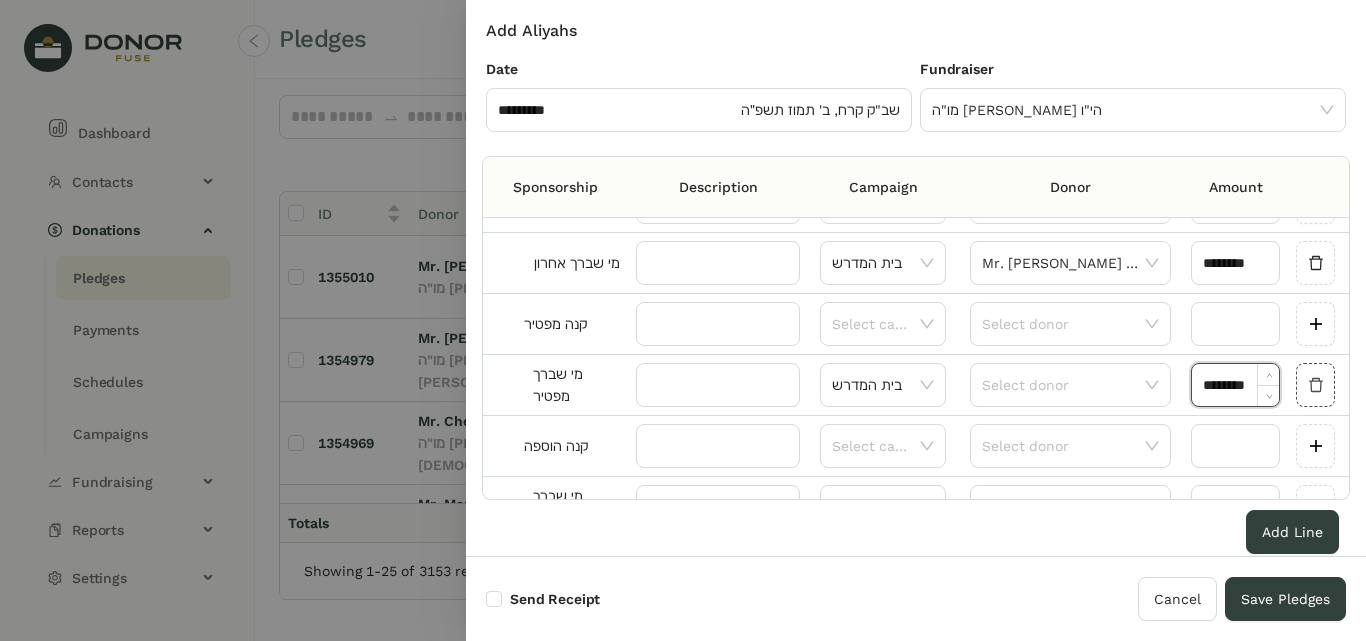 click 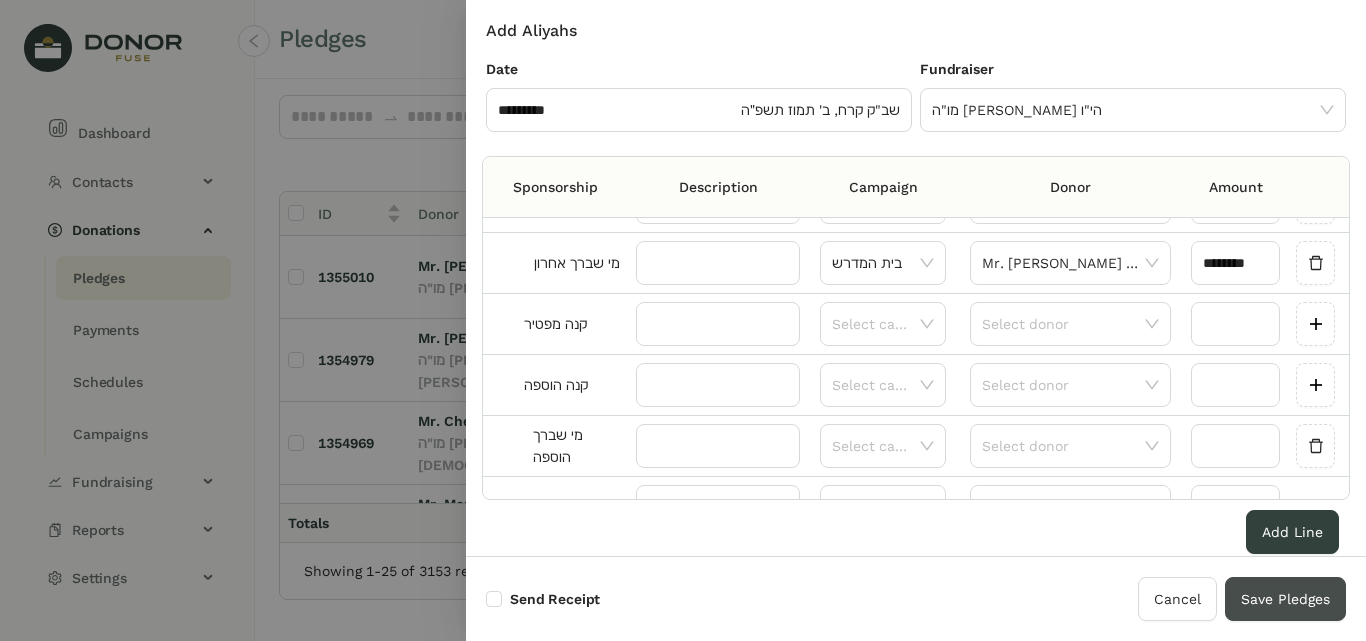 click on "Save Pledges" at bounding box center [1285, 599] 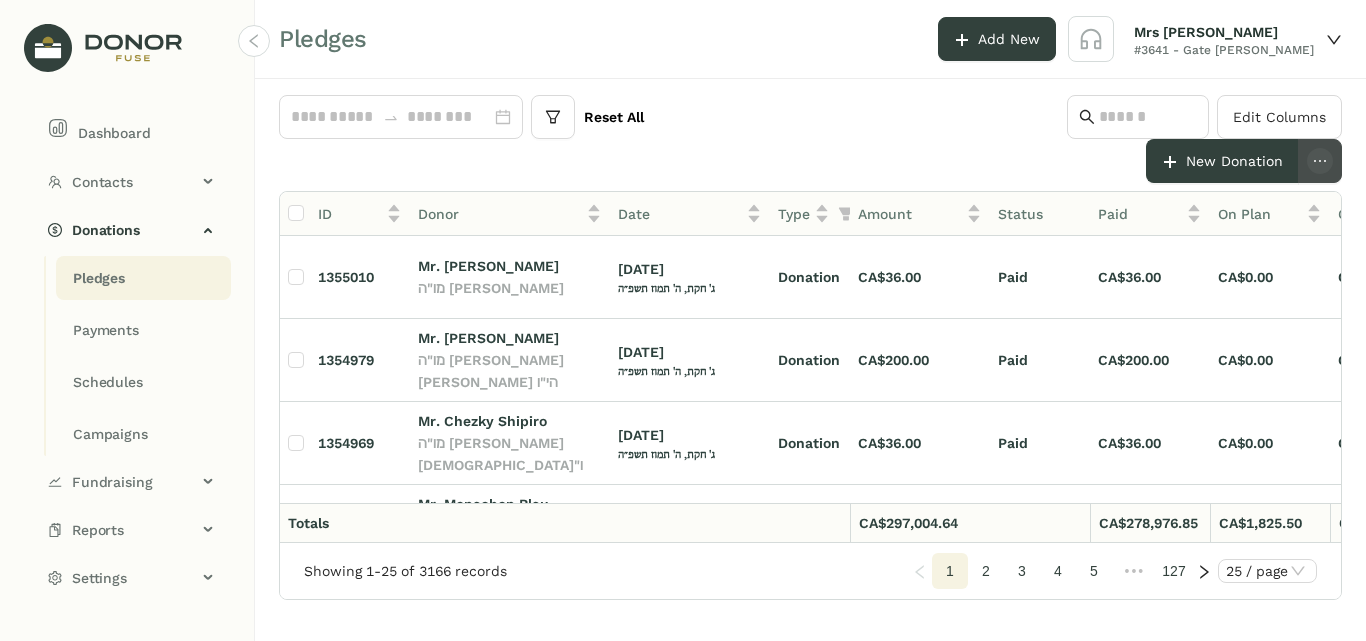 click 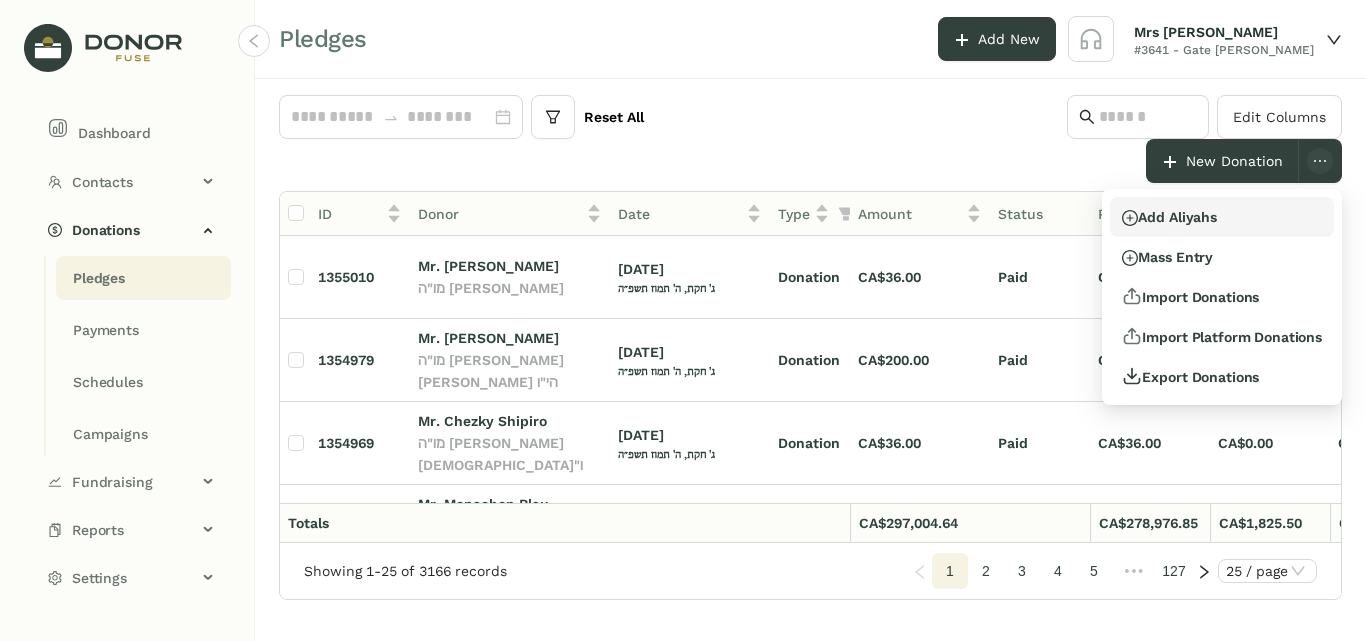 click on "Add Aliyahs" at bounding box center [1169, 217] 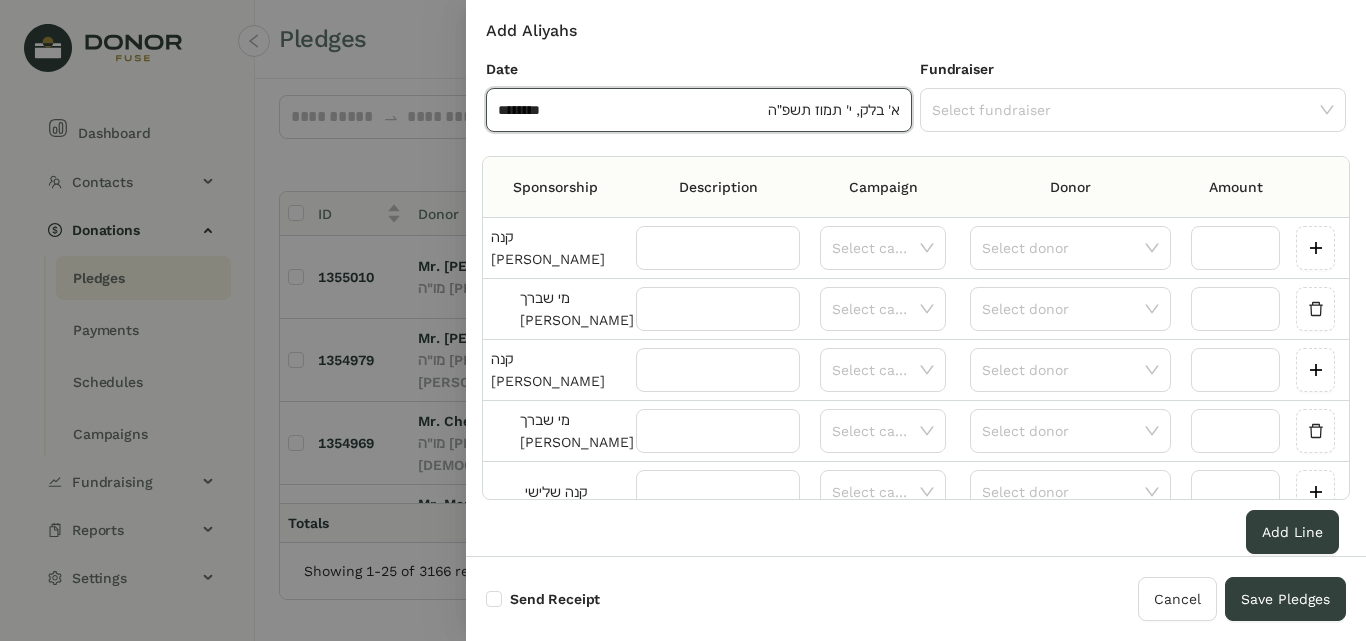 click on "א' בלק, י' תמוז תשפ״ה" 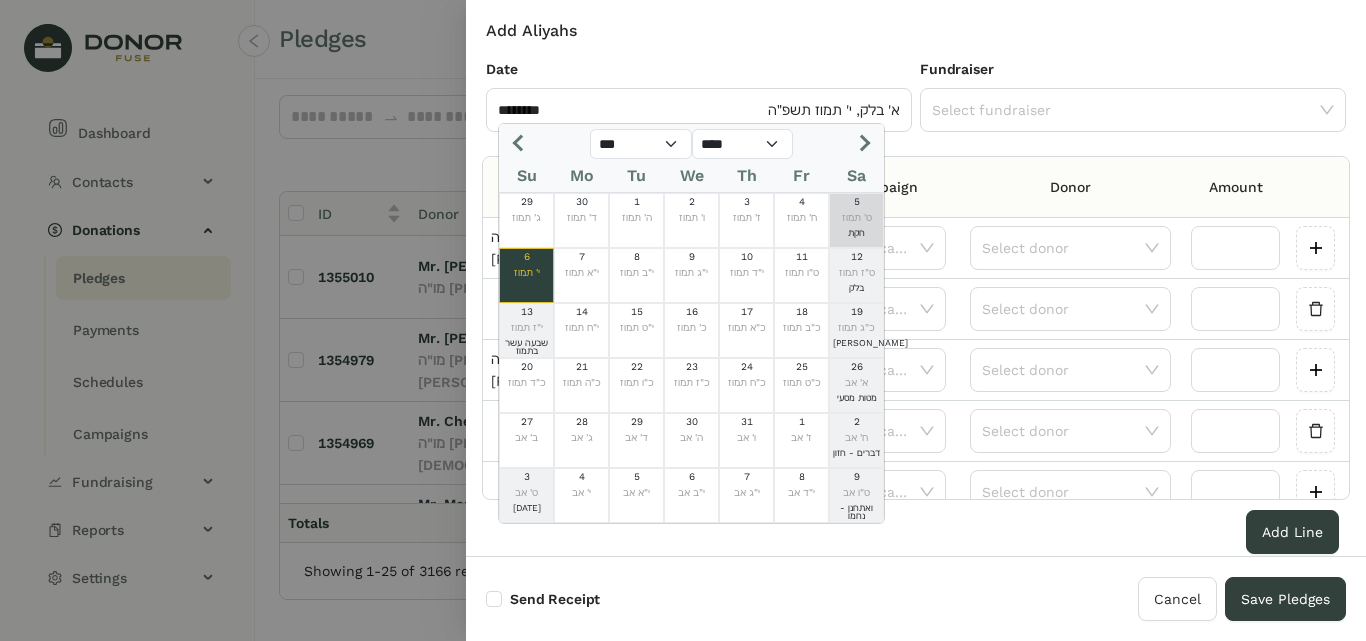 click on "ט' תמוז" 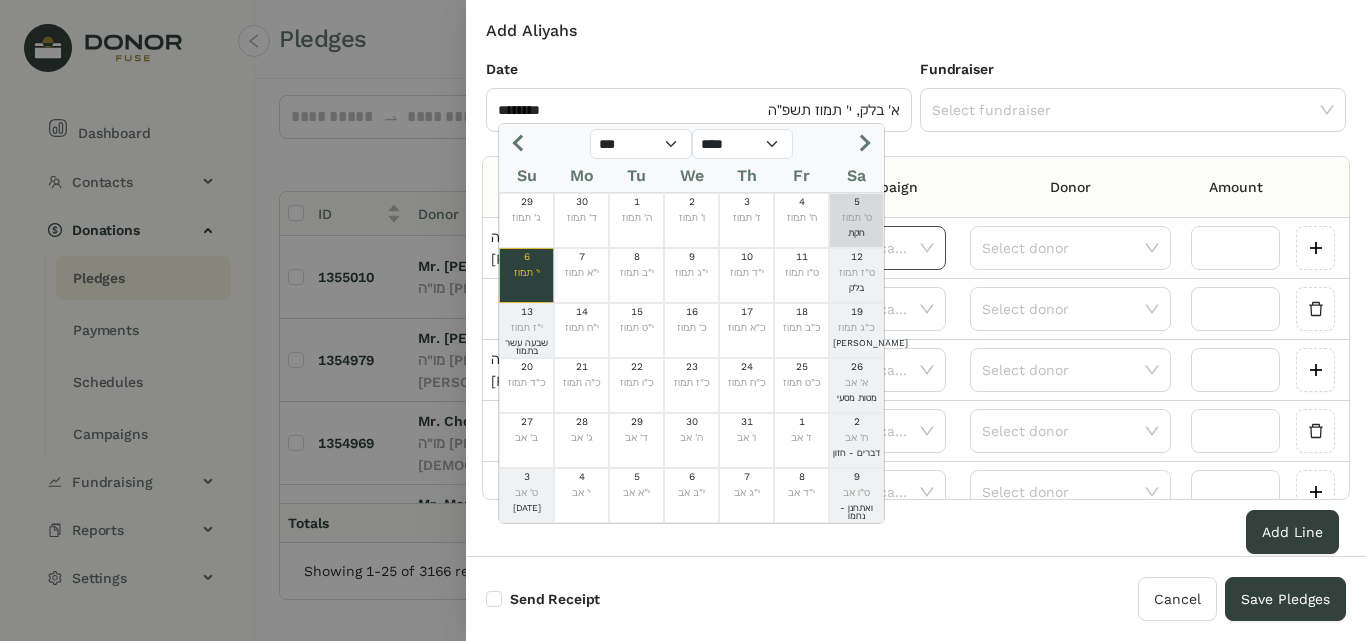 type on "********" 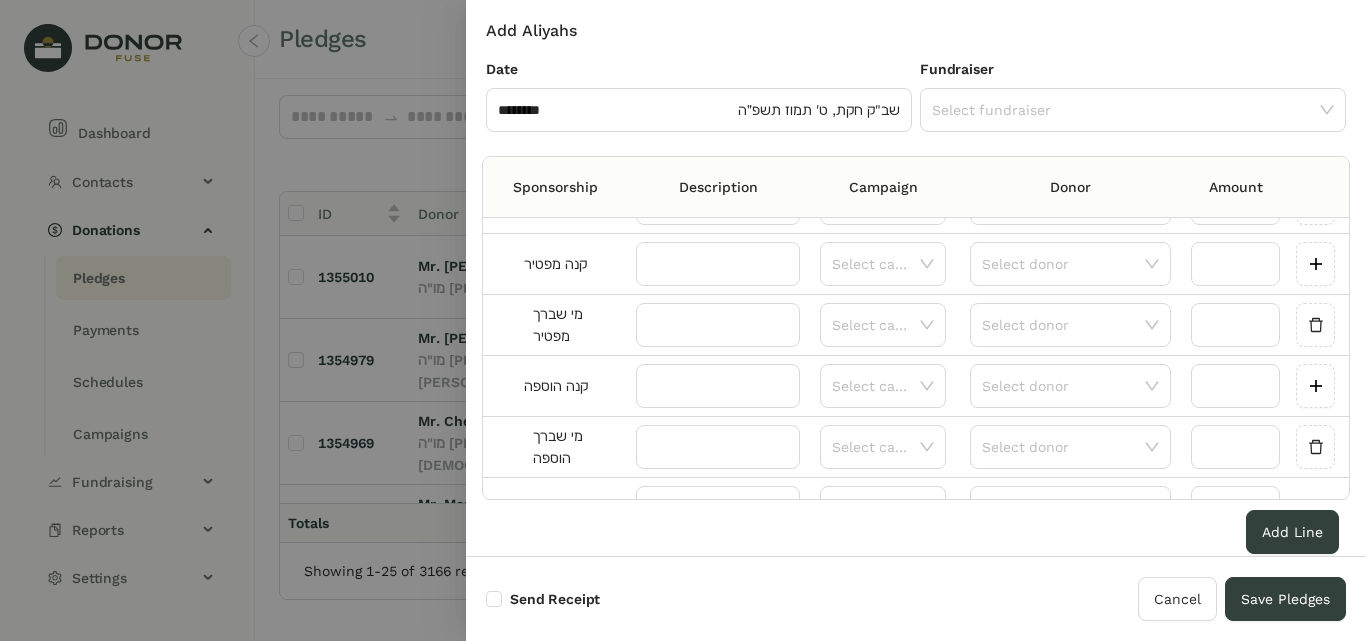 scroll, scrollTop: 1060, scrollLeft: 0, axis: vertical 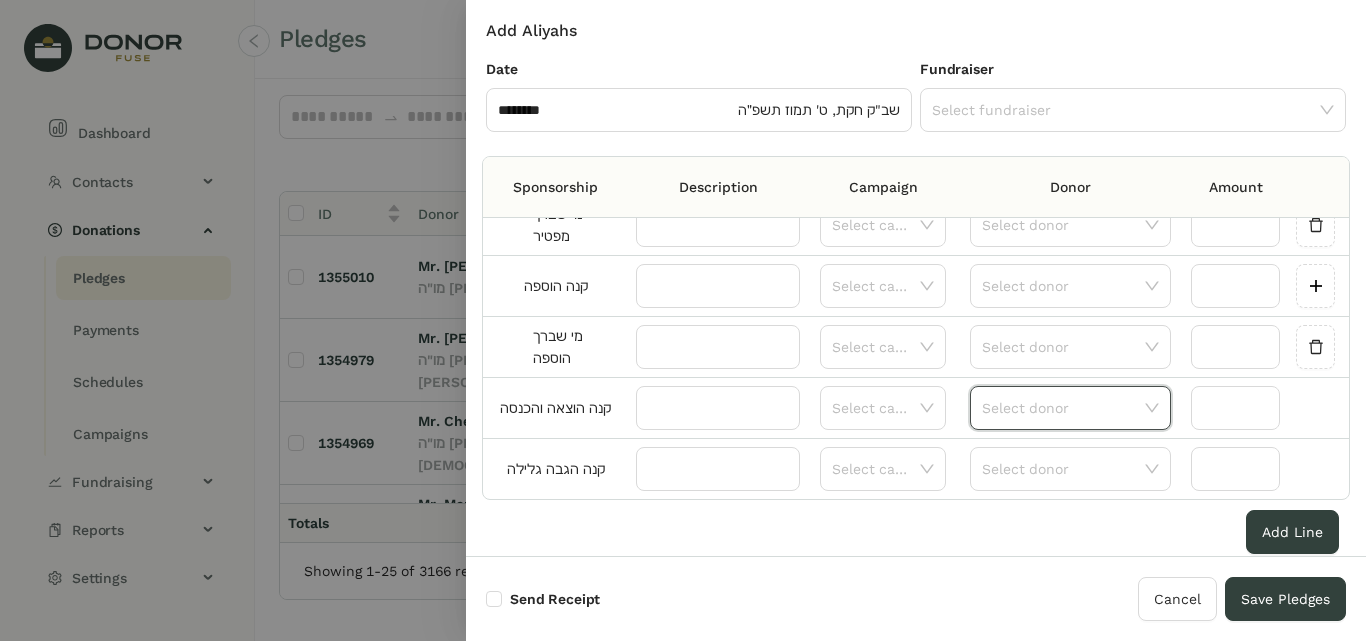 click at bounding box center [1063, 408] 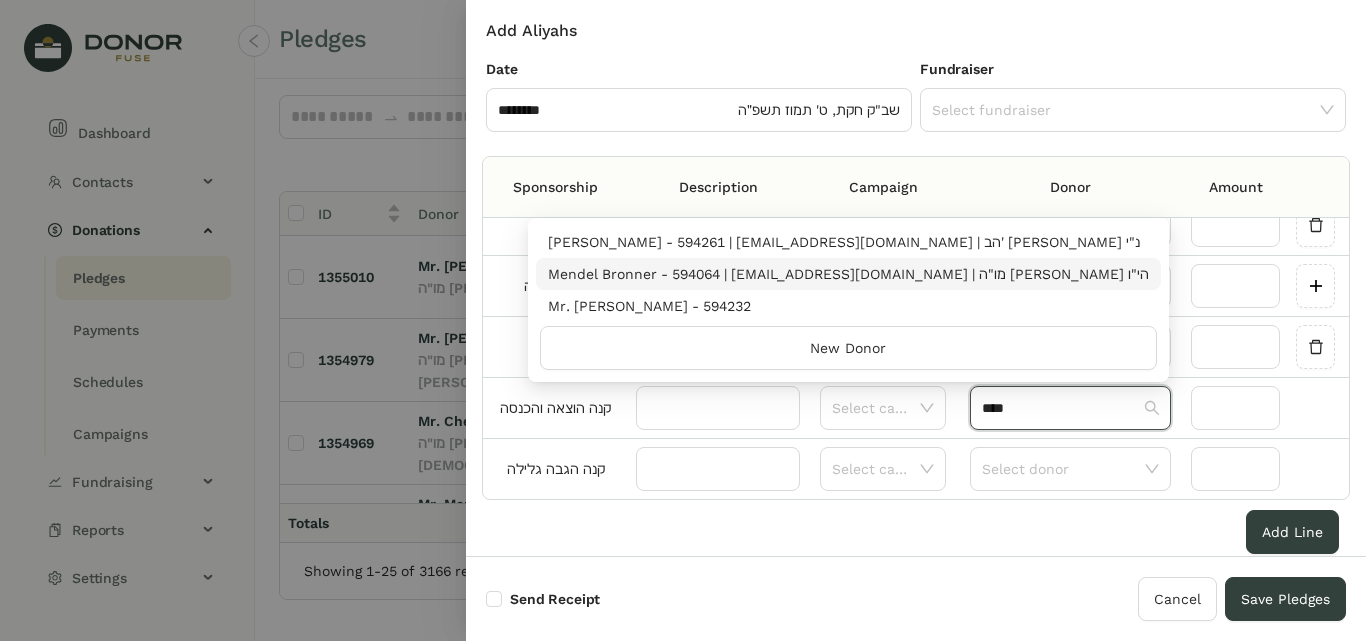 type on "****" 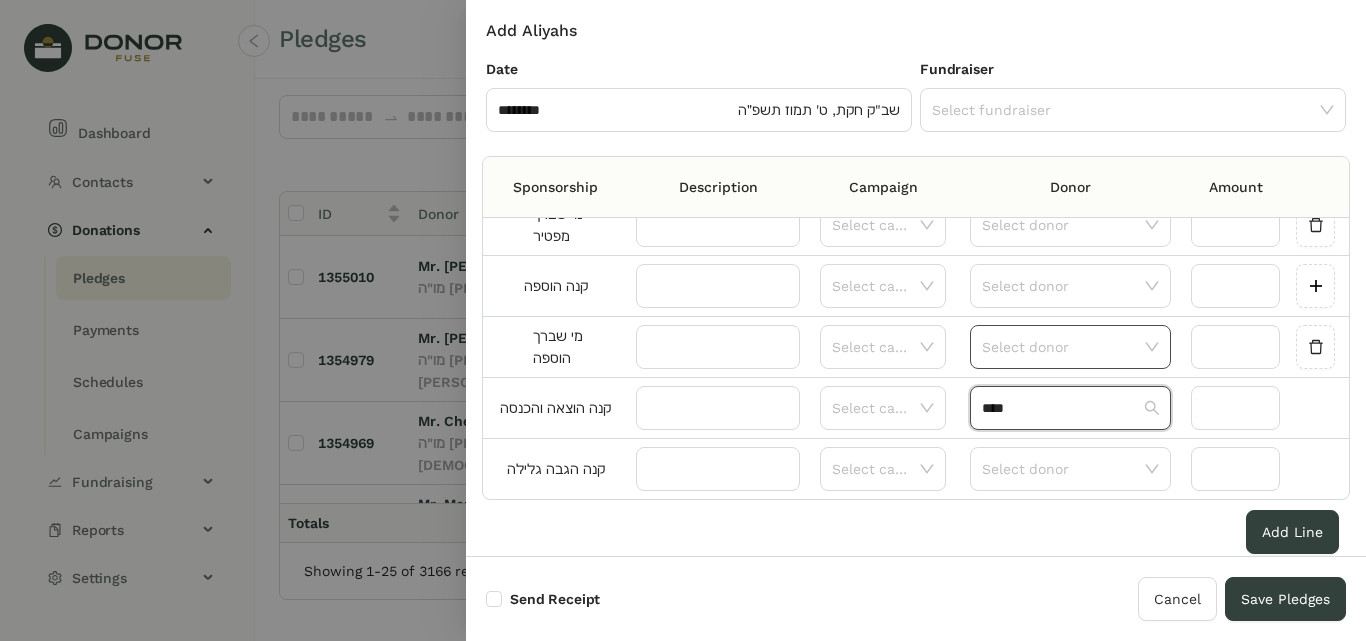type 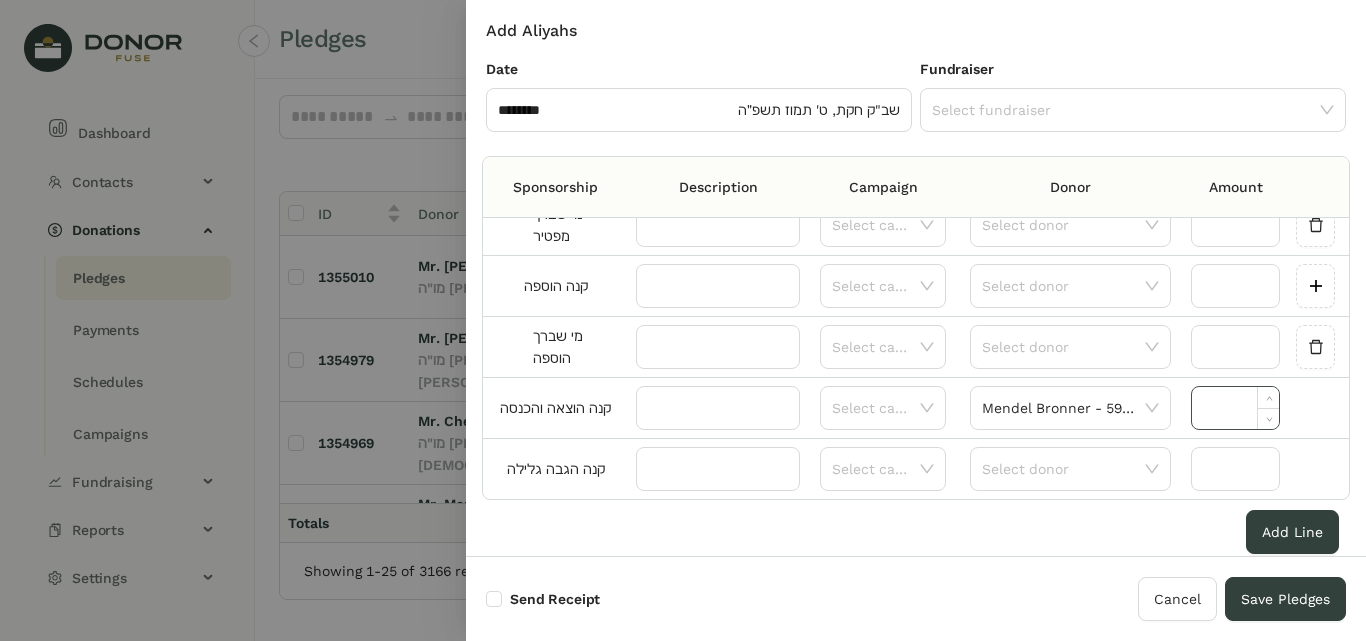 click at bounding box center (1235, 408) 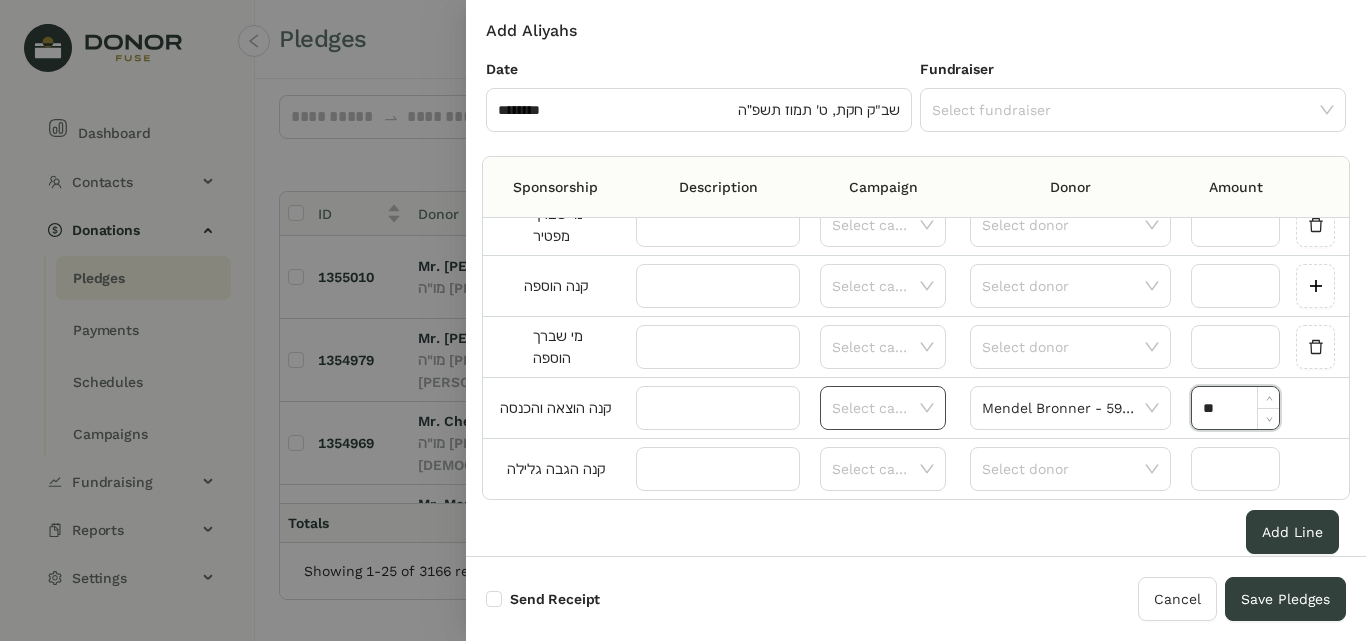type on "********" 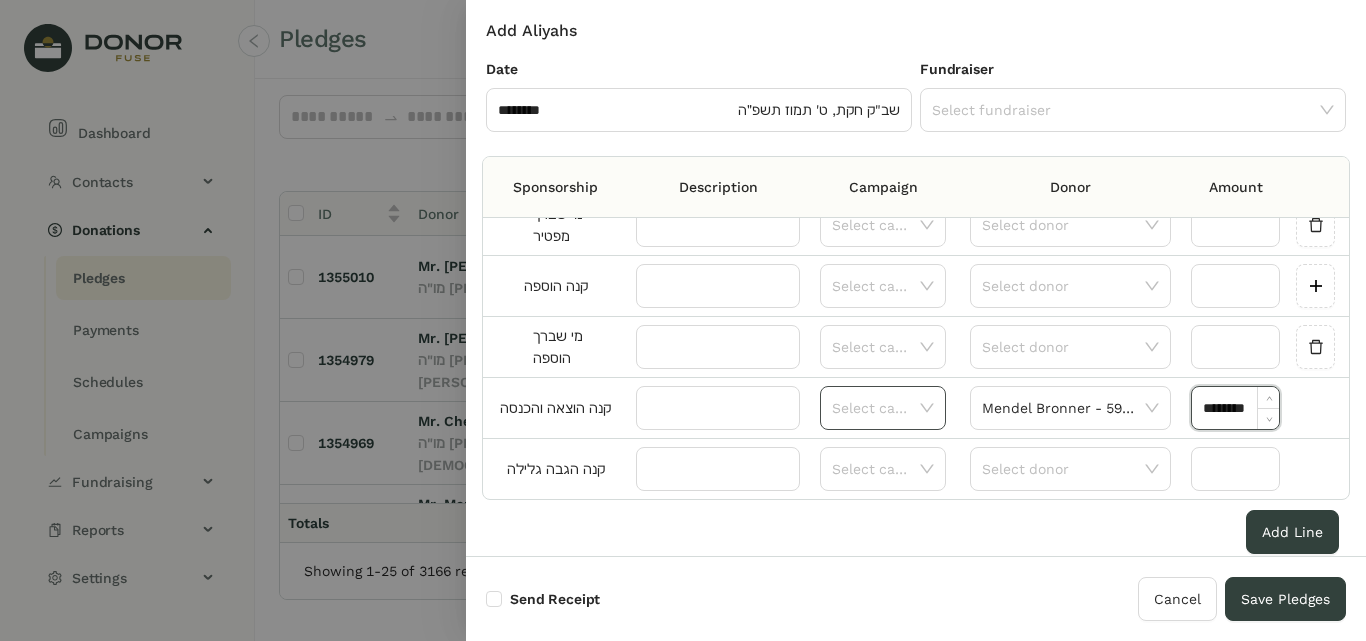 click at bounding box center [876, 408] 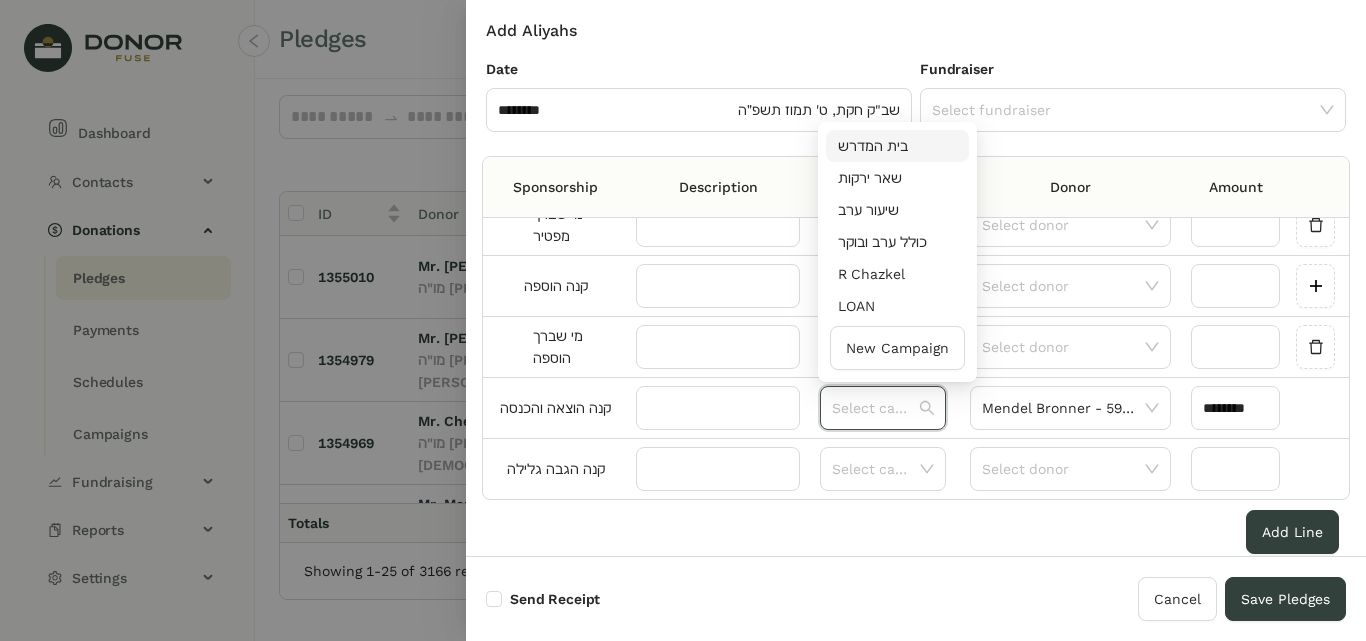 click on "בית המדרש" at bounding box center (897, 146) 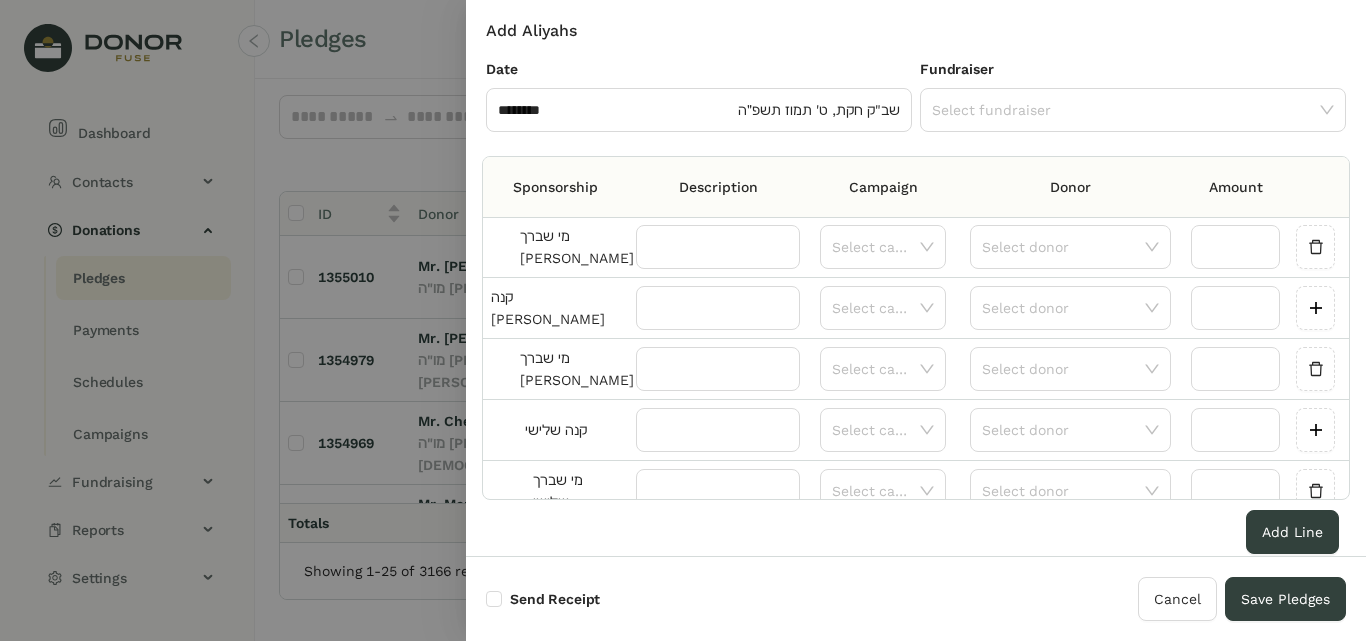 scroll, scrollTop: 0, scrollLeft: 0, axis: both 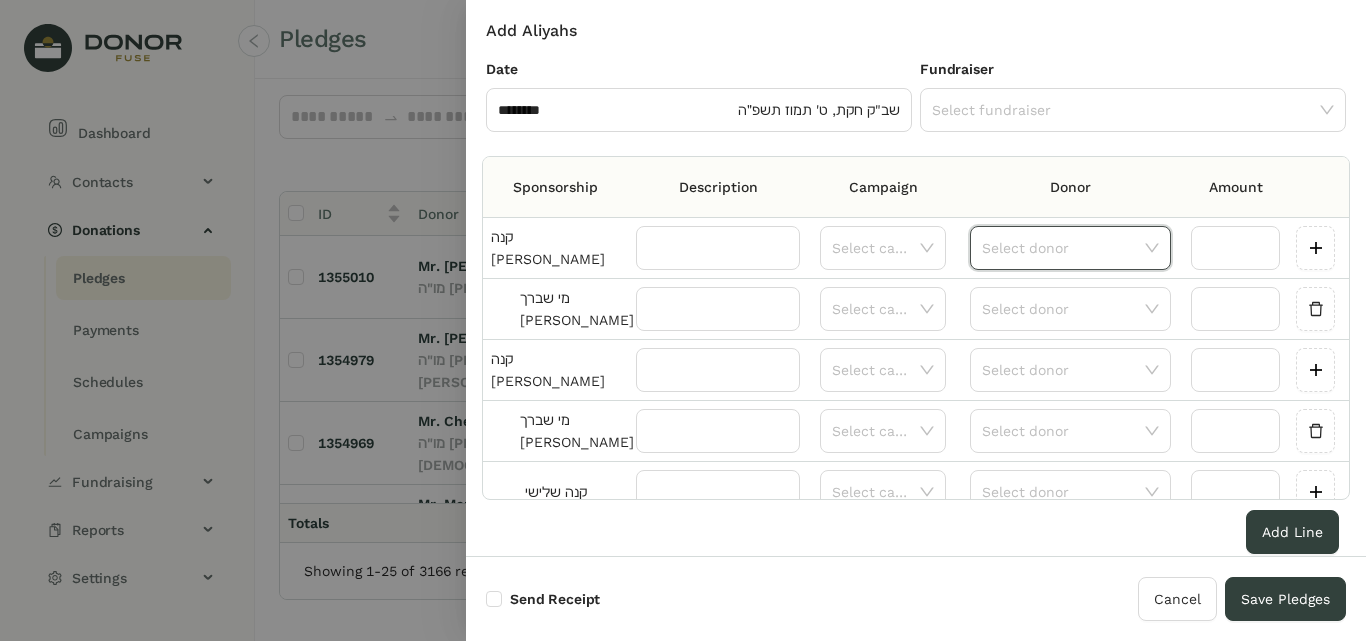 click at bounding box center [1063, 248] 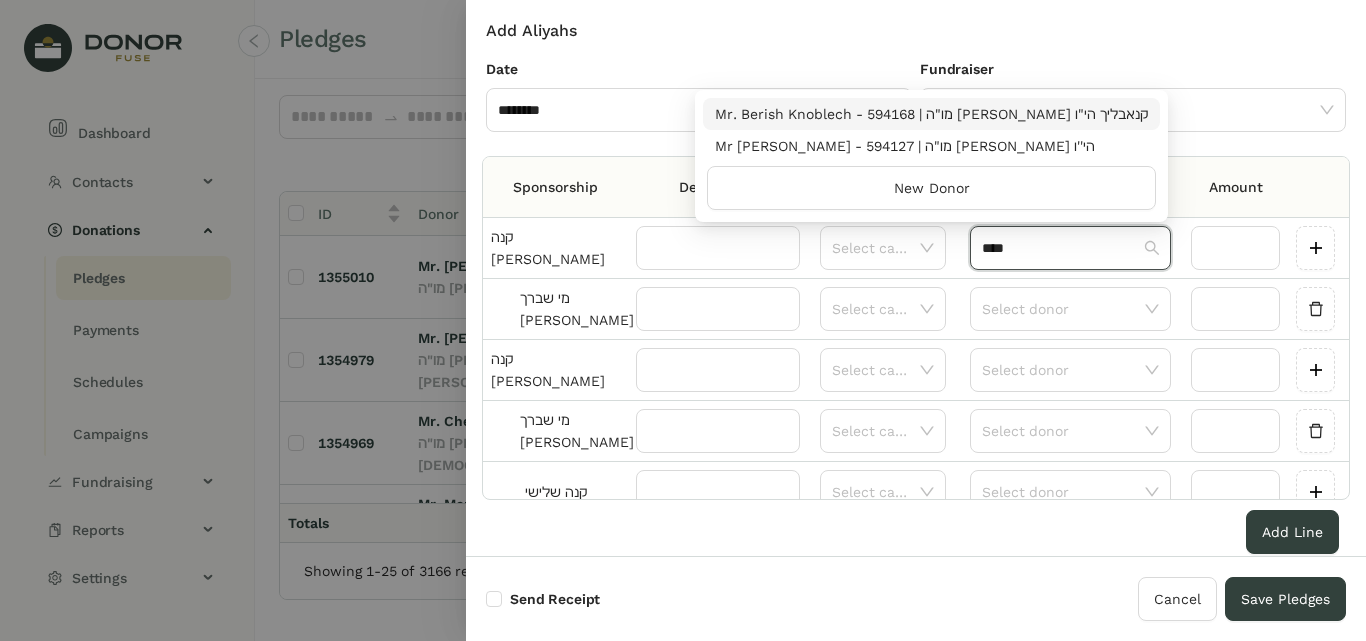 type on "****" 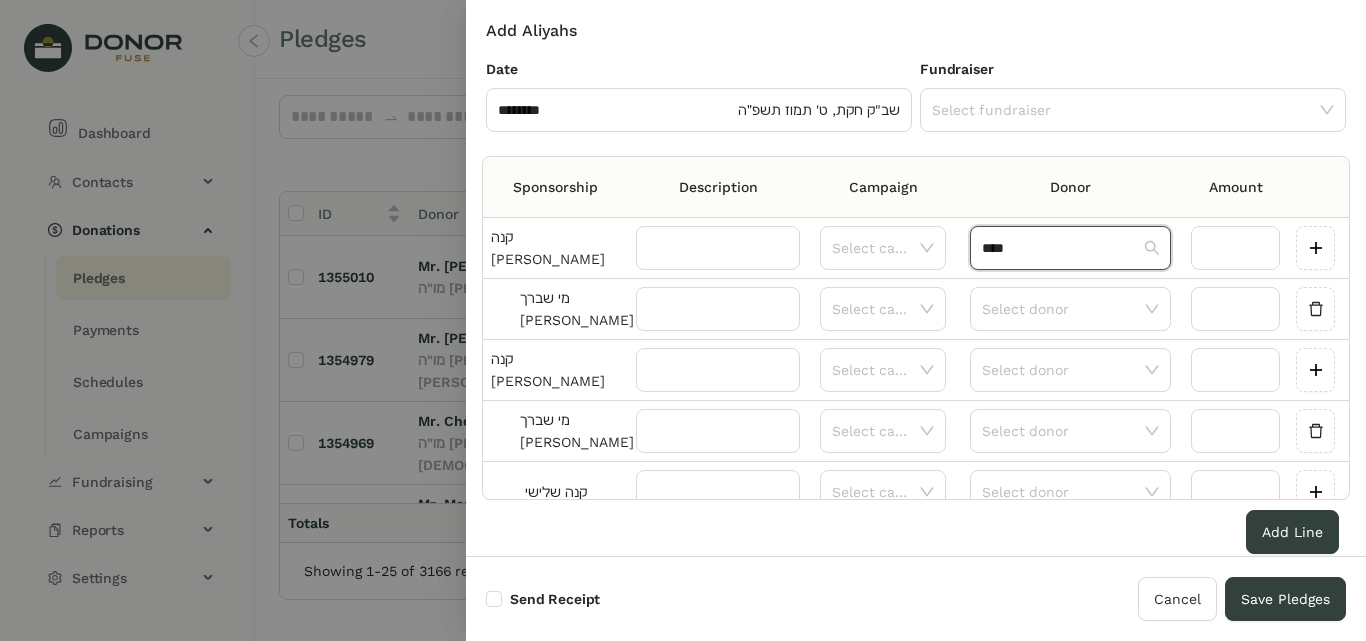 type 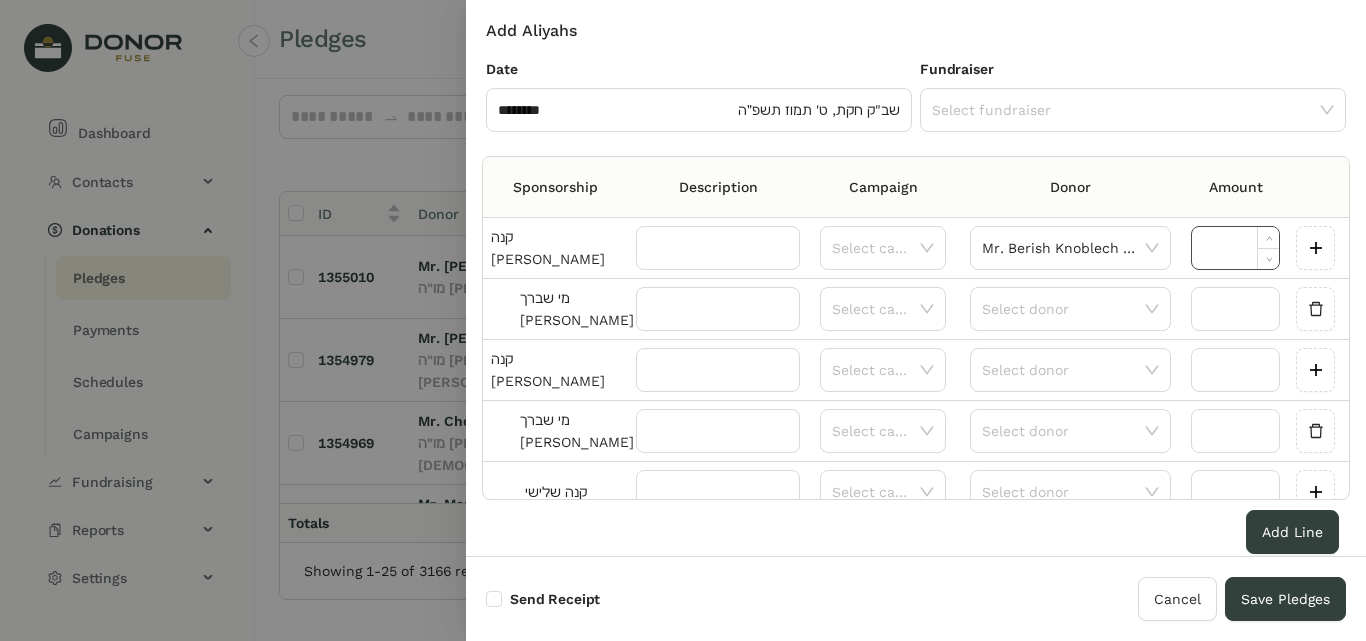 click at bounding box center [1235, 248] 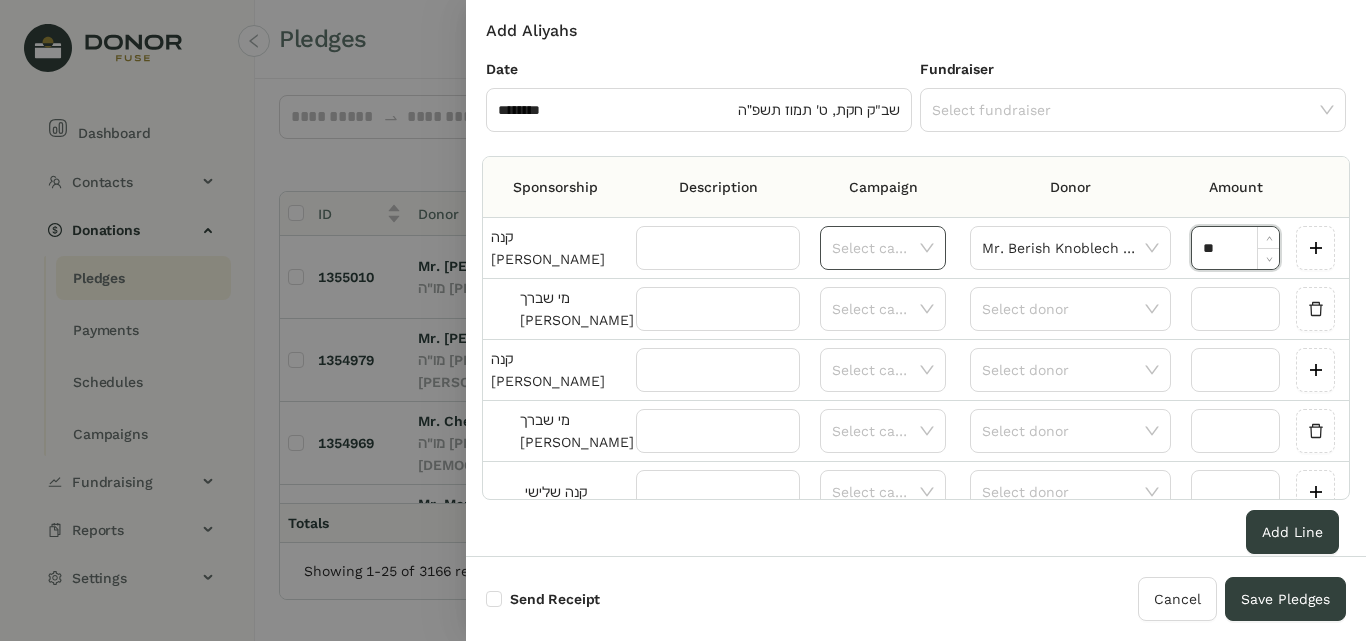 type on "********" 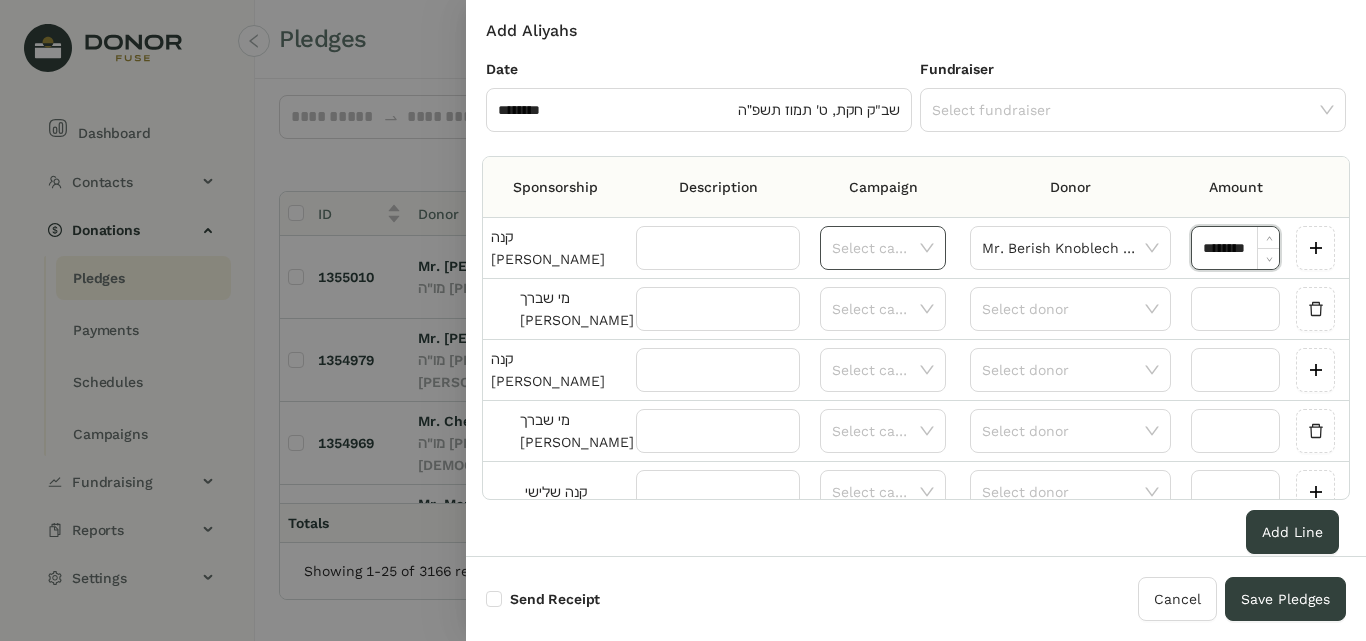 click at bounding box center (876, 248) 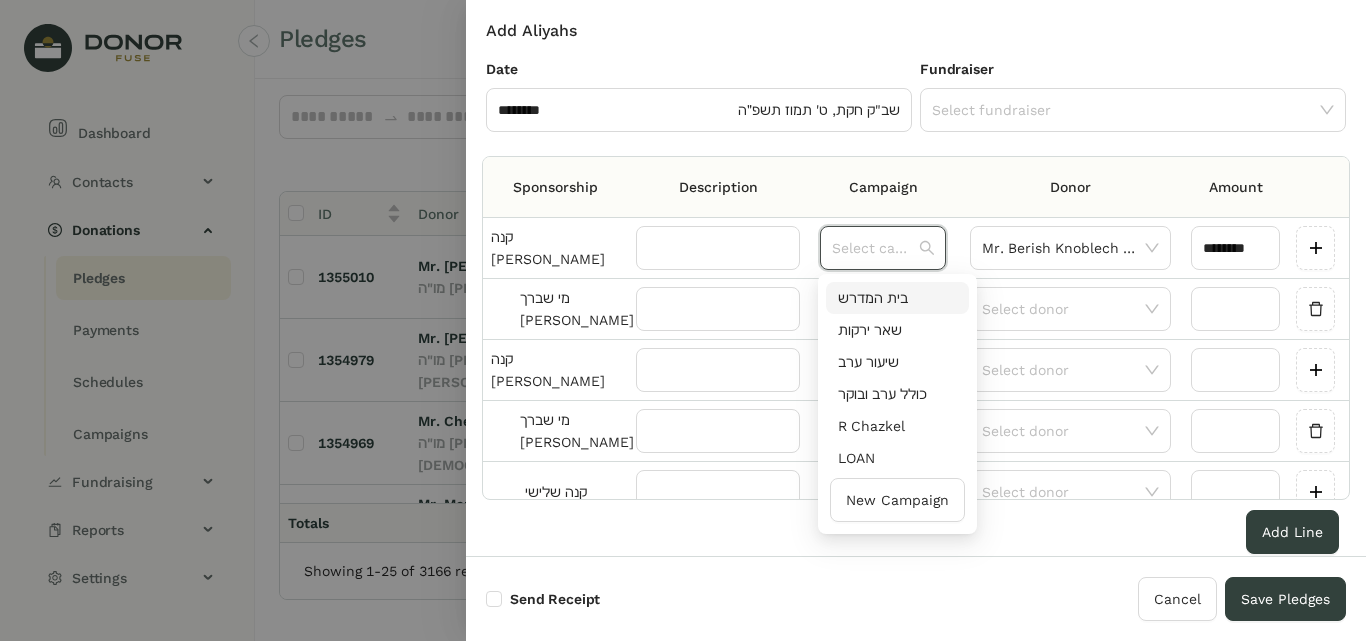 drag, startPoint x: 857, startPoint y: 305, endPoint x: 977, endPoint y: 280, distance: 122.57651 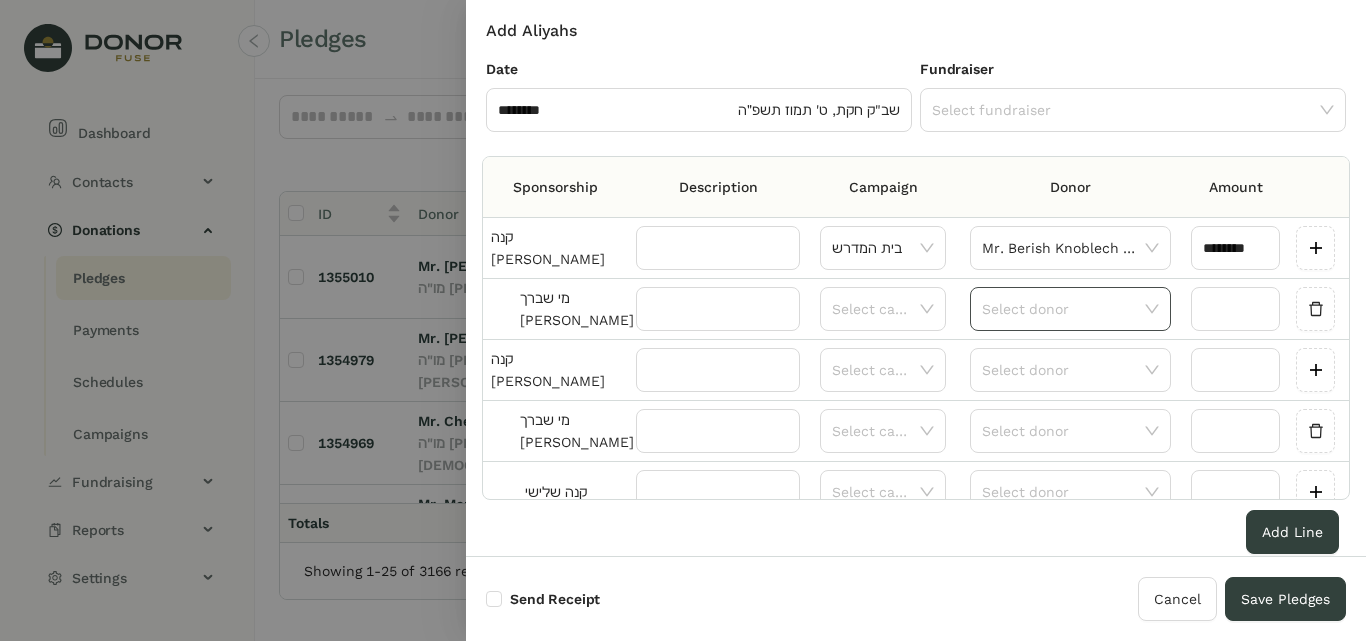 click at bounding box center (1063, 309) 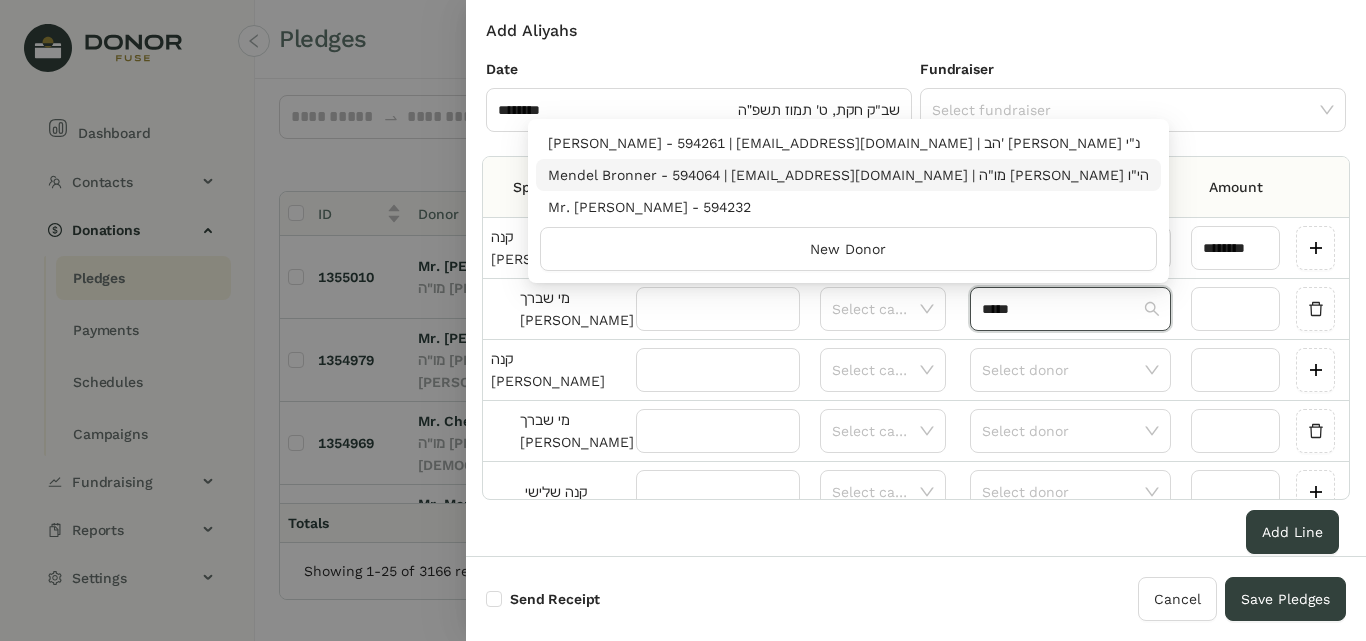 type on "*****" 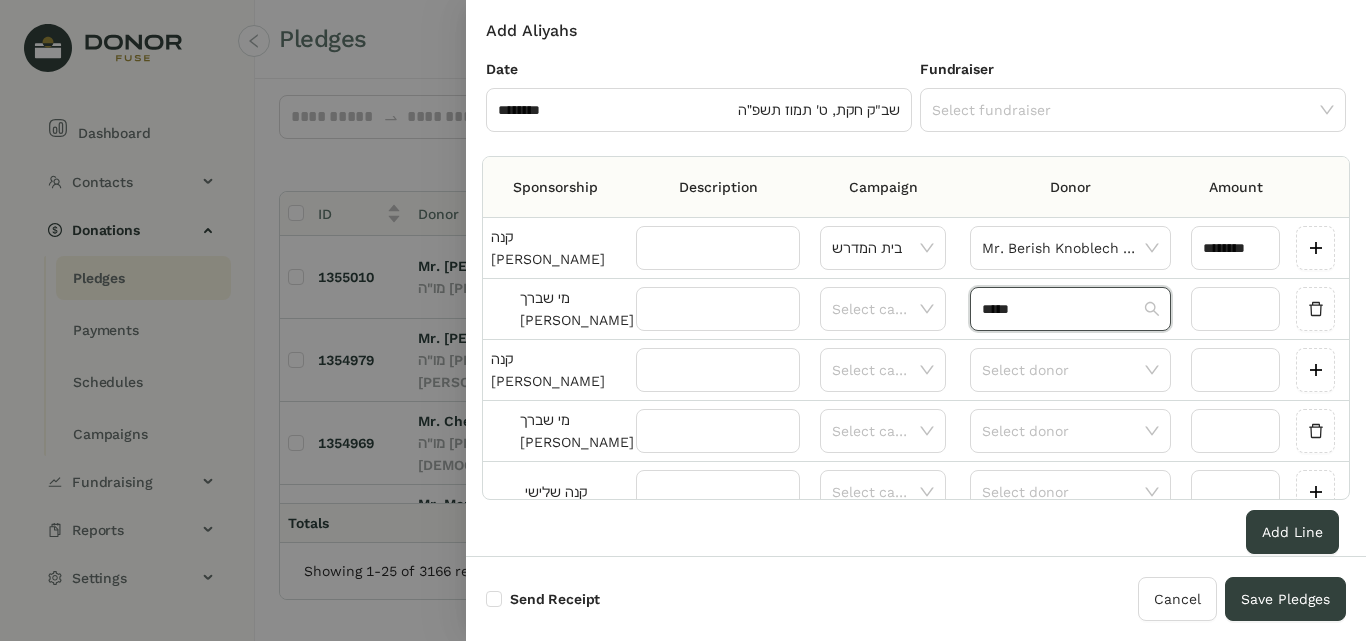 type 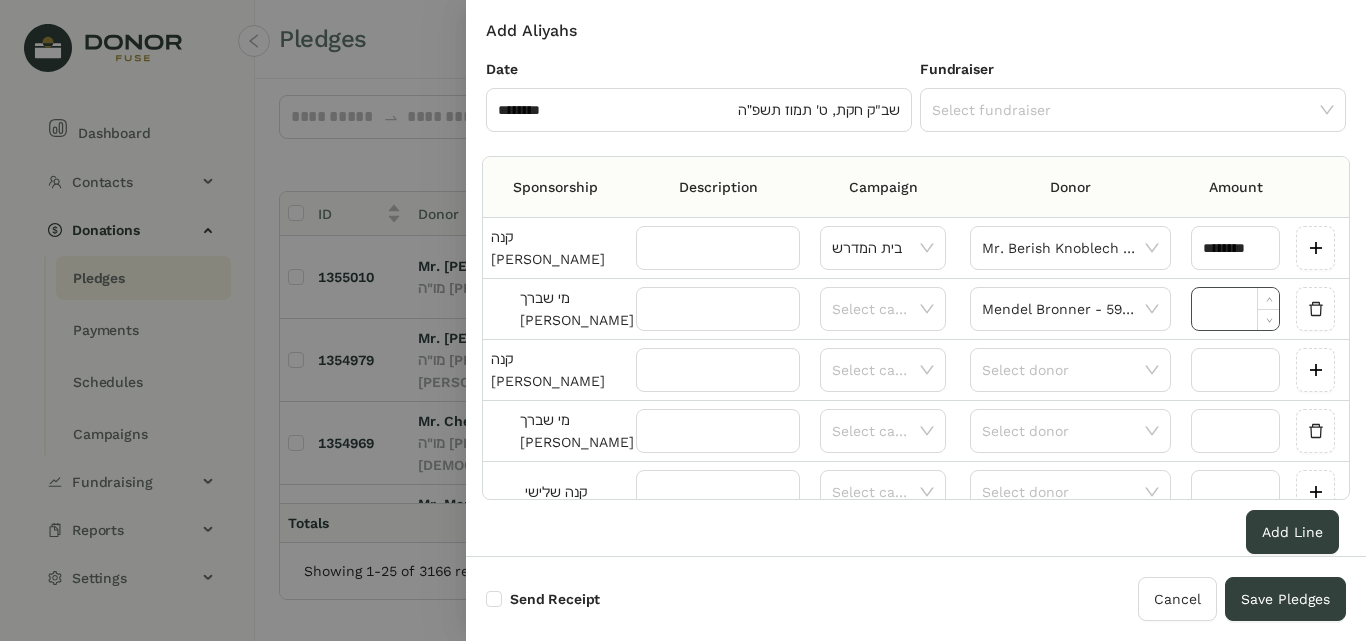 click at bounding box center [1235, 309] 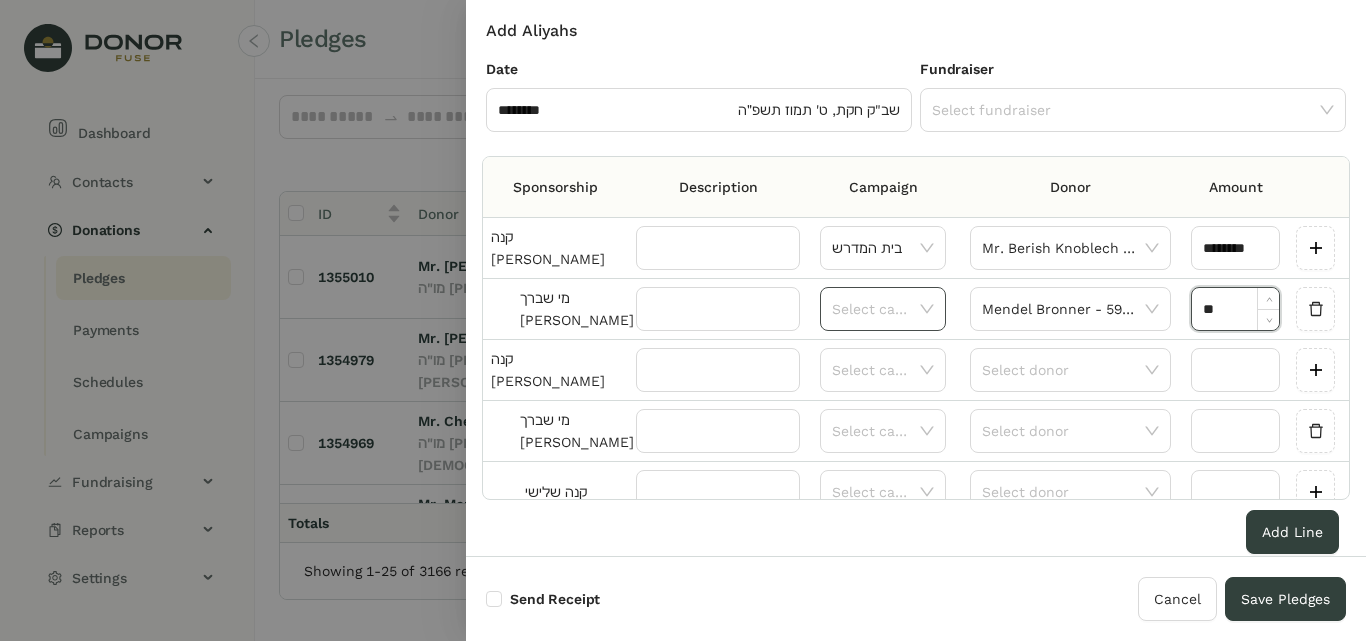 type on "********" 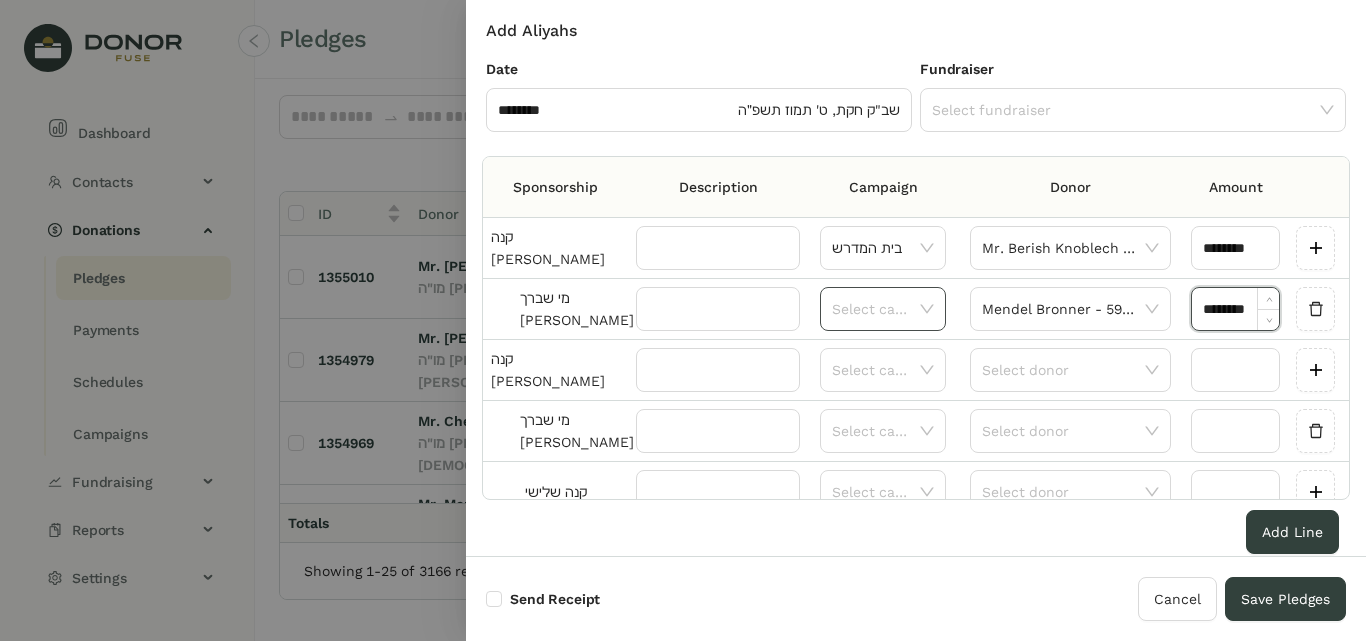 click 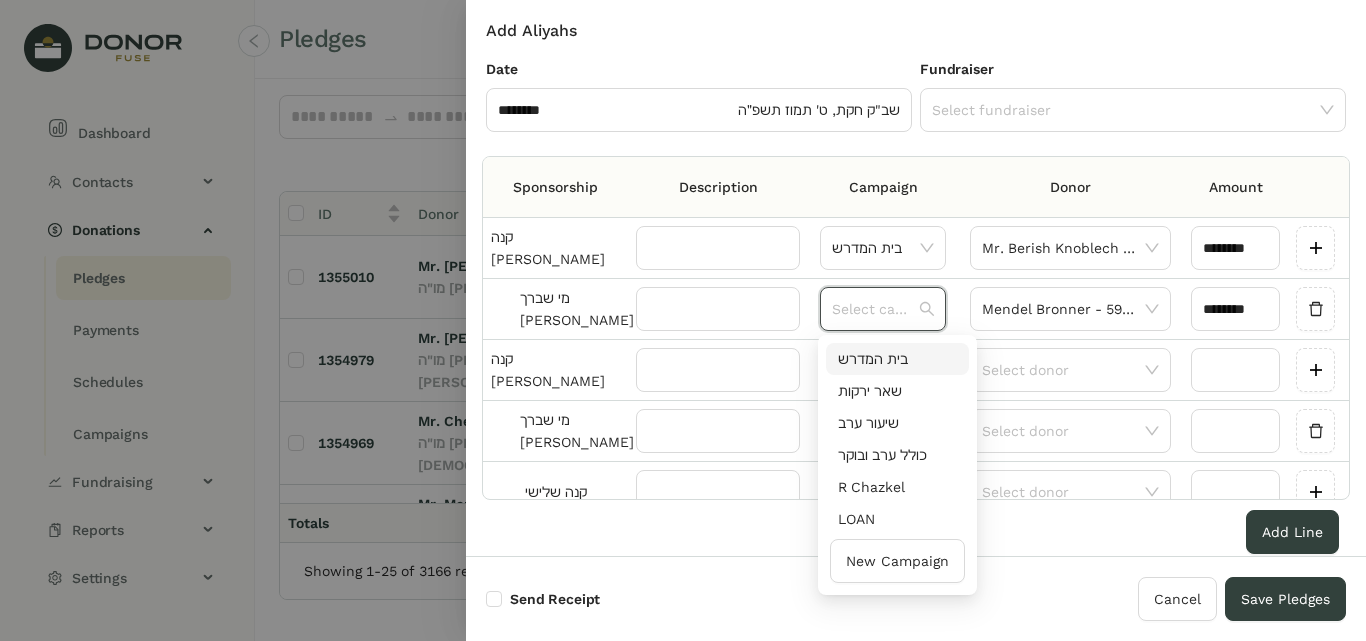 click on "בית המדרש" at bounding box center (897, 359) 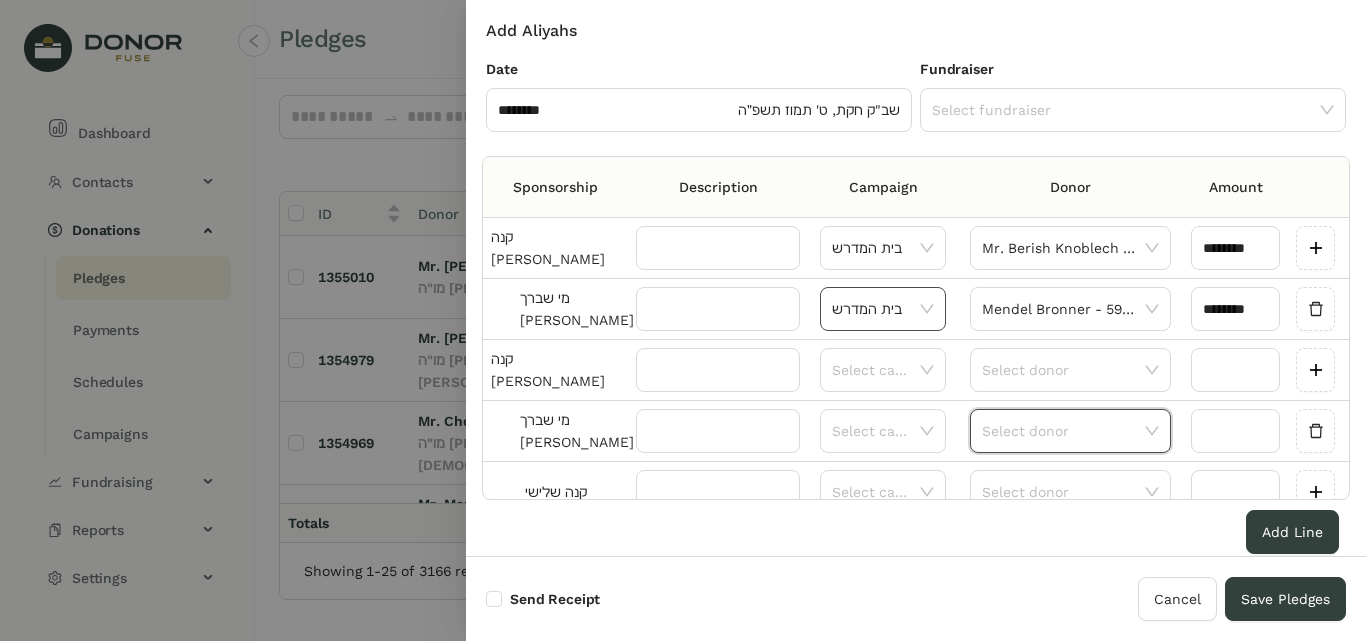 click at bounding box center (1063, 431) 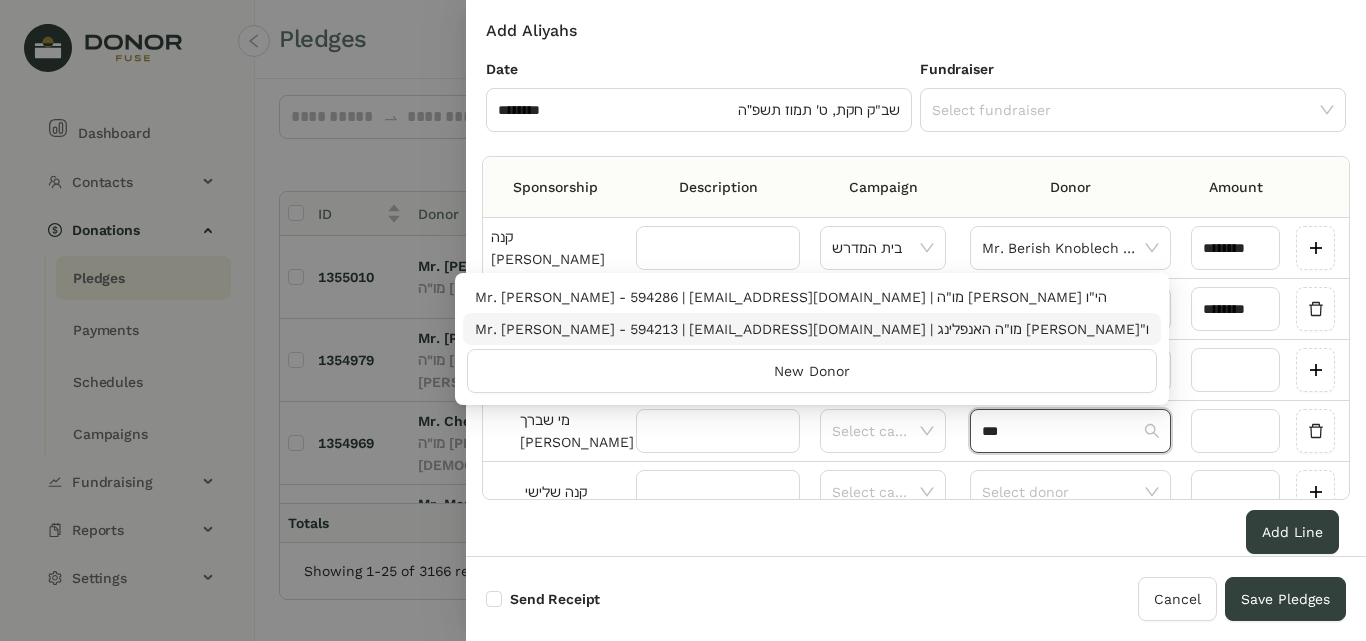 type on "***" 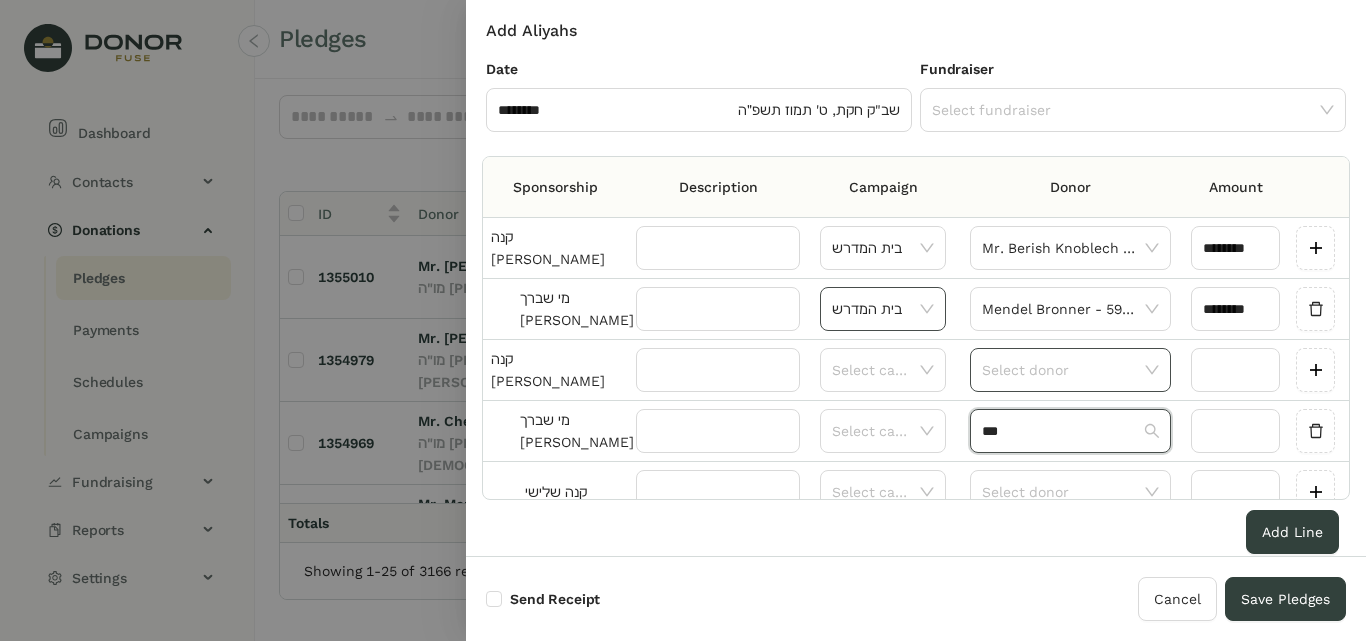 type 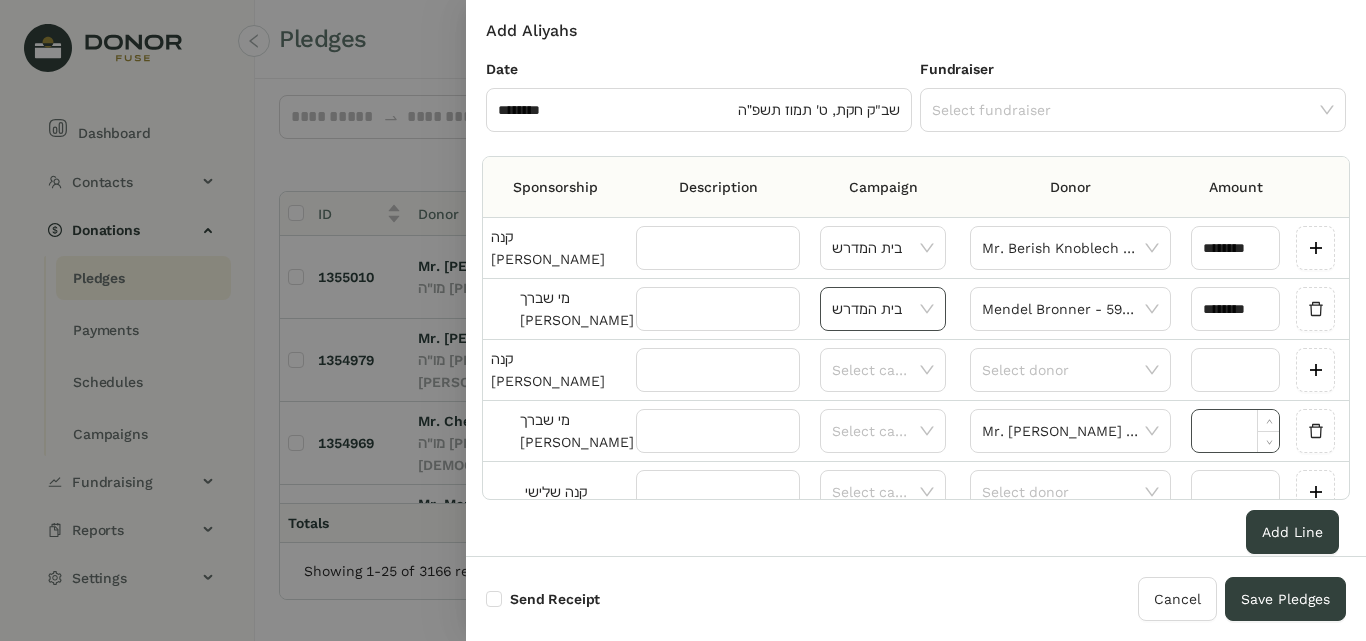 click at bounding box center [1235, 431] 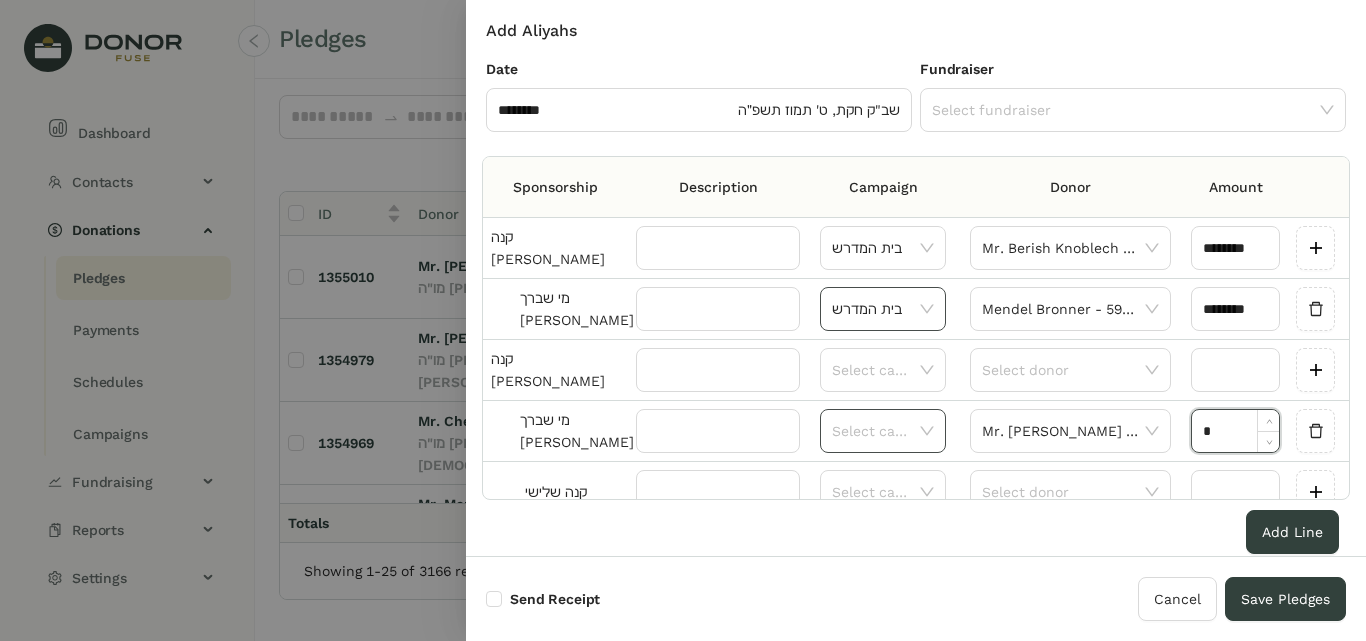 click at bounding box center [876, 431] 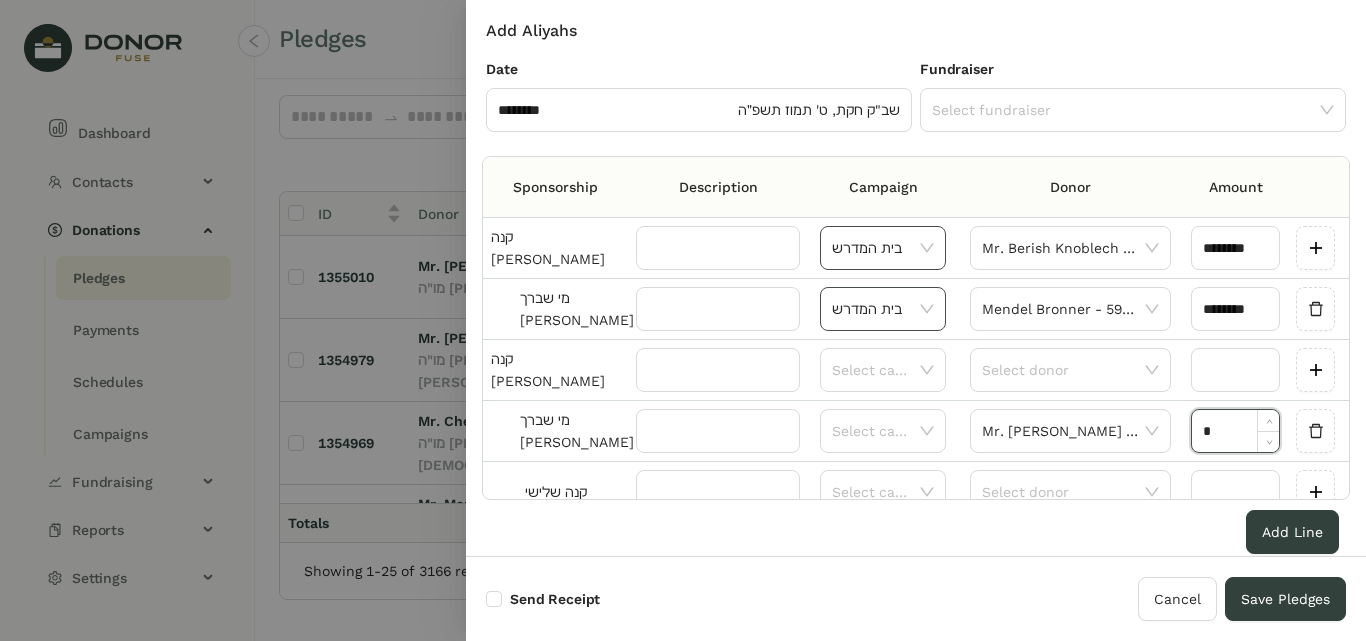 type on "*******" 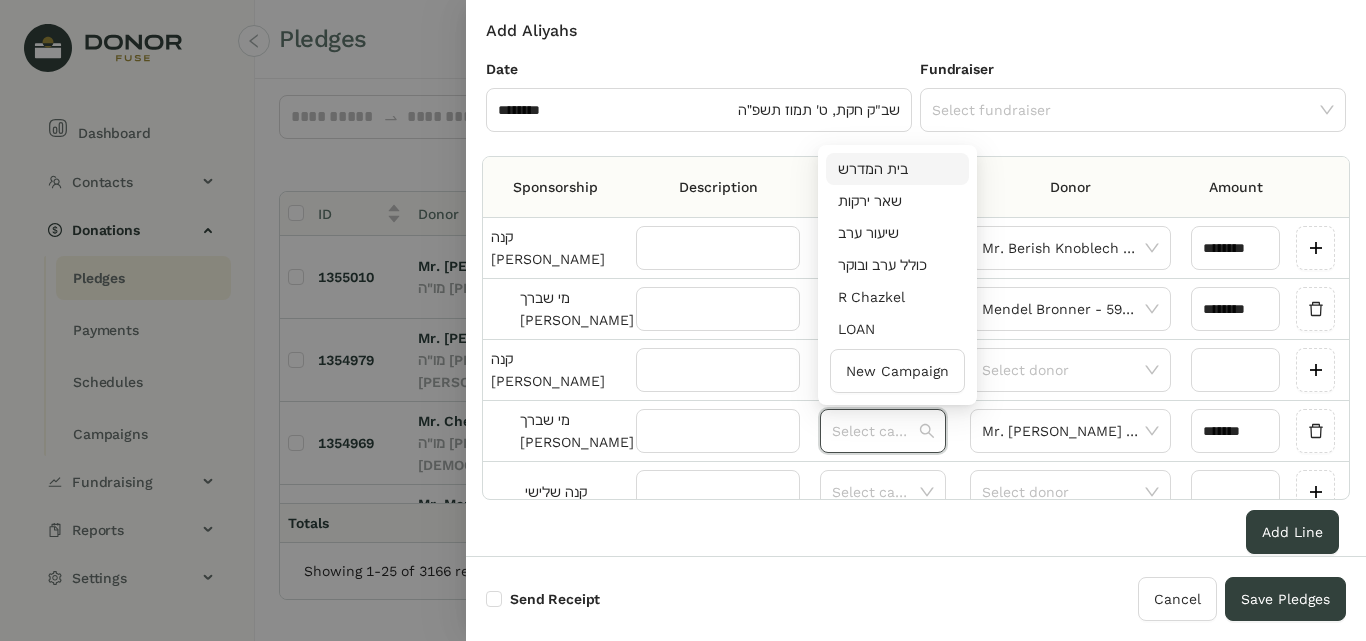 click on "בית המדרש" at bounding box center (897, 169) 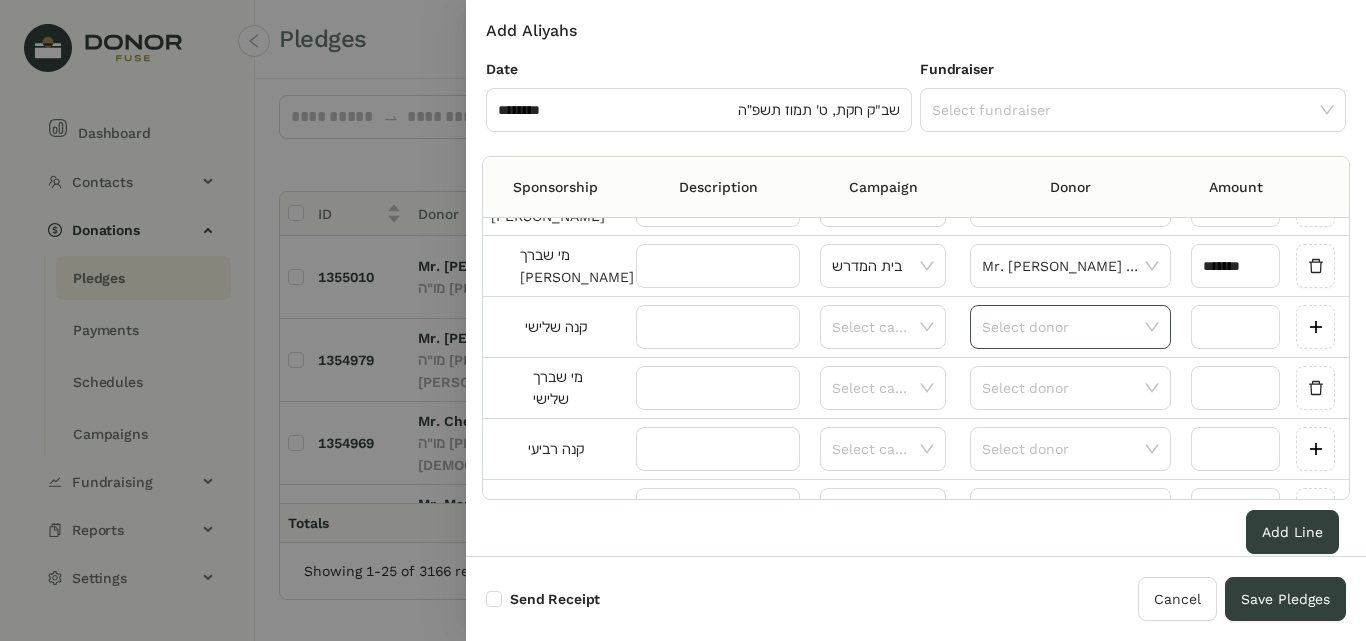 scroll, scrollTop: 200, scrollLeft: 0, axis: vertical 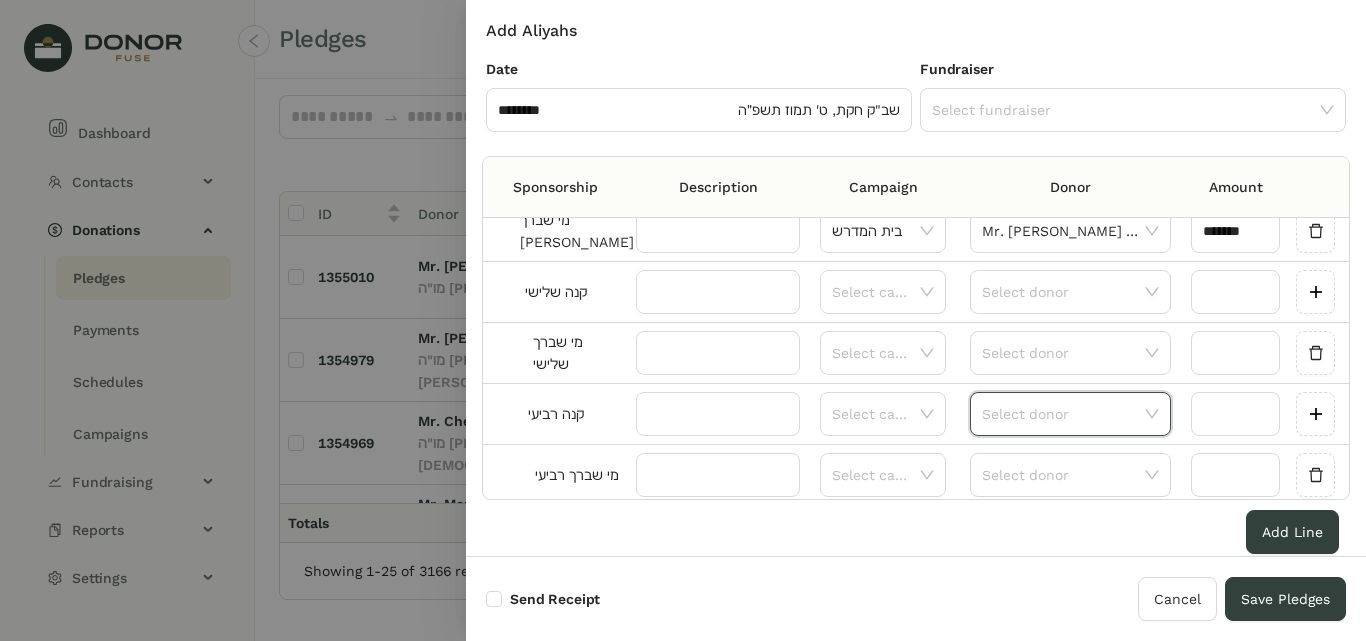 click at bounding box center (1063, 414) 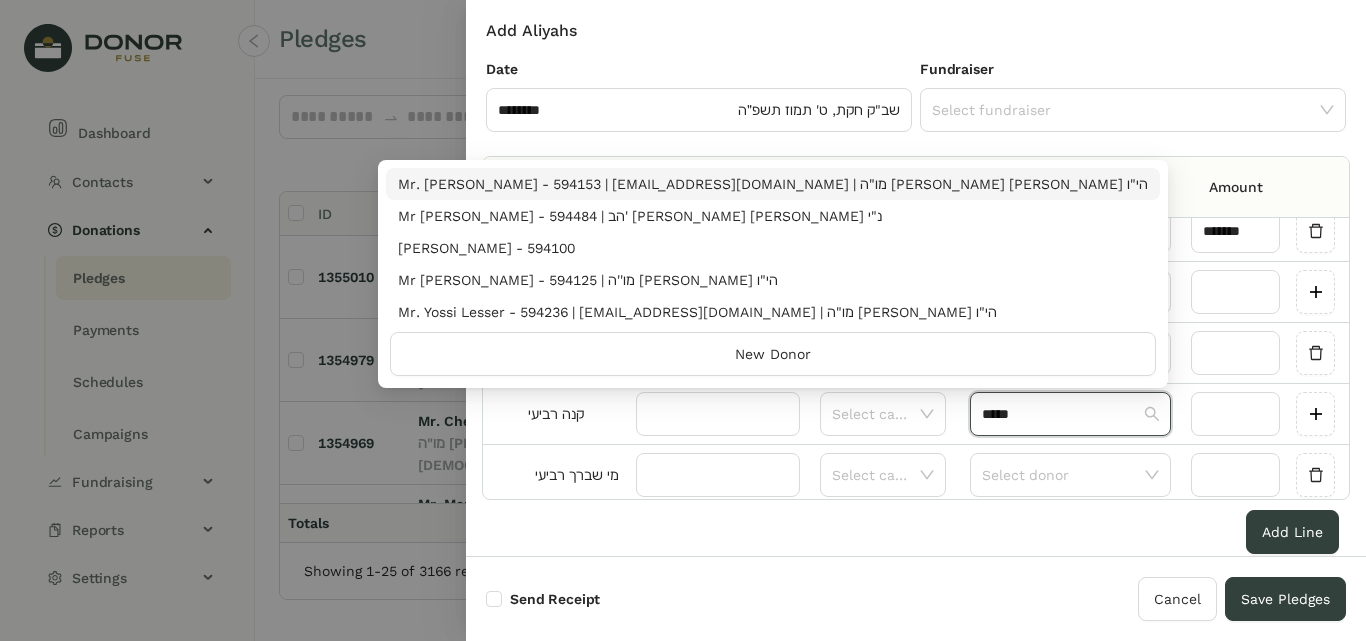 type on "*****" 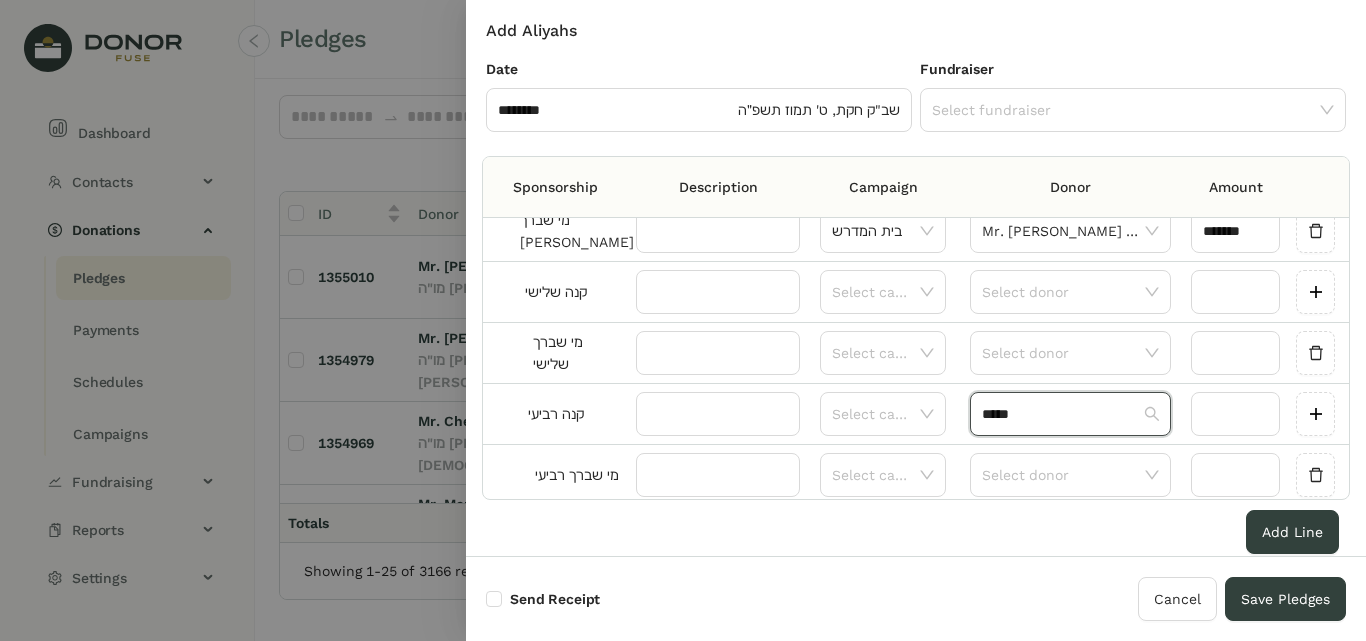 type 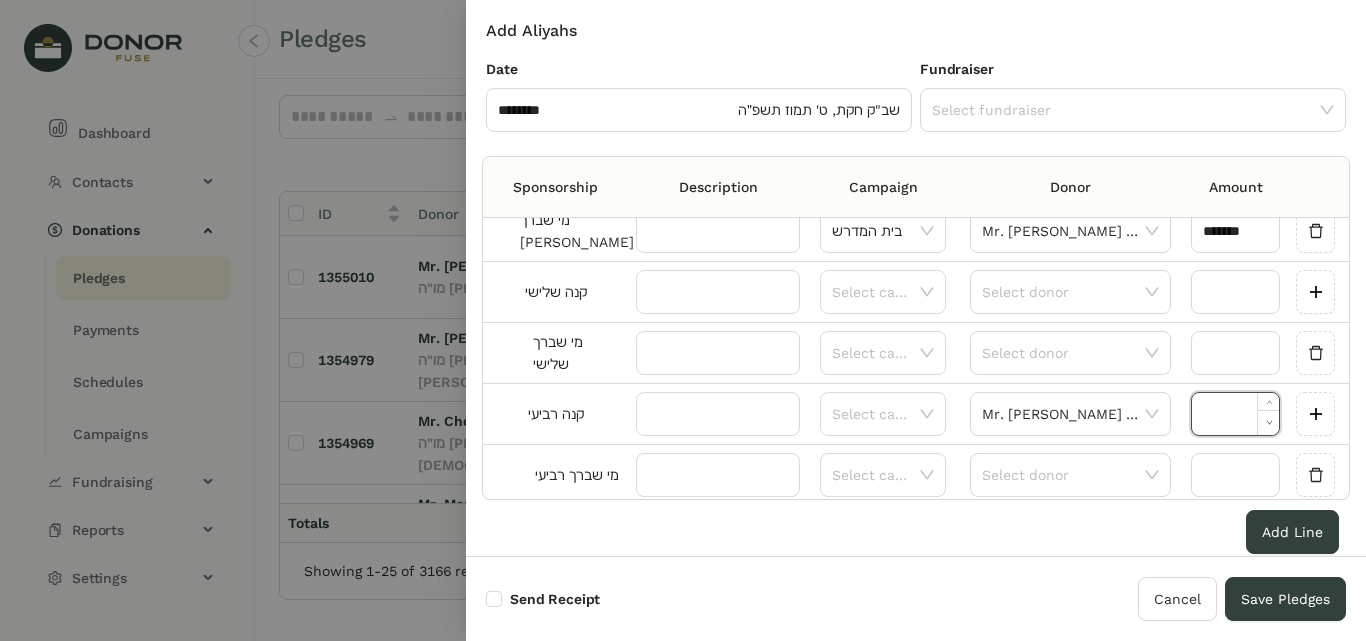 click at bounding box center (1268, 422) 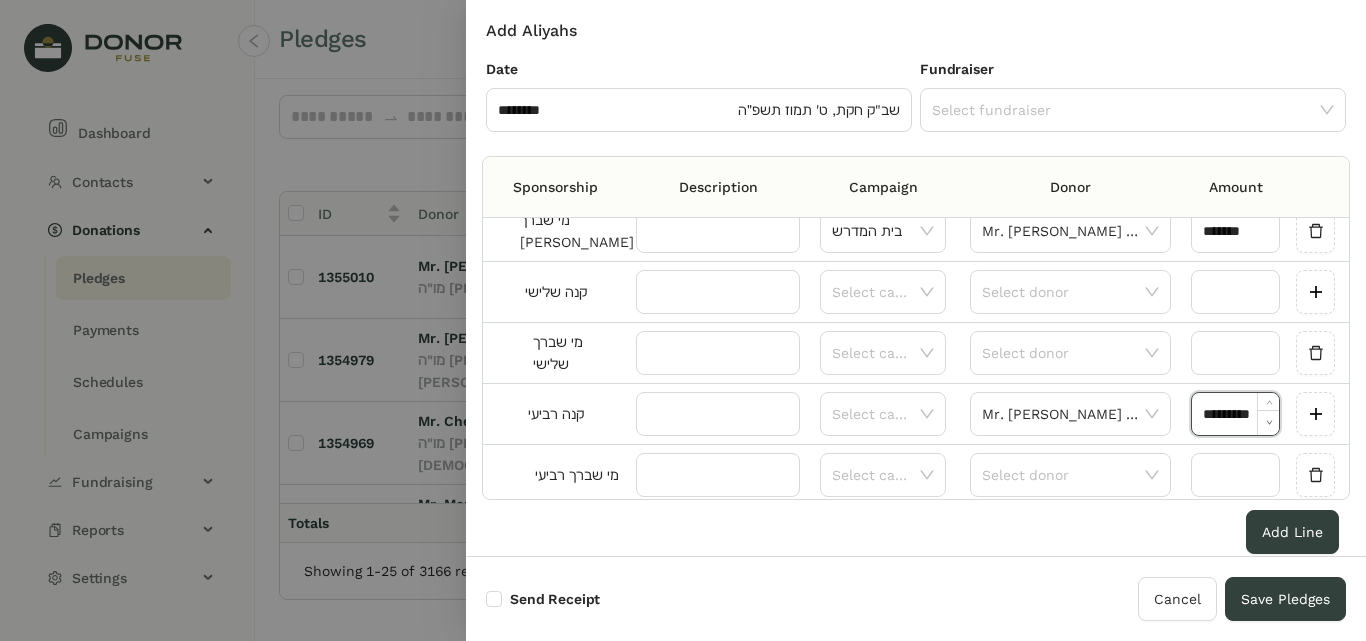 scroll, scrollTop: 0, scrollLeft: 1, axis: horizontal 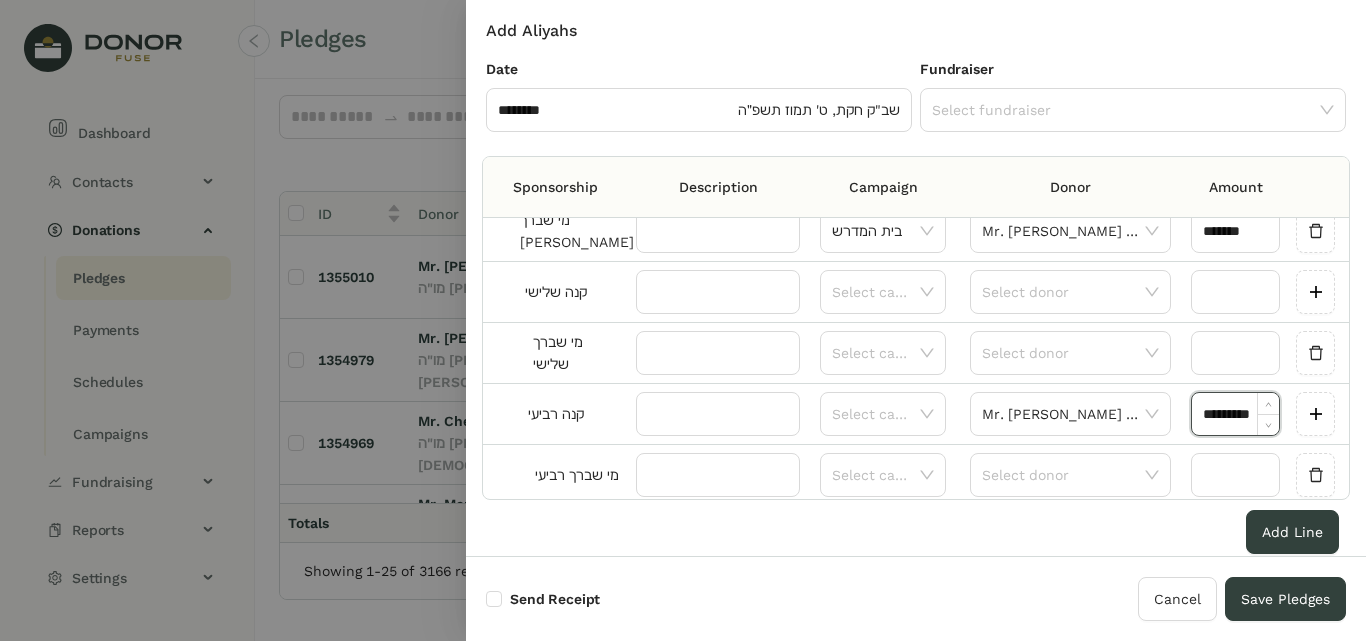 click on "*********" at bounding box center [1235, 414] 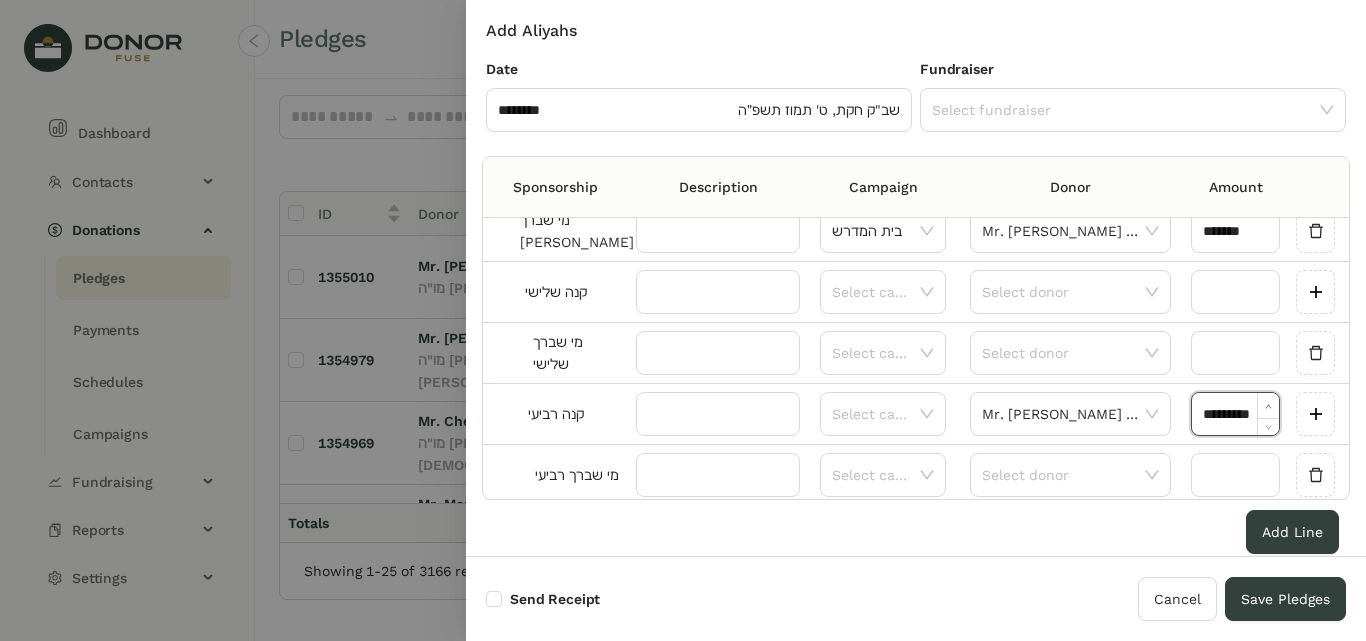 drag, startPoint x: 1219, startPoint y: 420, endPoint x: 1269, endPoint y: 413, distance: 50.48762 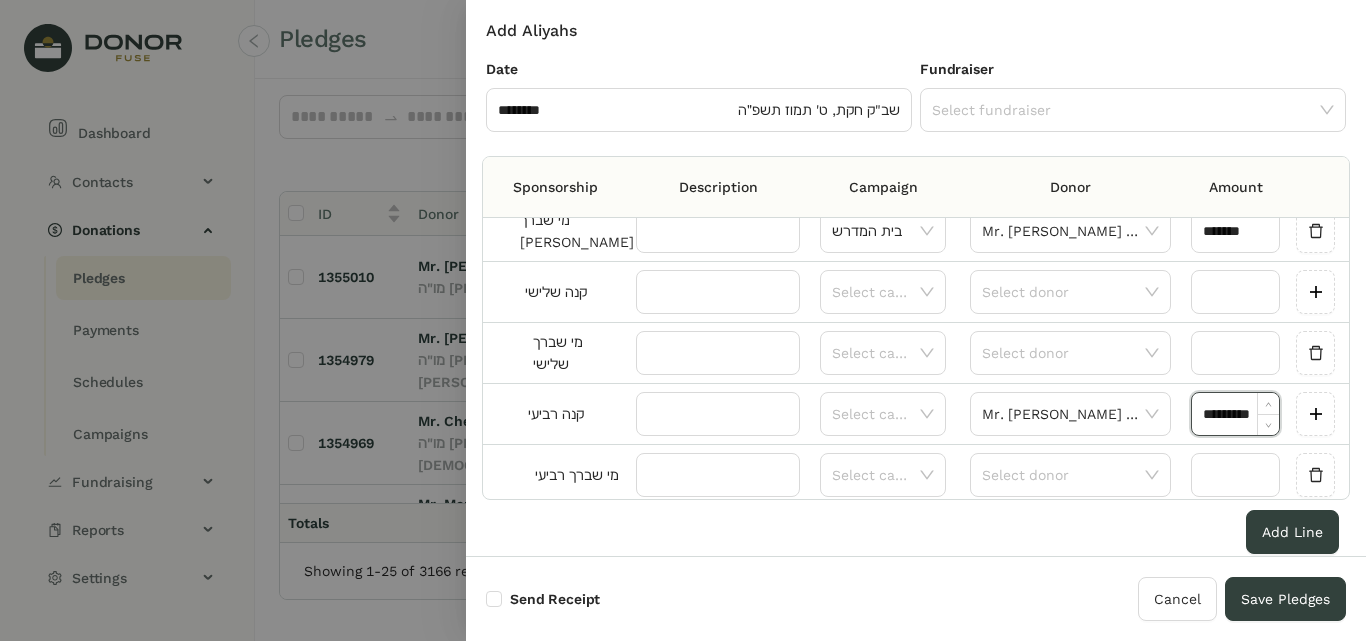 click on "*********" at bounding box center [1235, 414] 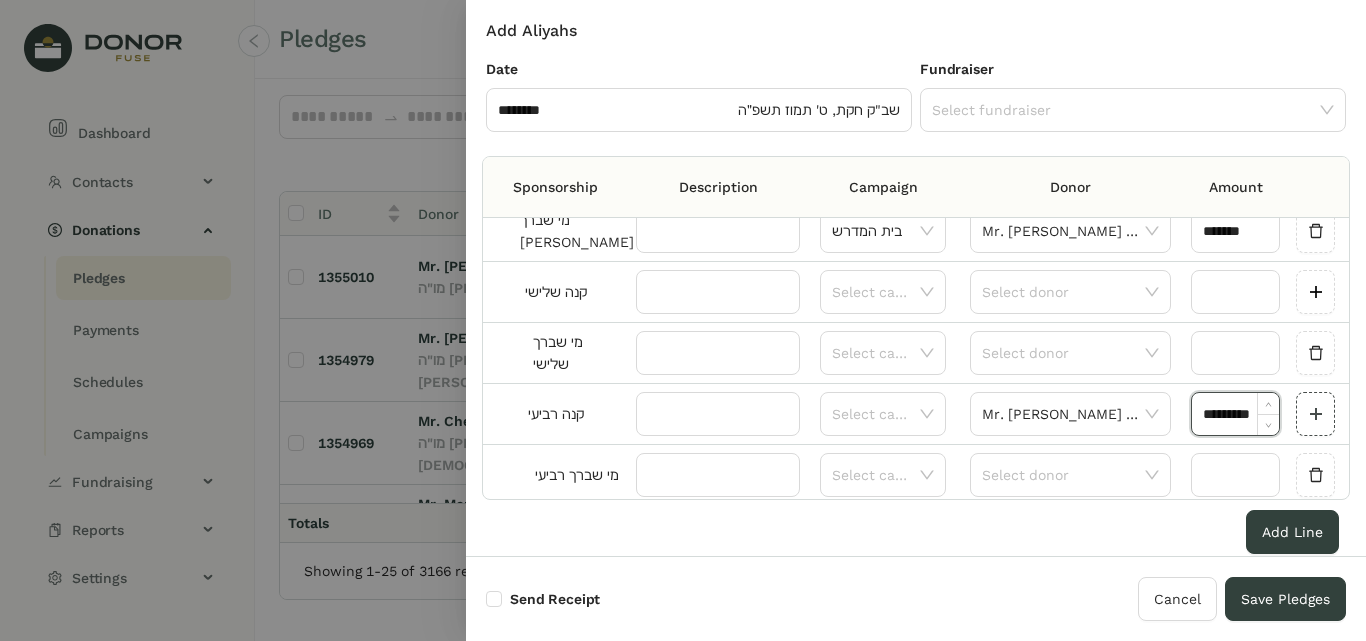 scroll, scrollTop: 0, scrollLeft: 1, axis: horizontal 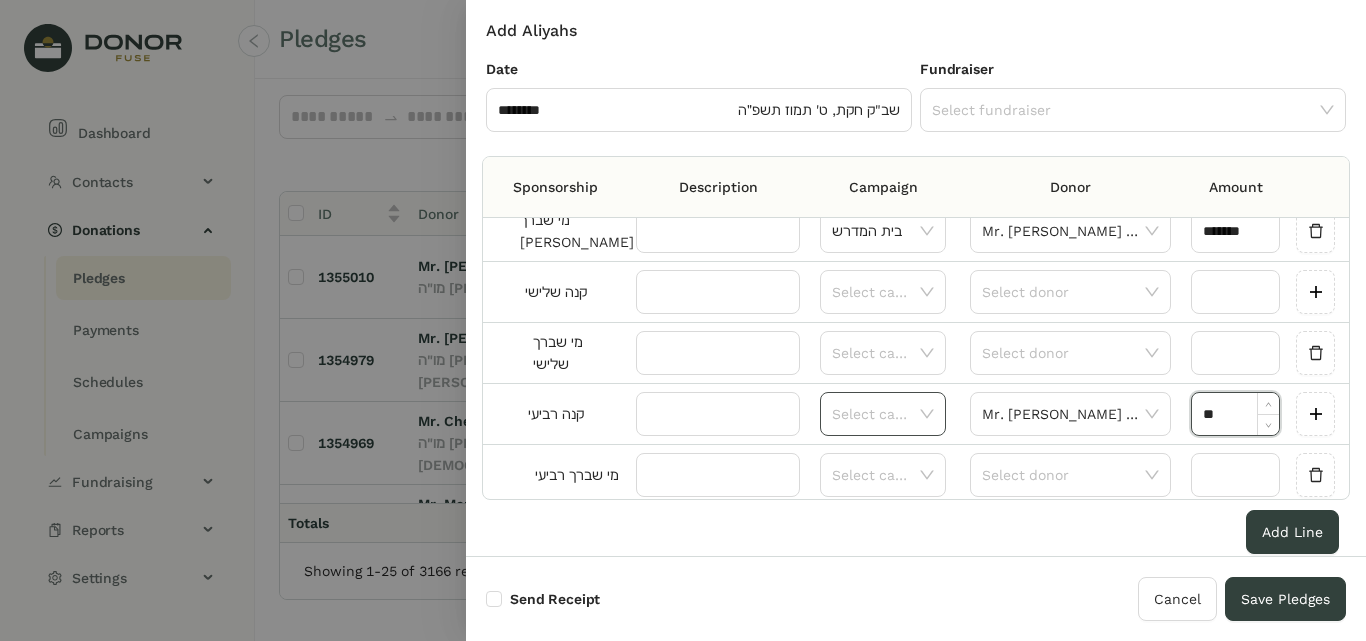 type on "********" 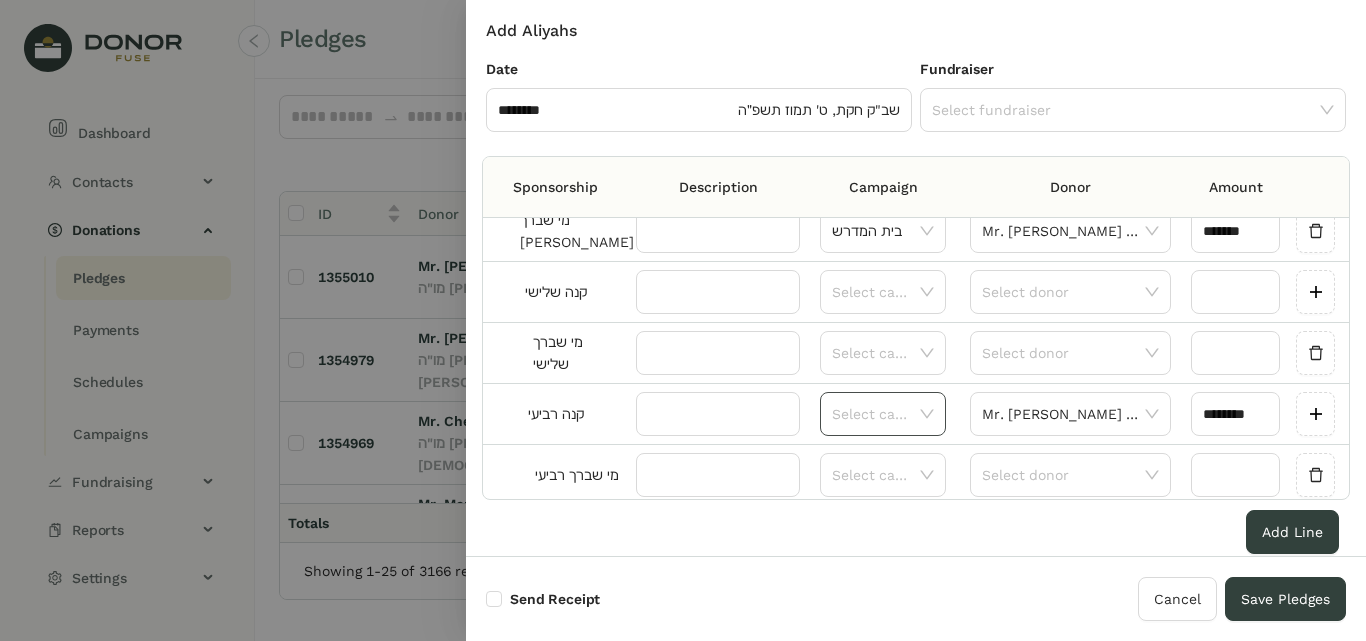 click on "Select campaign" at bounding box center (883, 414) 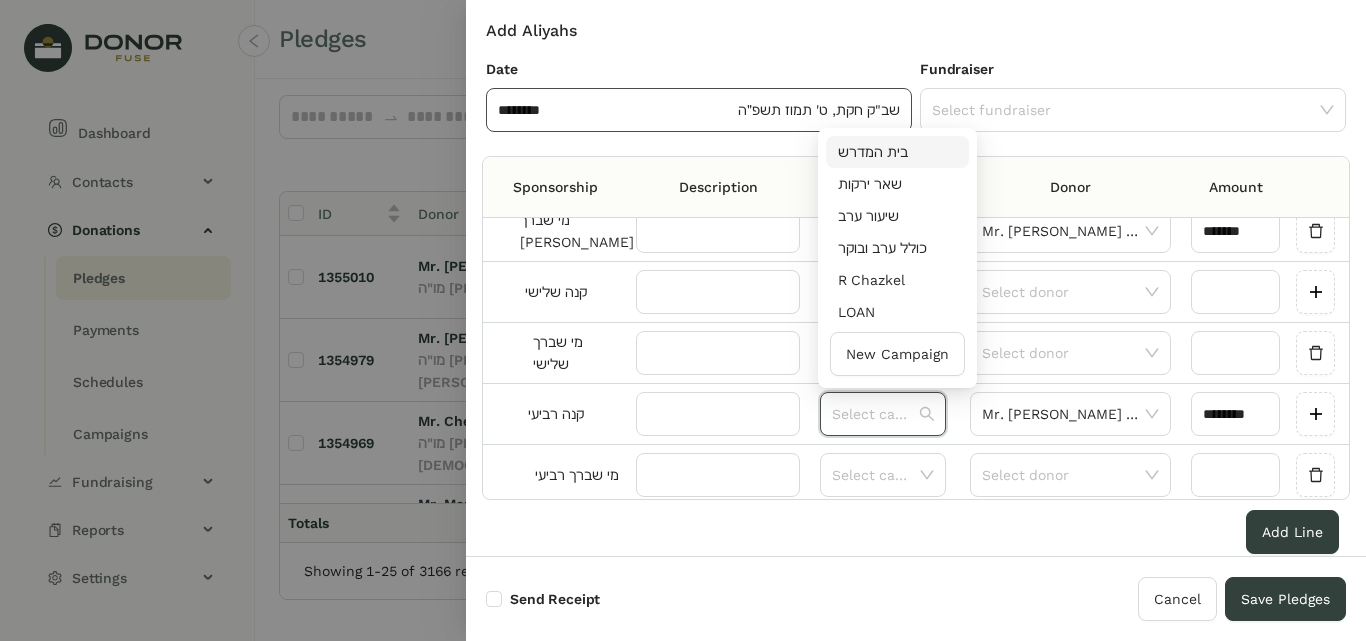 drag, startPoint x: 874, startPoint y: 152, endPoint x: 906, endPoint y: 130, distance: 38.832977 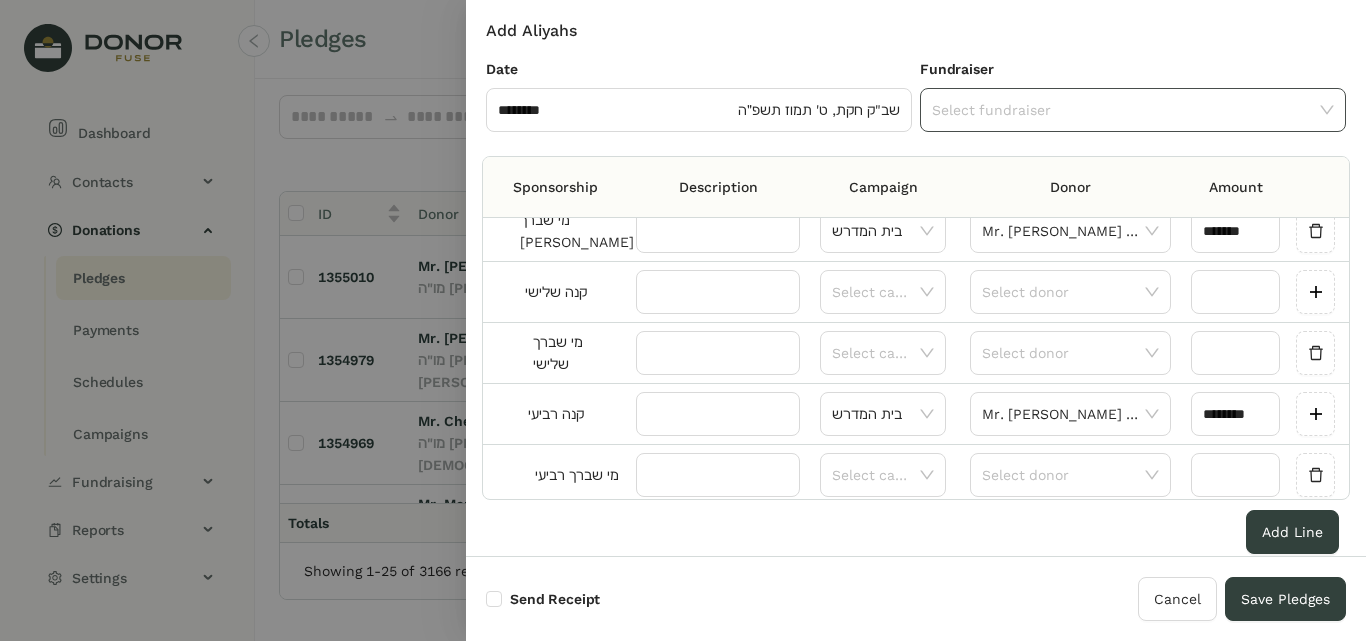 click 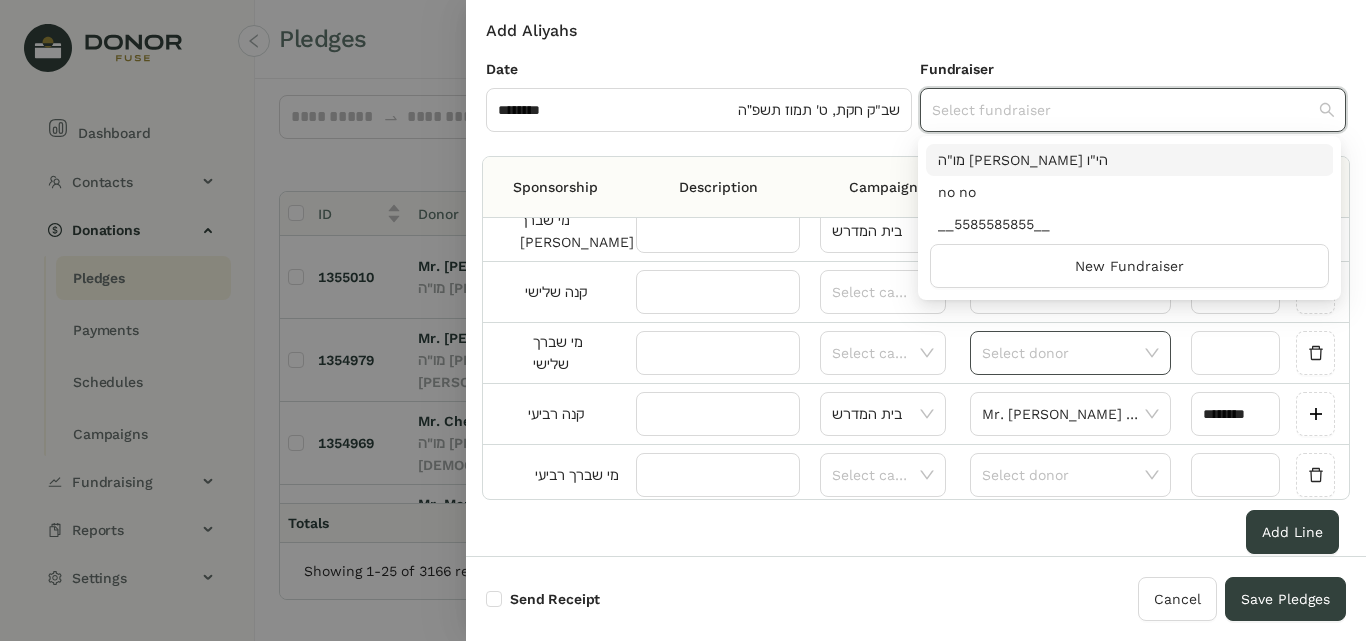 drag, startPoint x: 1000, startPoint y: 165, endPoint x: 1049, endPoint y: 347, distance: 188.48077 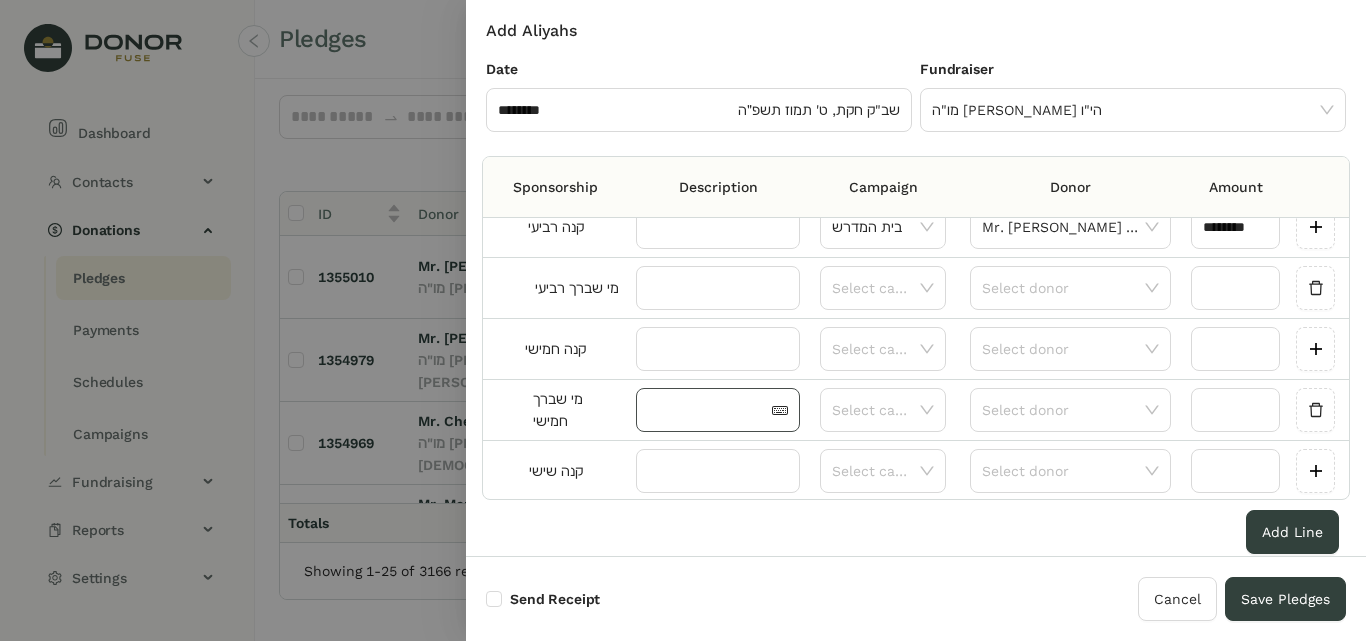 scroll, scrollTop: 400, scrollLeft: 0, axis: vertical 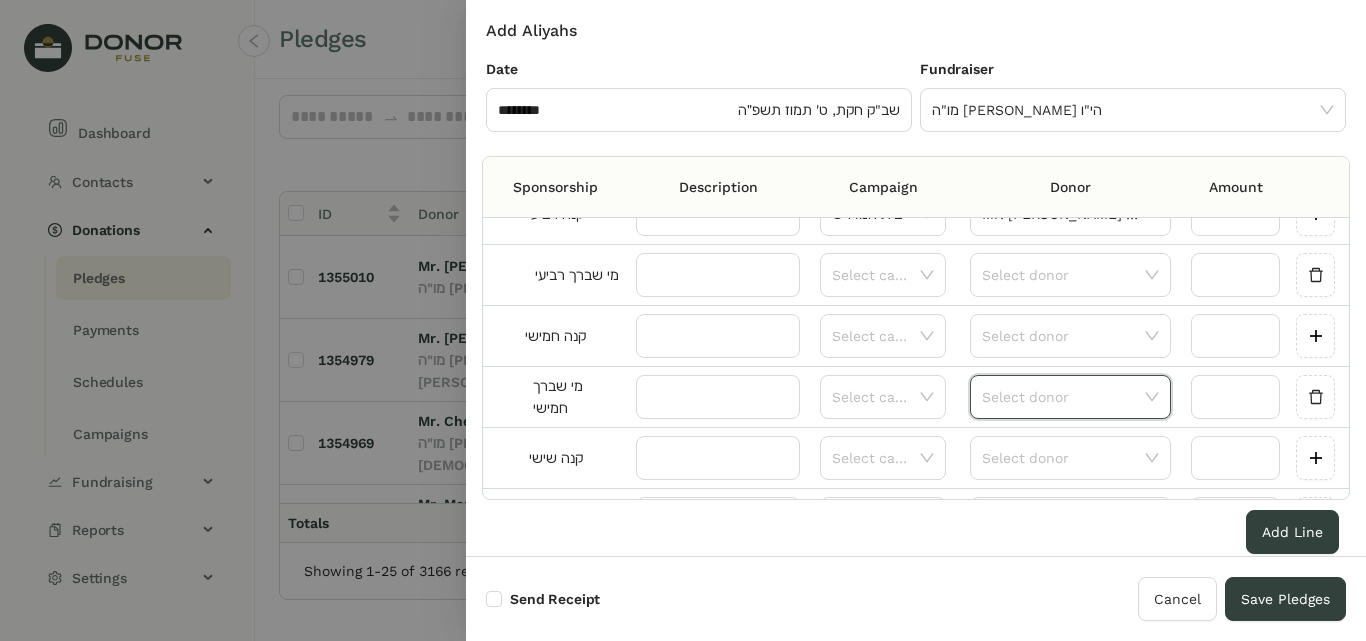 click at bounding box center [1063, 397] 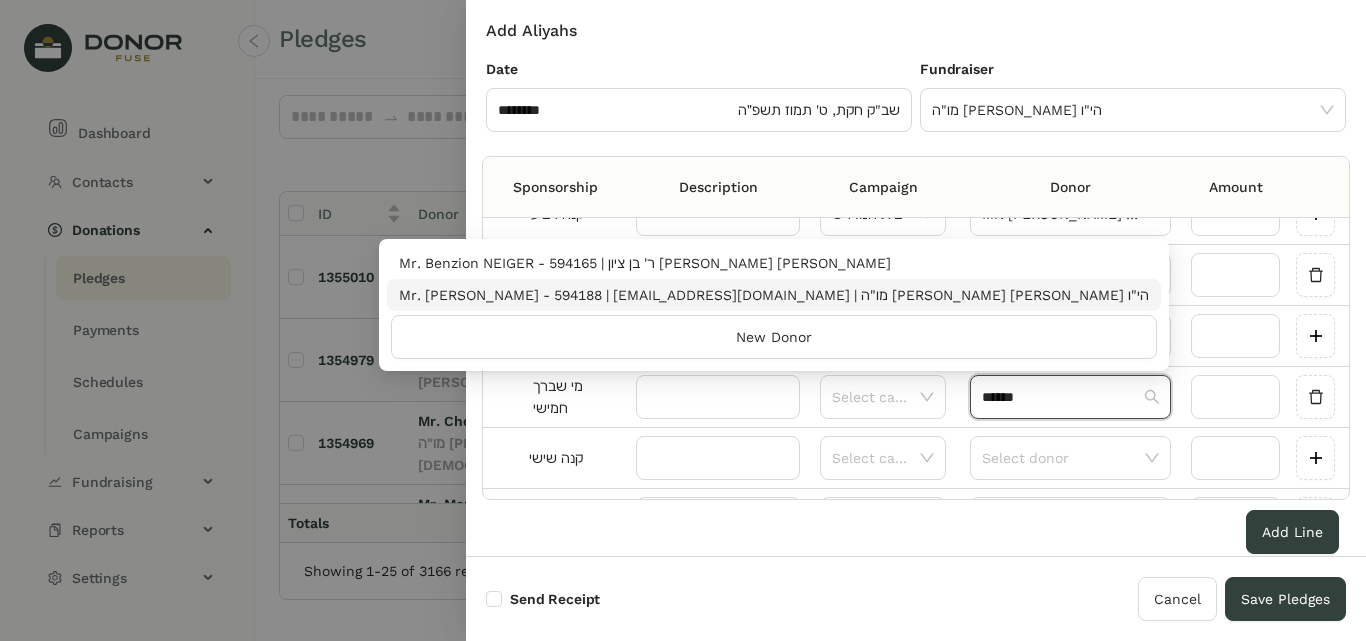 type on "******" 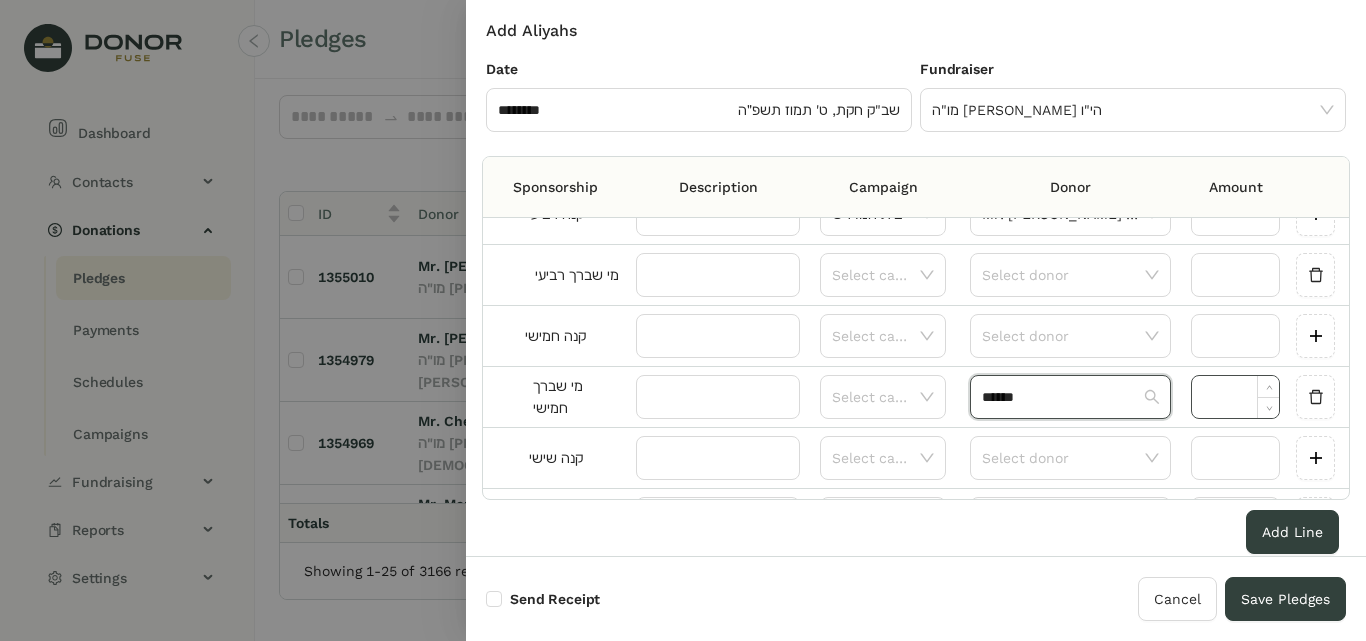 type 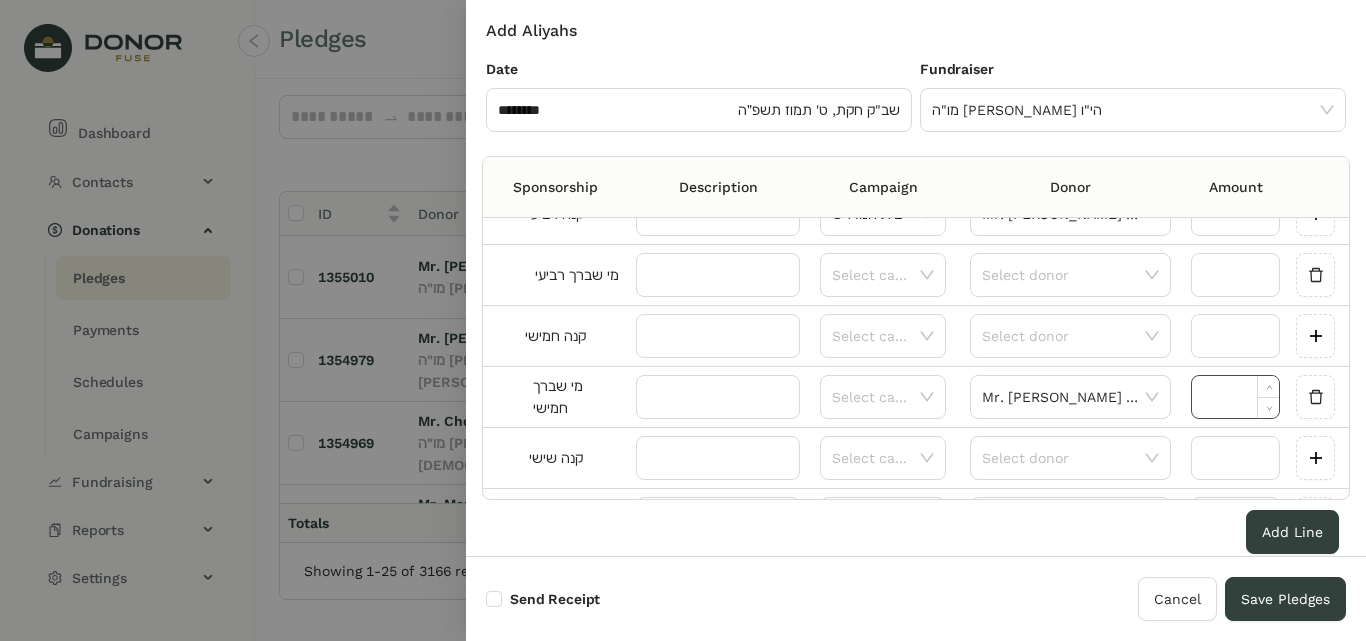 click at bounding box center (1235, 397) 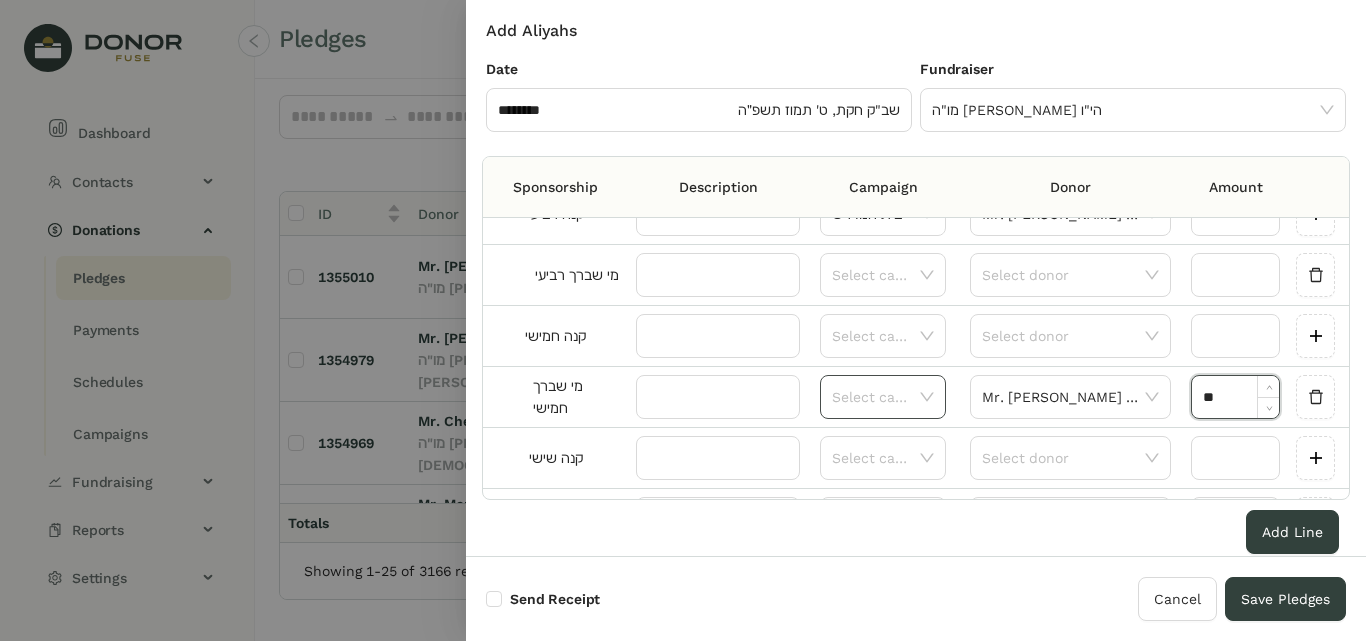 click at bounding box center (876, 397) 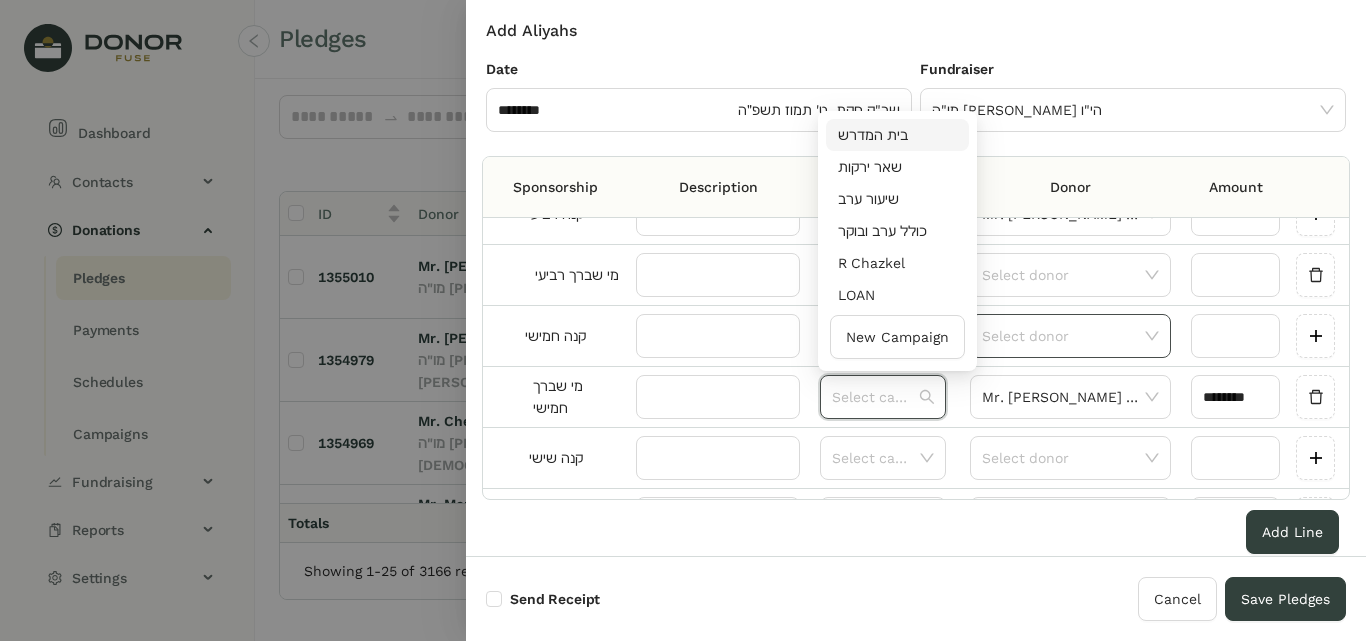 drag, startPoint x: 881, startPoint y: 138, endPoint x: 1095, endPoint y: 348, distance: 299.82663 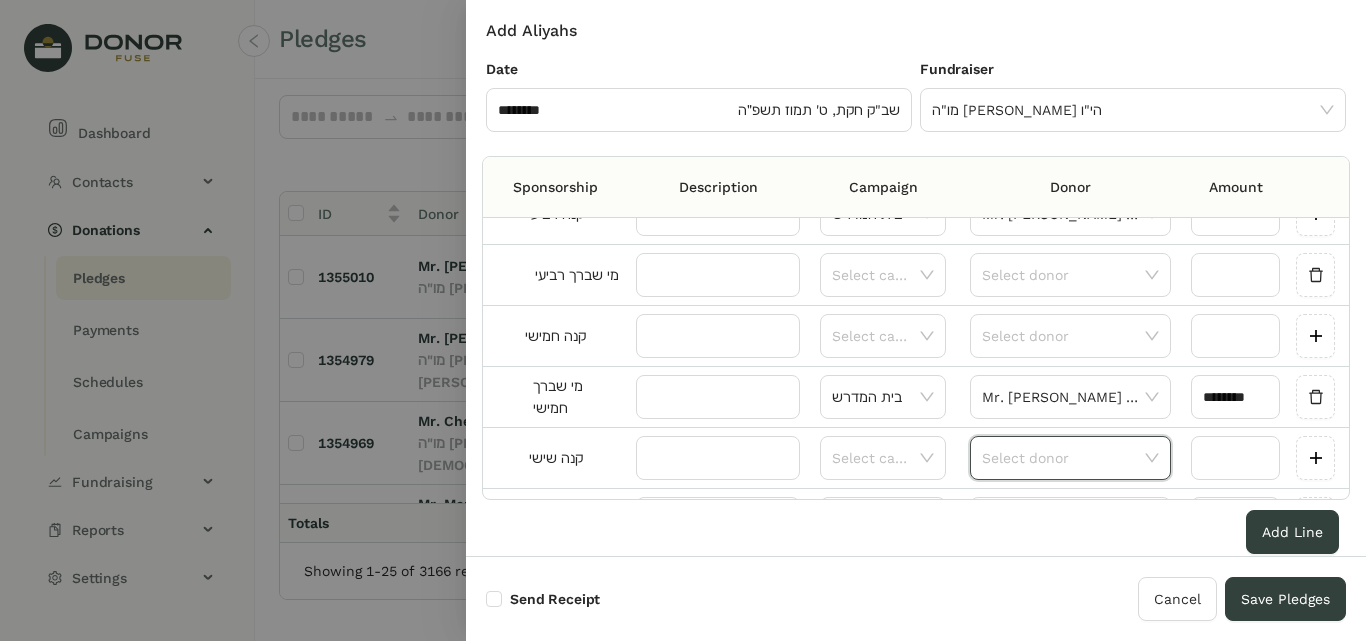 click at bounding box center (1063, 458) 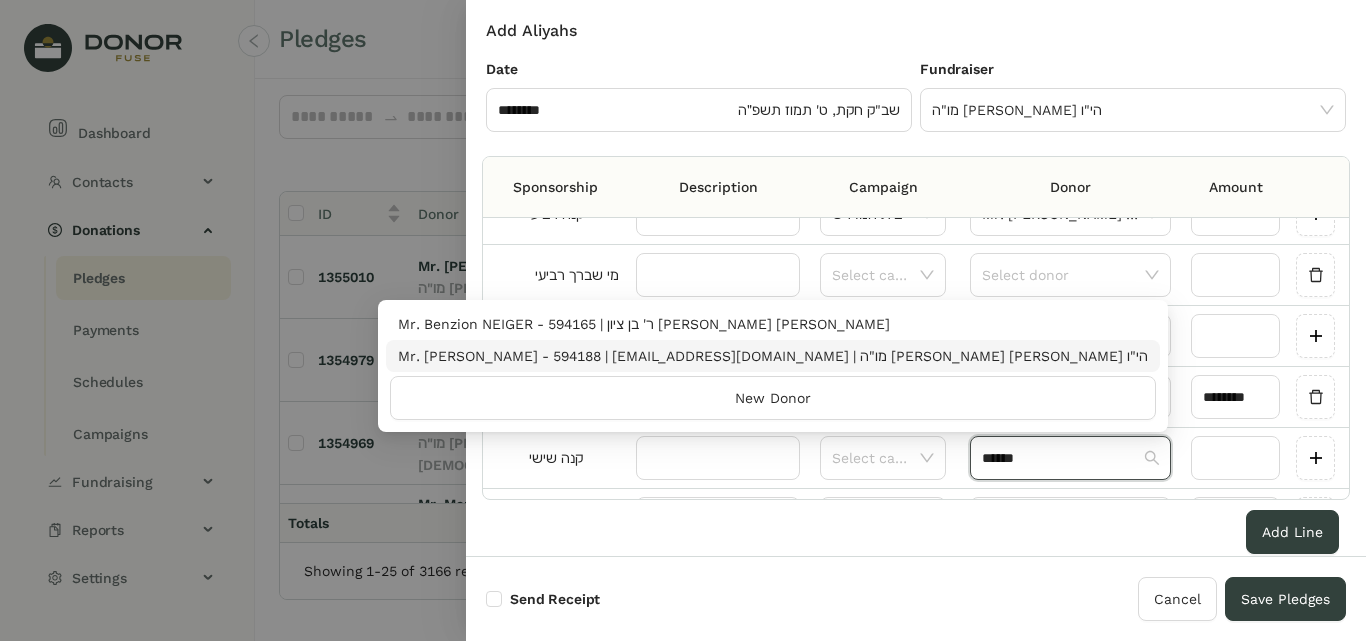 type on "******" 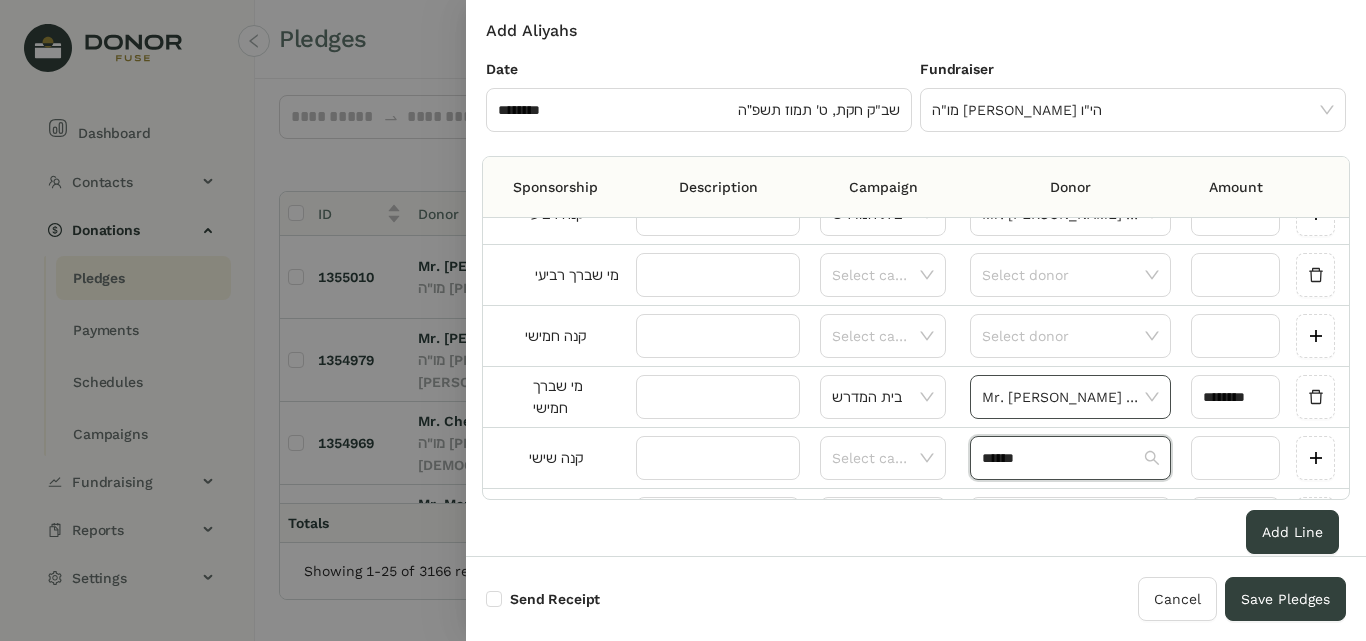 type 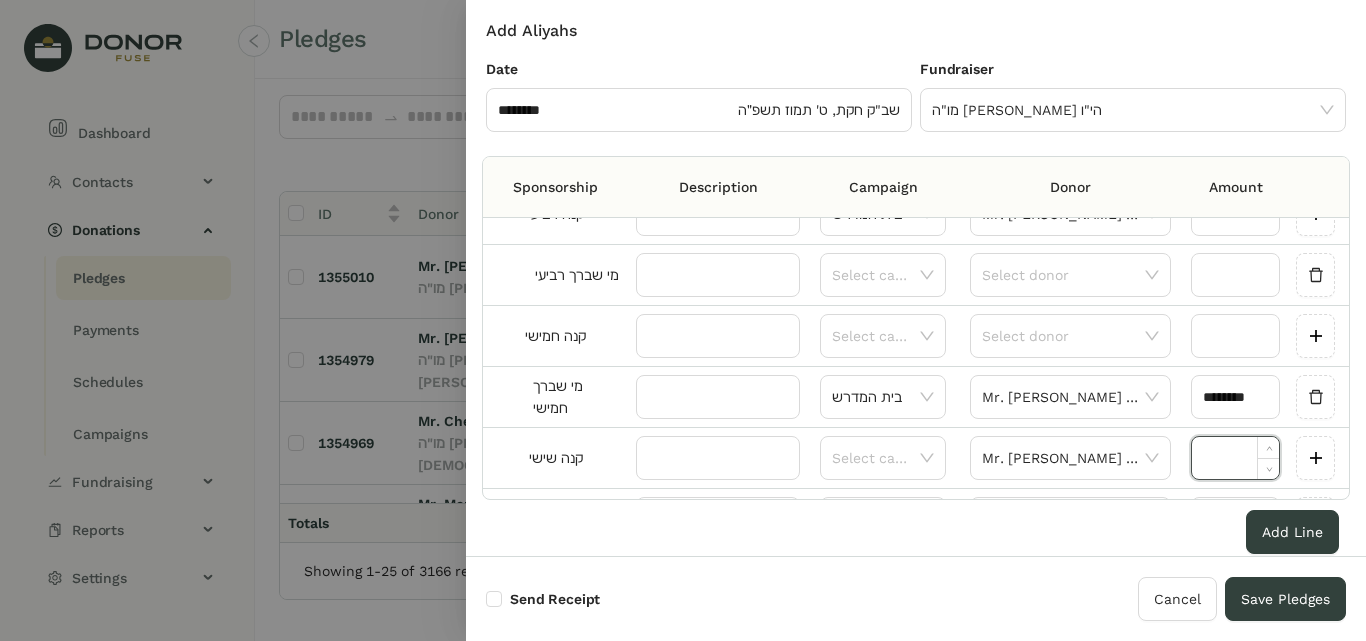 click at bounding box center [1235, 458] 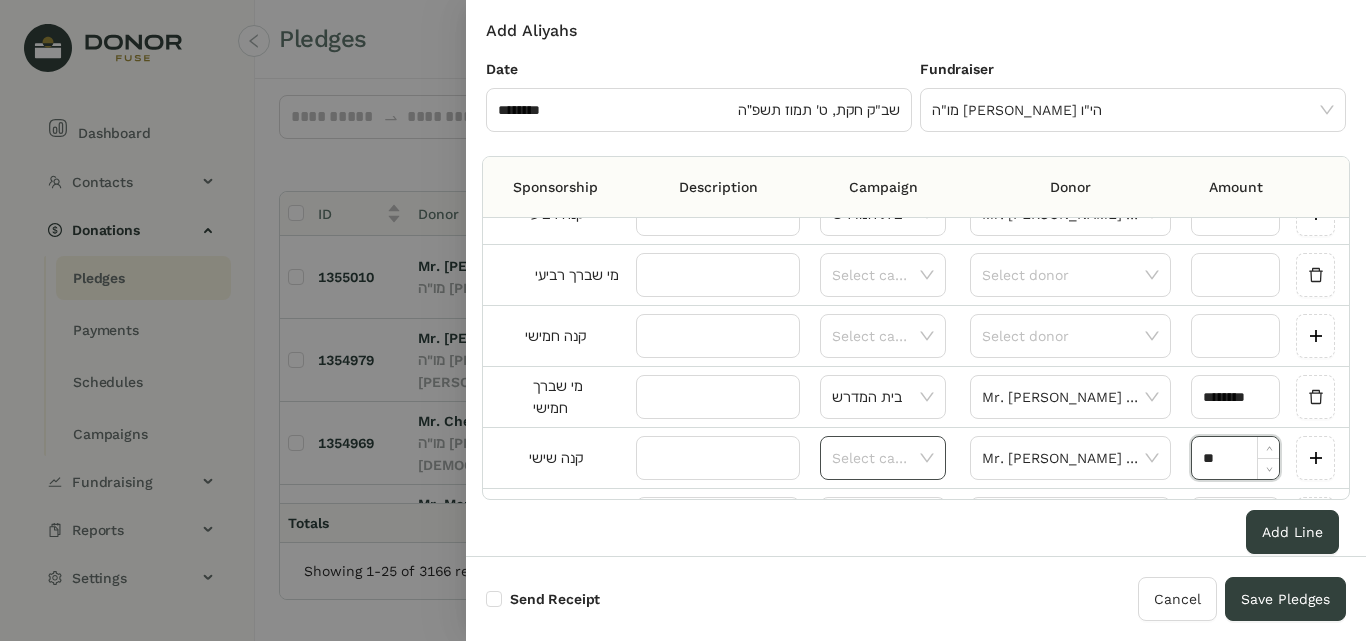click 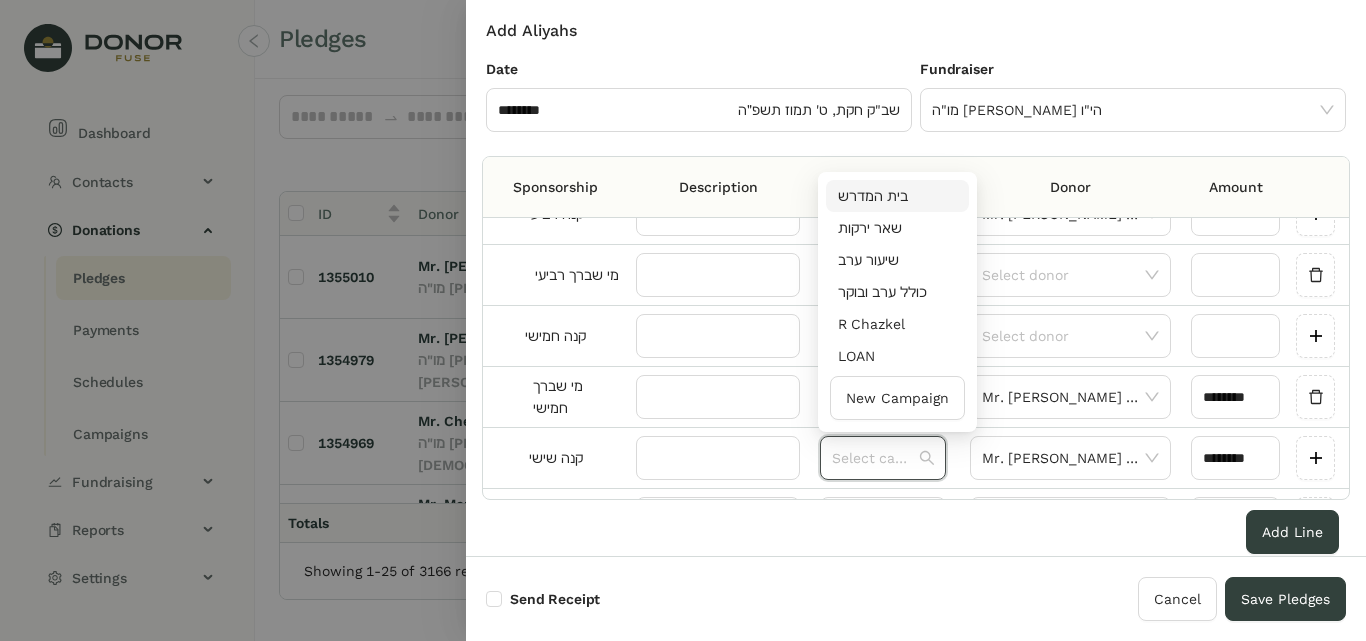 click on "בית המדרש" at bounding box center (897, 196) 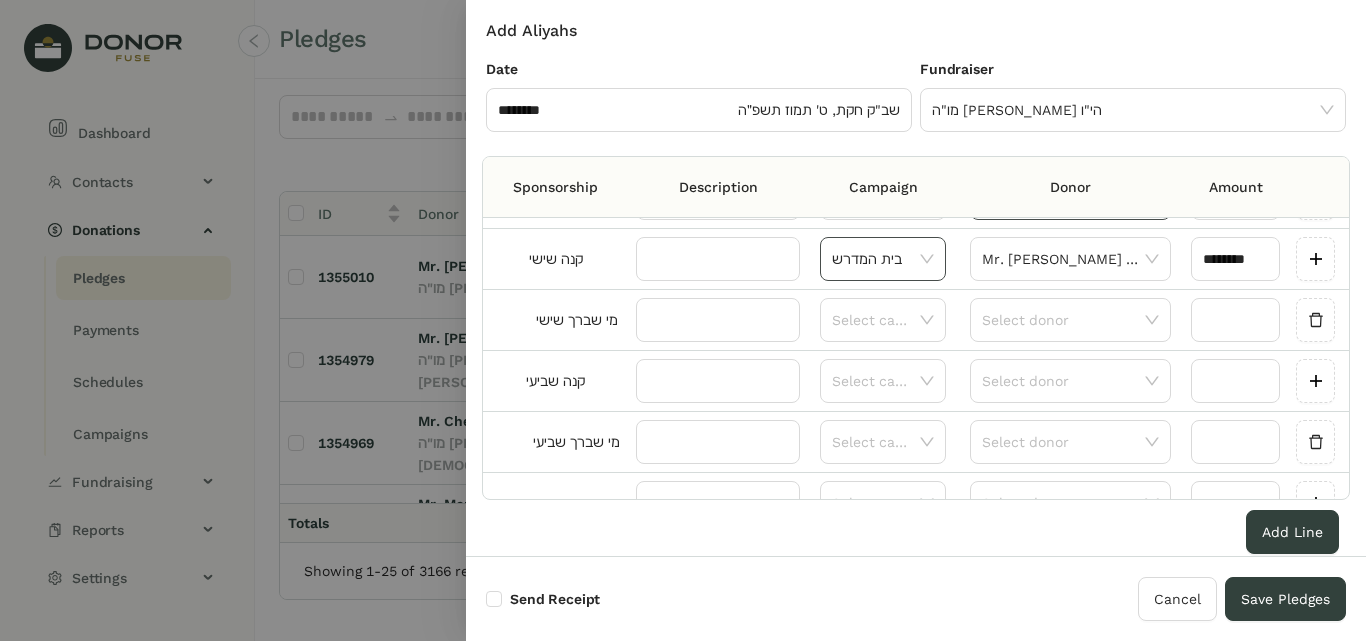 scroll, scrollTop: 600, scrollLeft: 0, axis: vertical 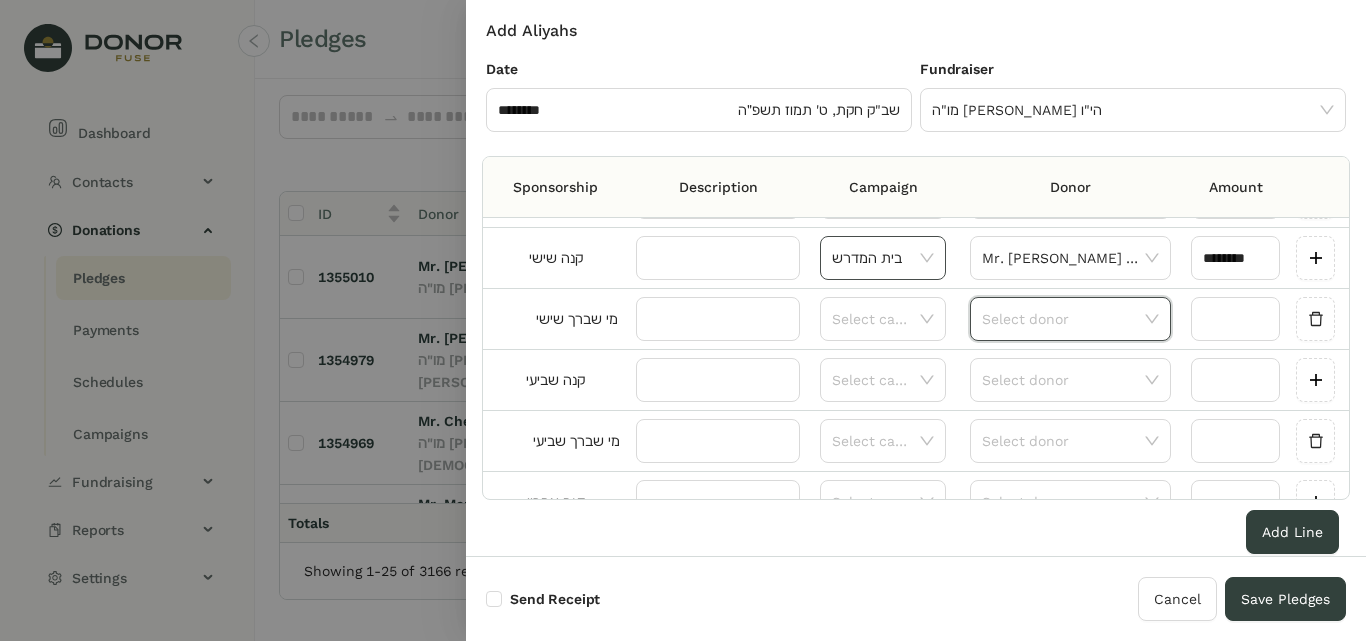 click at bounding box center (1063, 319) 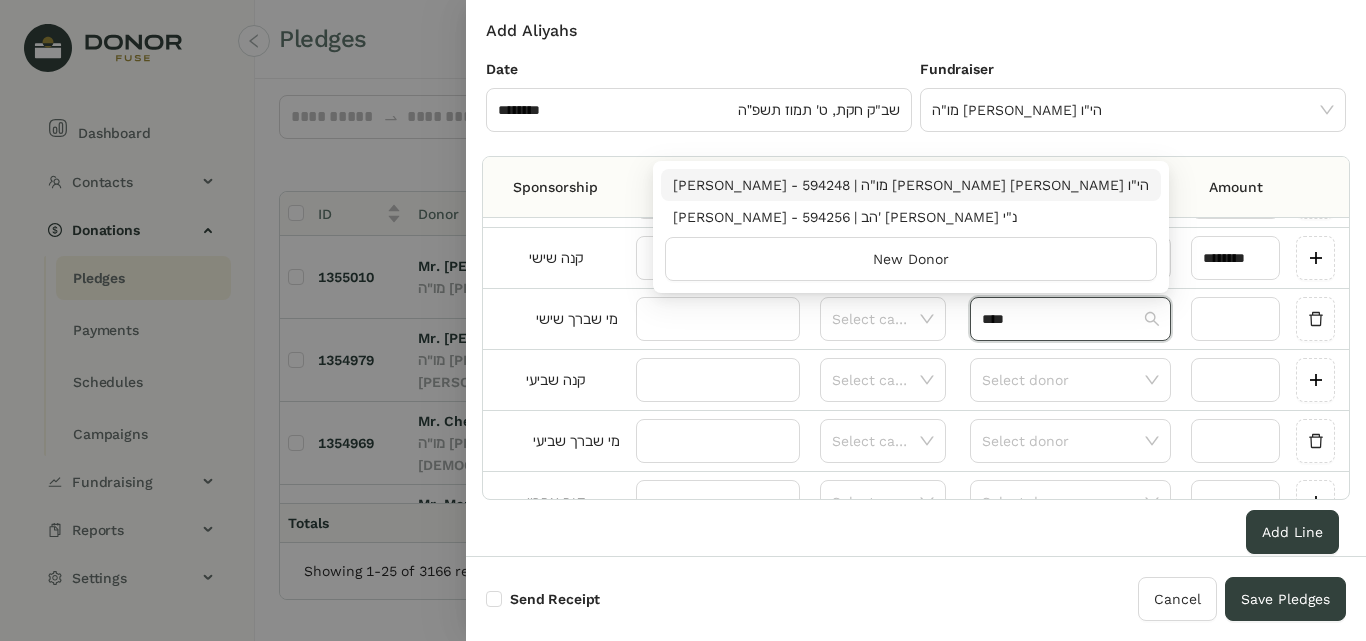 type on "****" 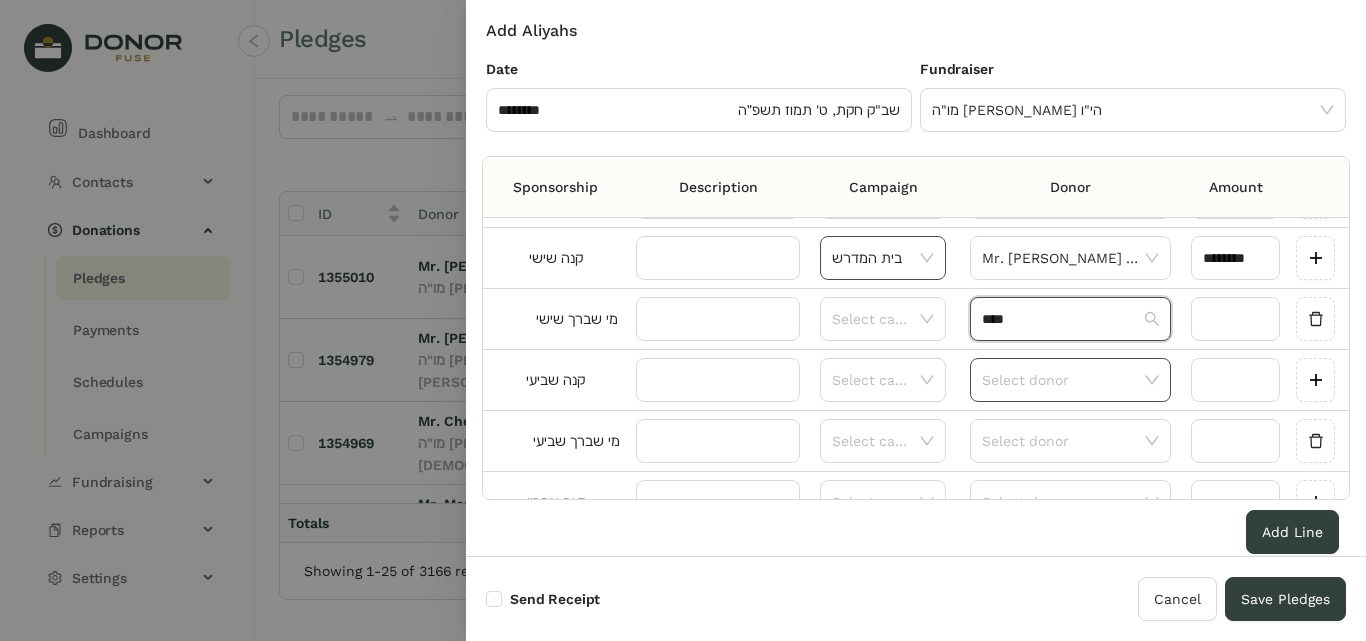 type 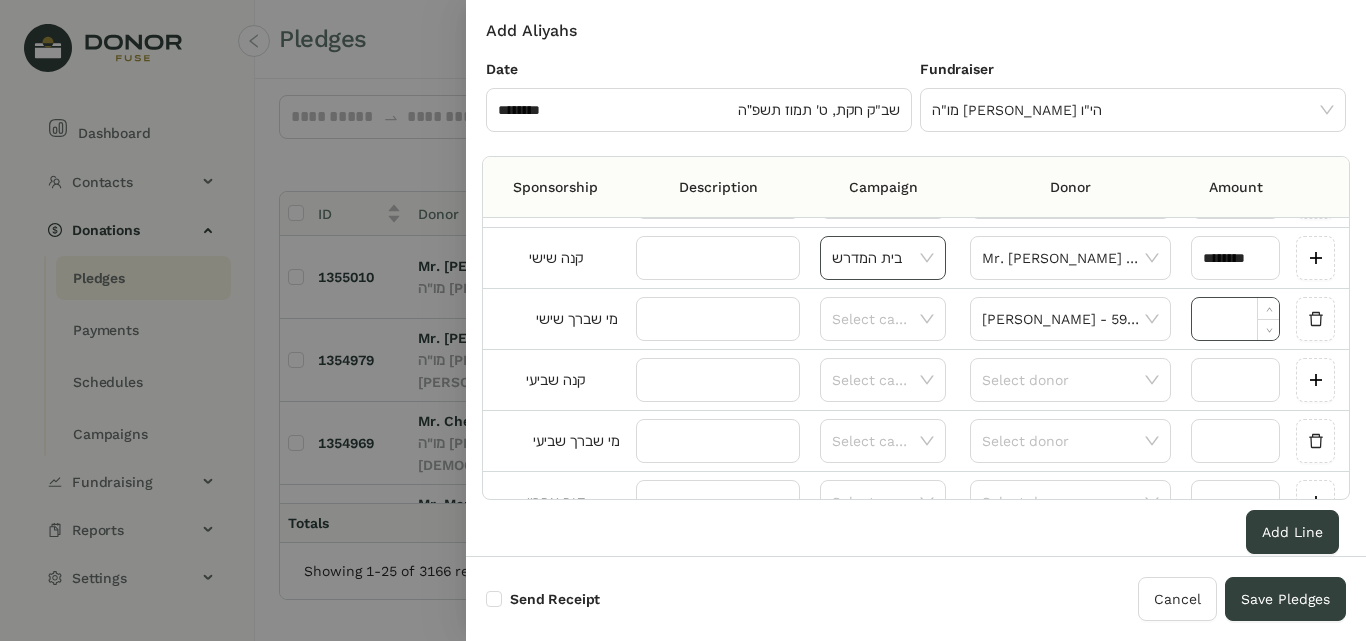 click at bounding box center (1235, 319) 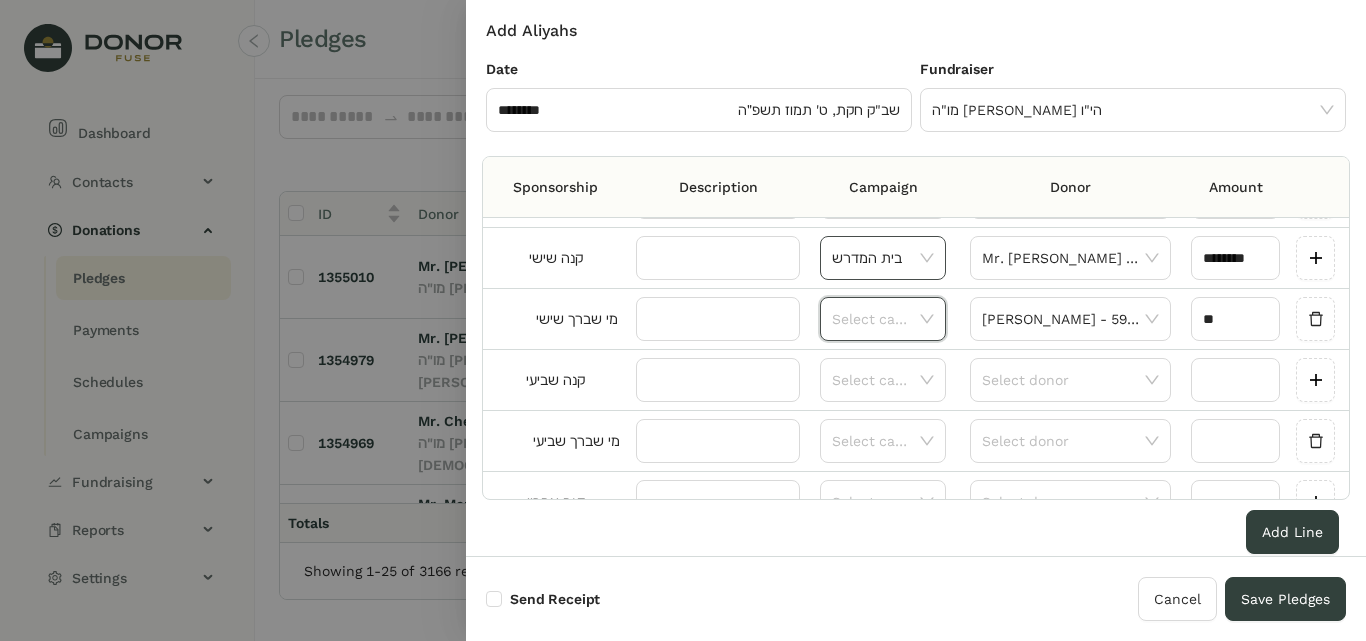click at bounding box center (876, 319) 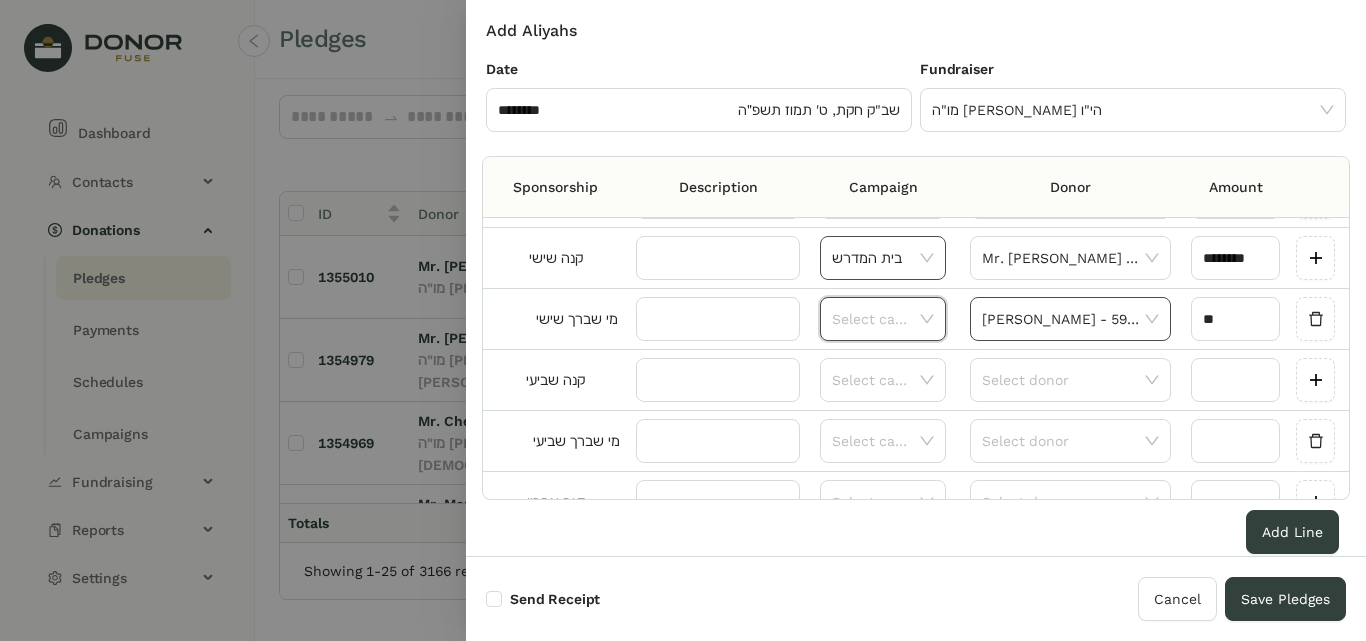 type on "********" 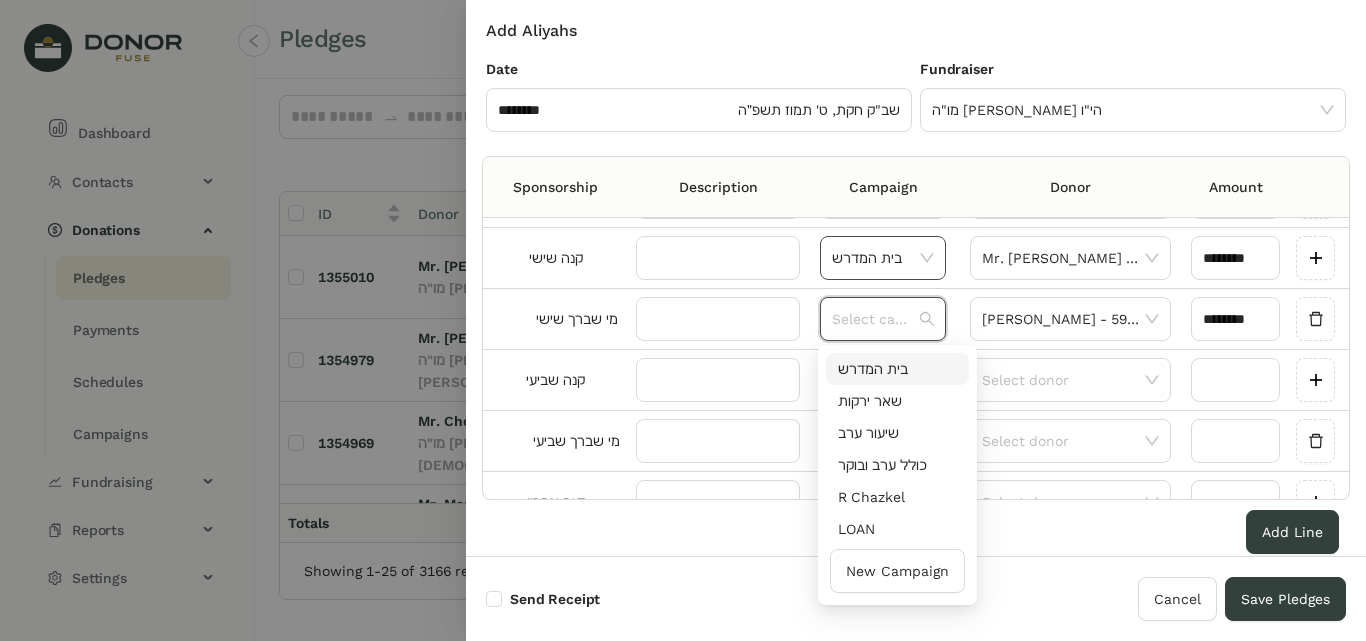 click on "בית המדרש" at bounding box center [897, 369] 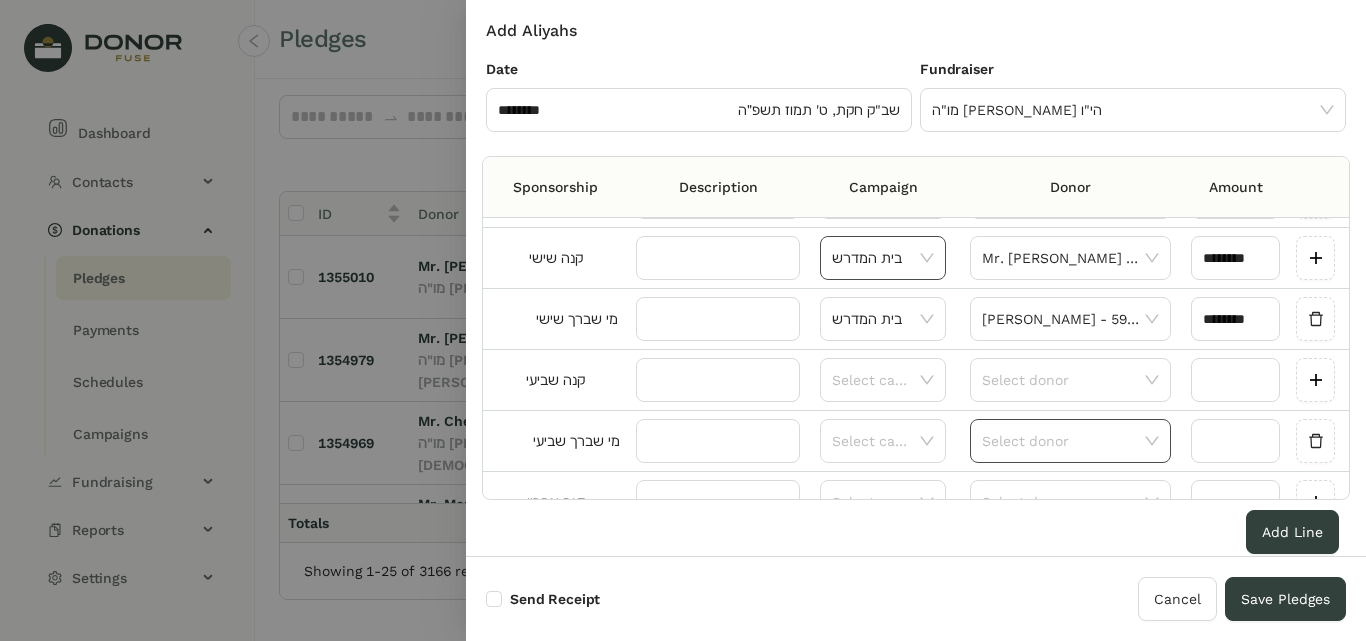 click at bounding box center (1063, 441) 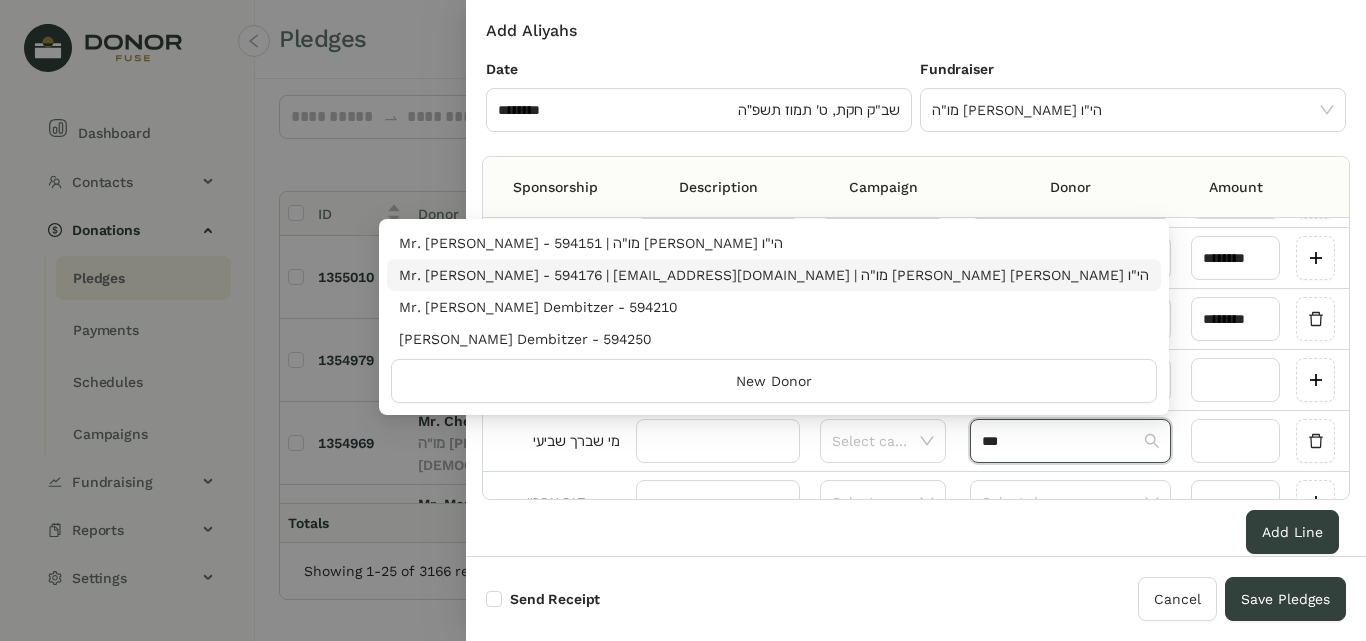 type on "***" 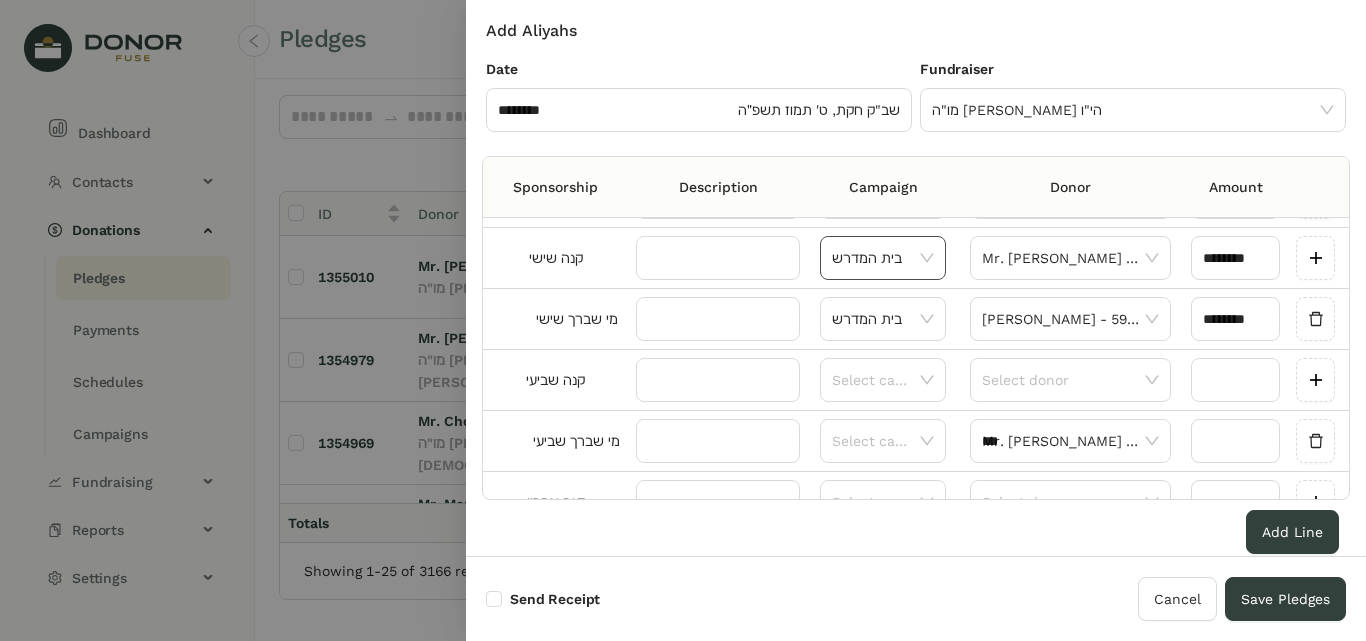 type 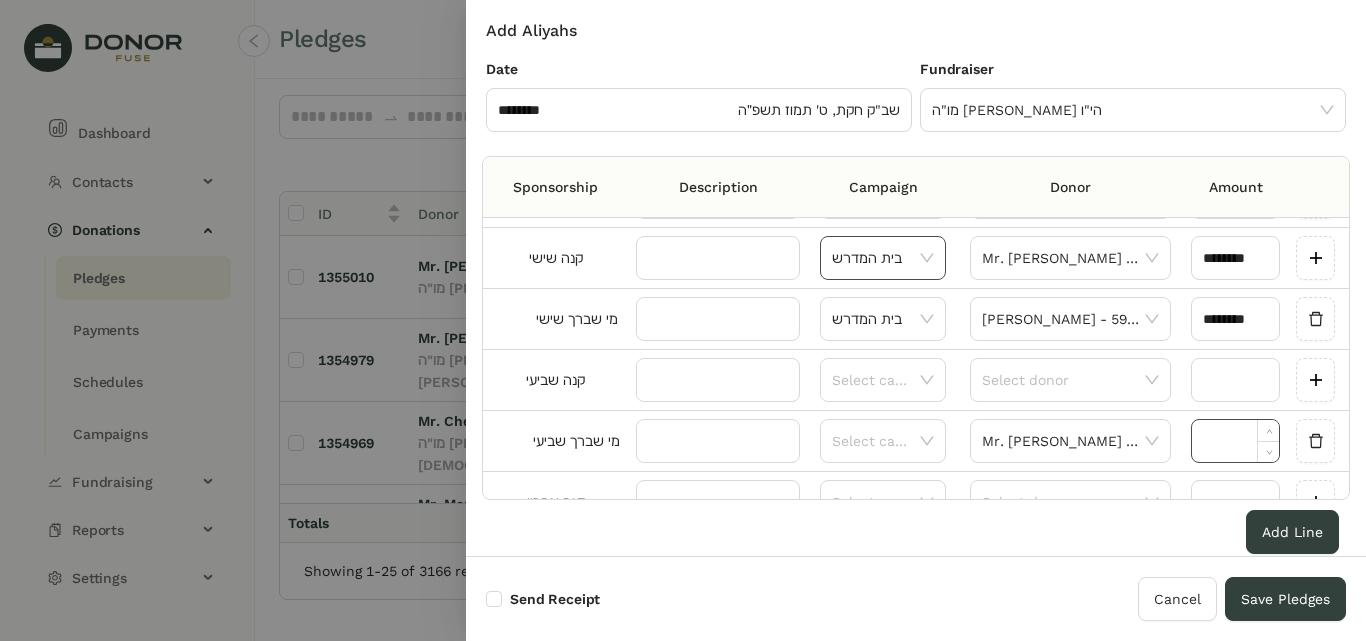 click at bounding box center (1235, 441) 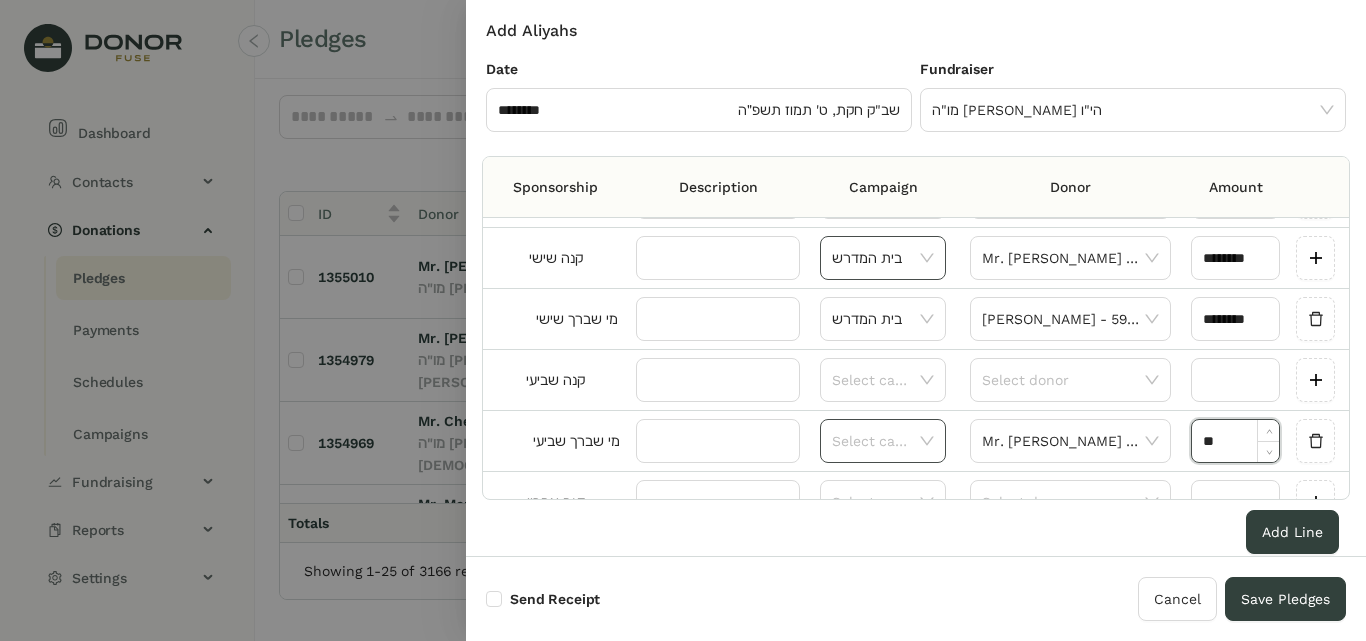 click at bounding box center [876, 441] 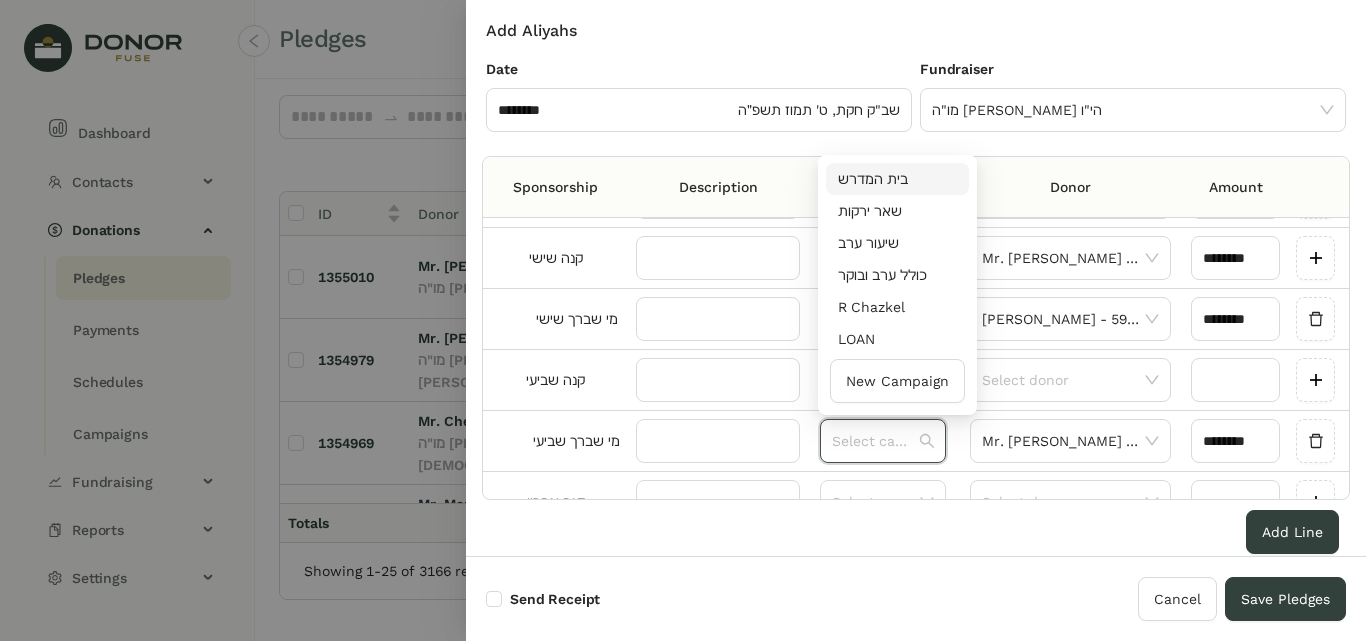click on "בית המדרש" at bounding box center [897, 179] 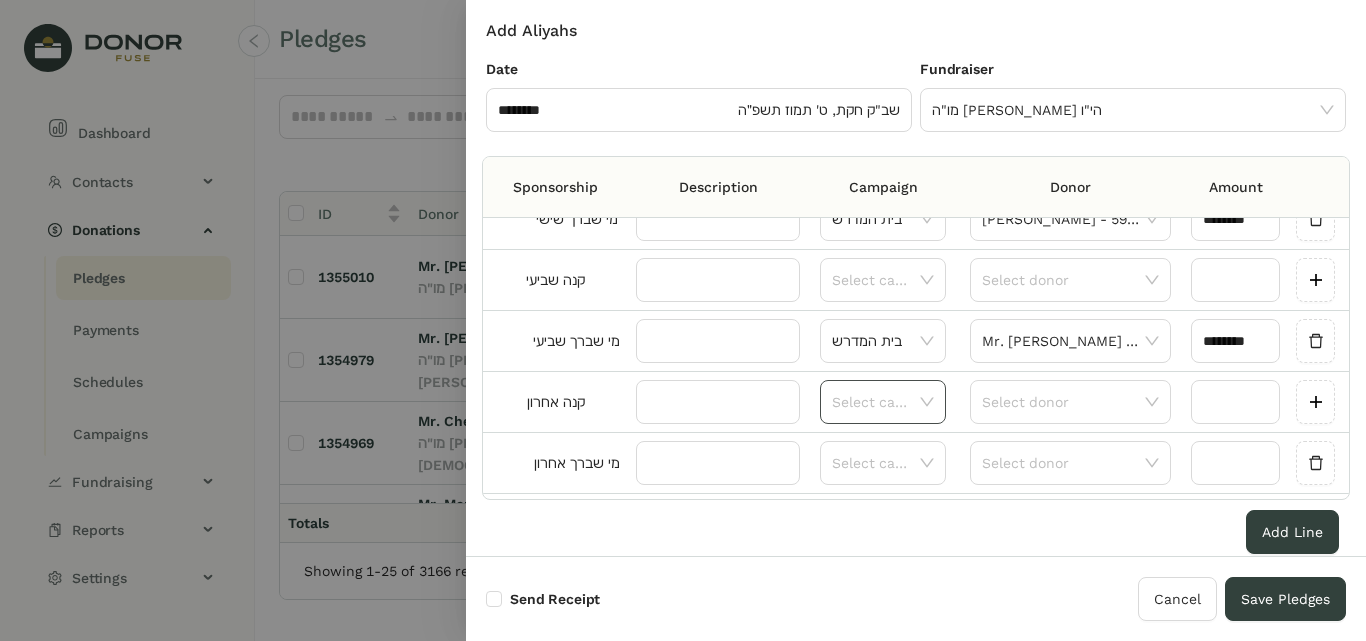 scroll, scrollTop: 800, scrollLeft: 0, axis: vertical 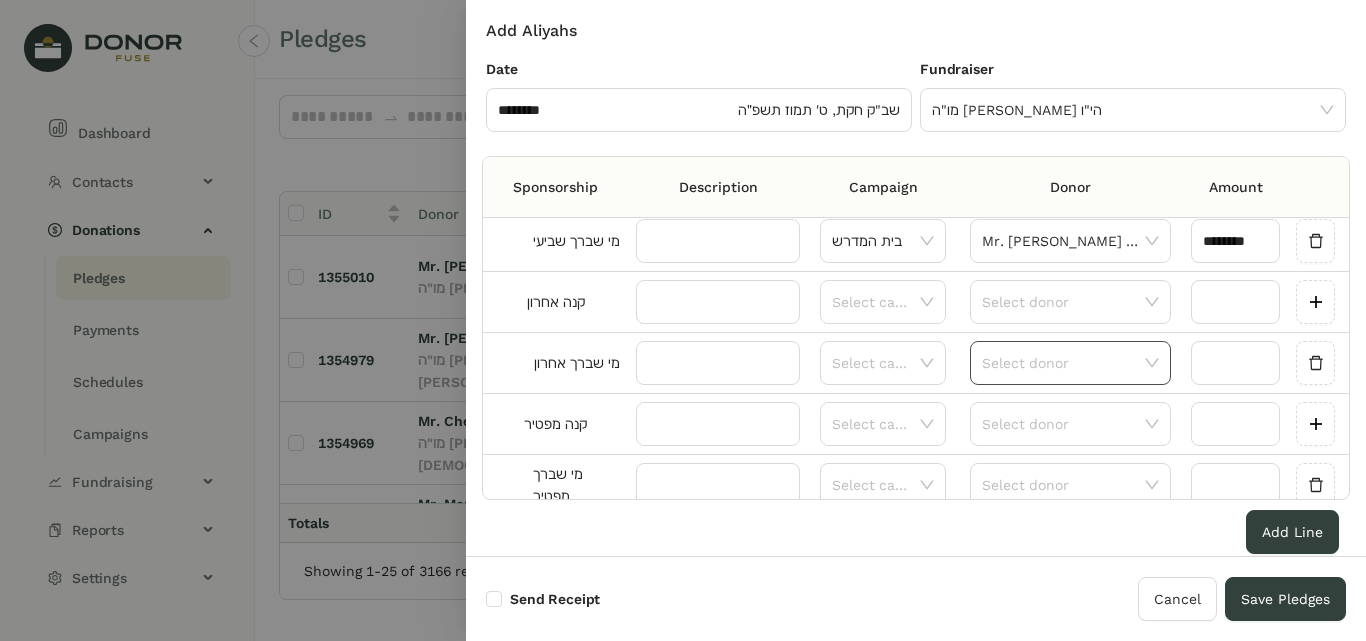 click at bounding box center [1063, 363] 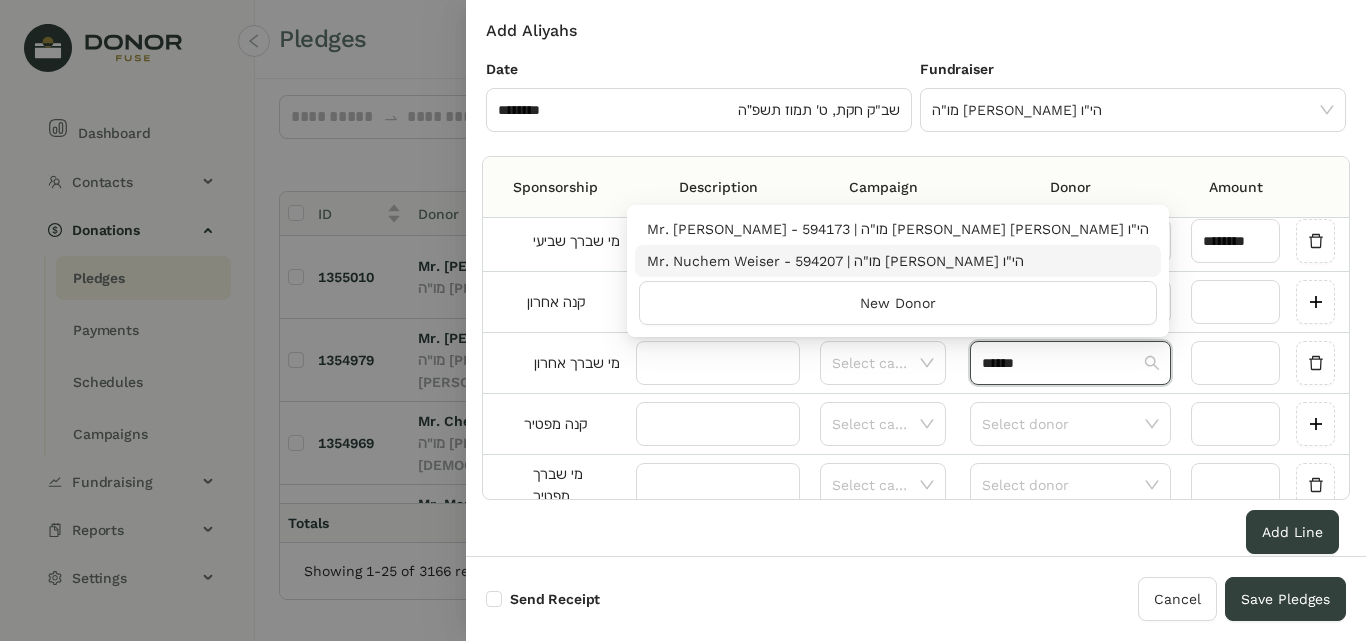 type on "******" 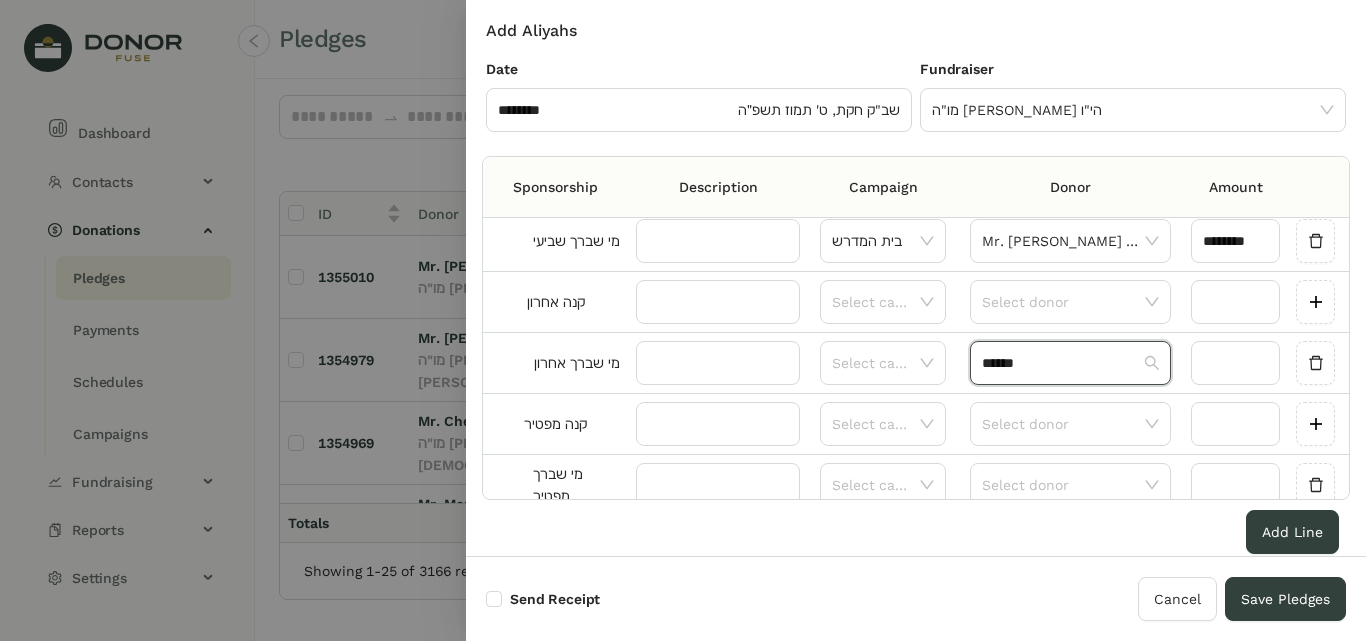 type 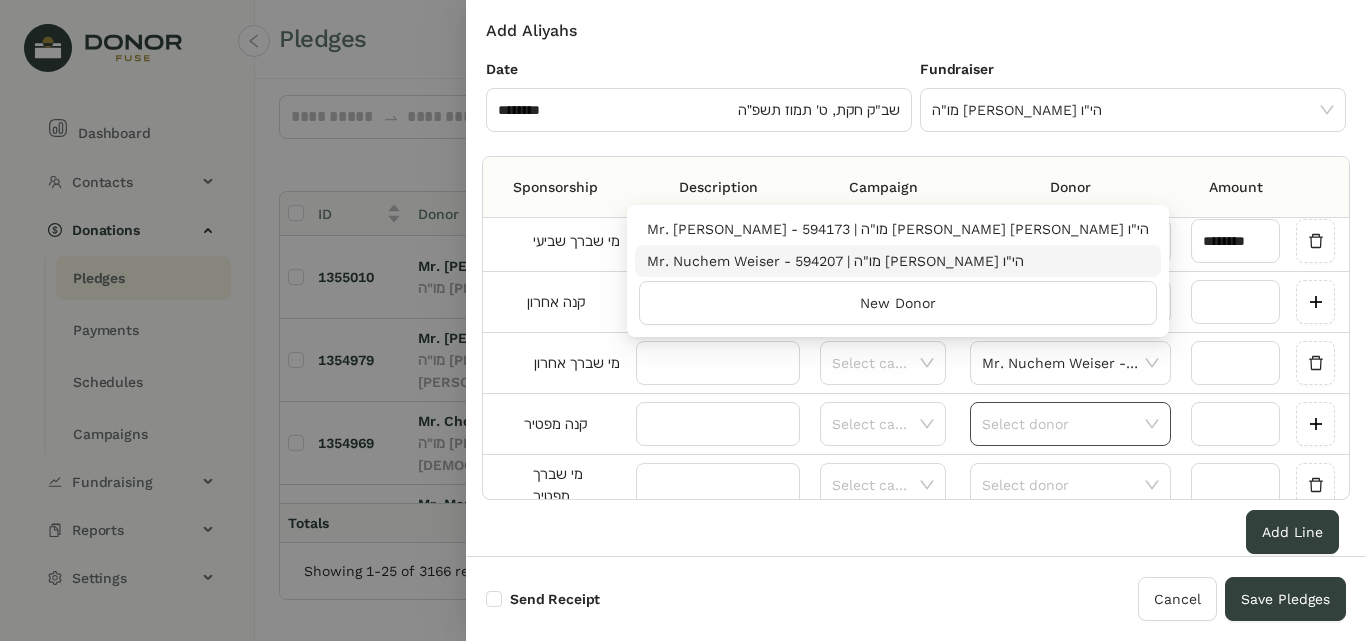 click at bounding box center [1235, 363] 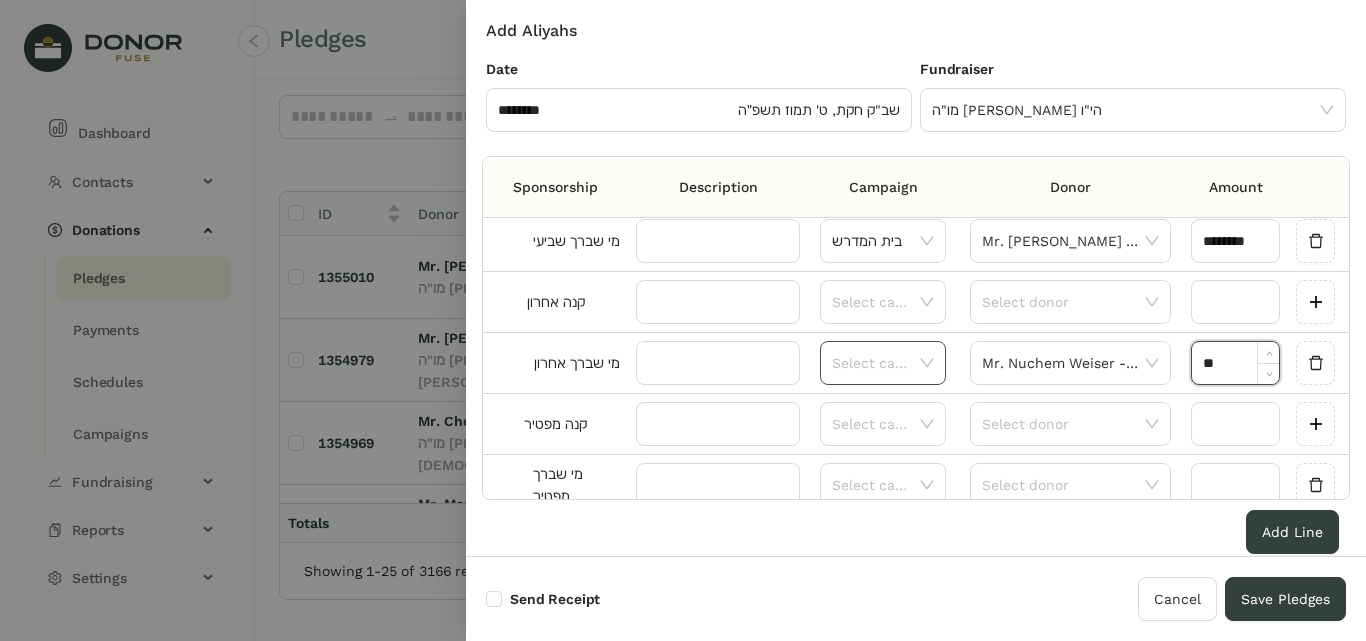 click at bounding box center (876, 363) 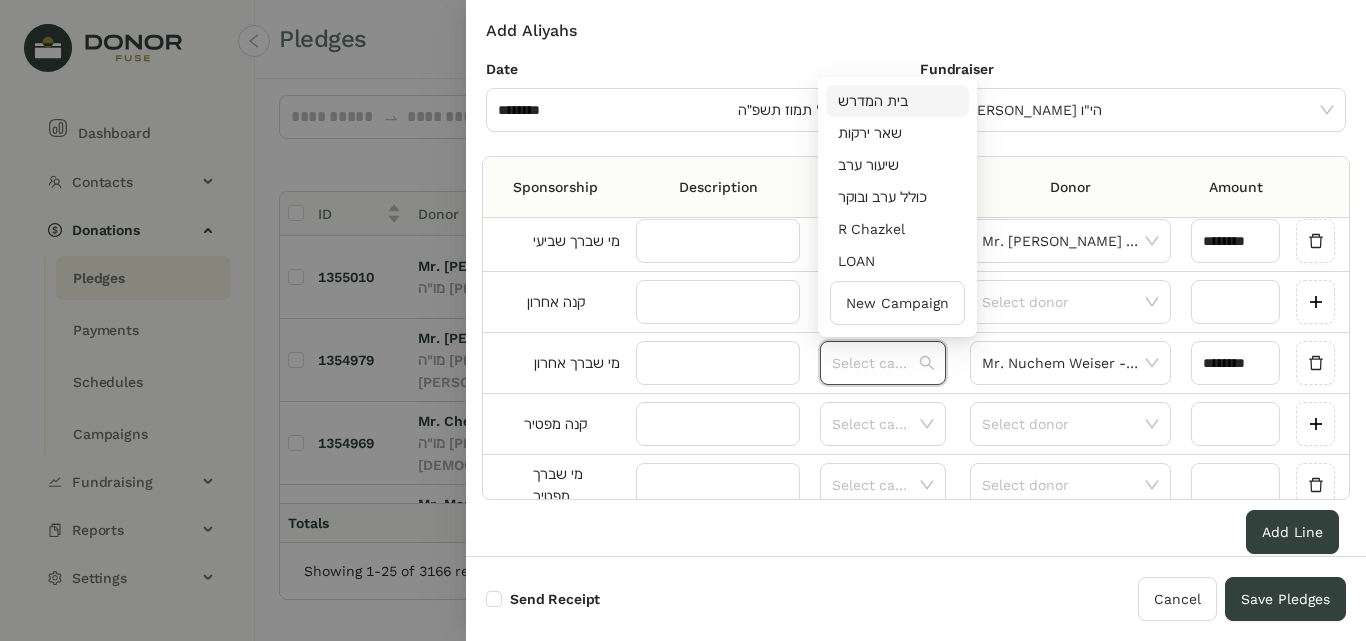 drag, startPoint x: 865, startPoint y: 102, endPoint x: 924, endPoint y: 299, distance: 205.64532 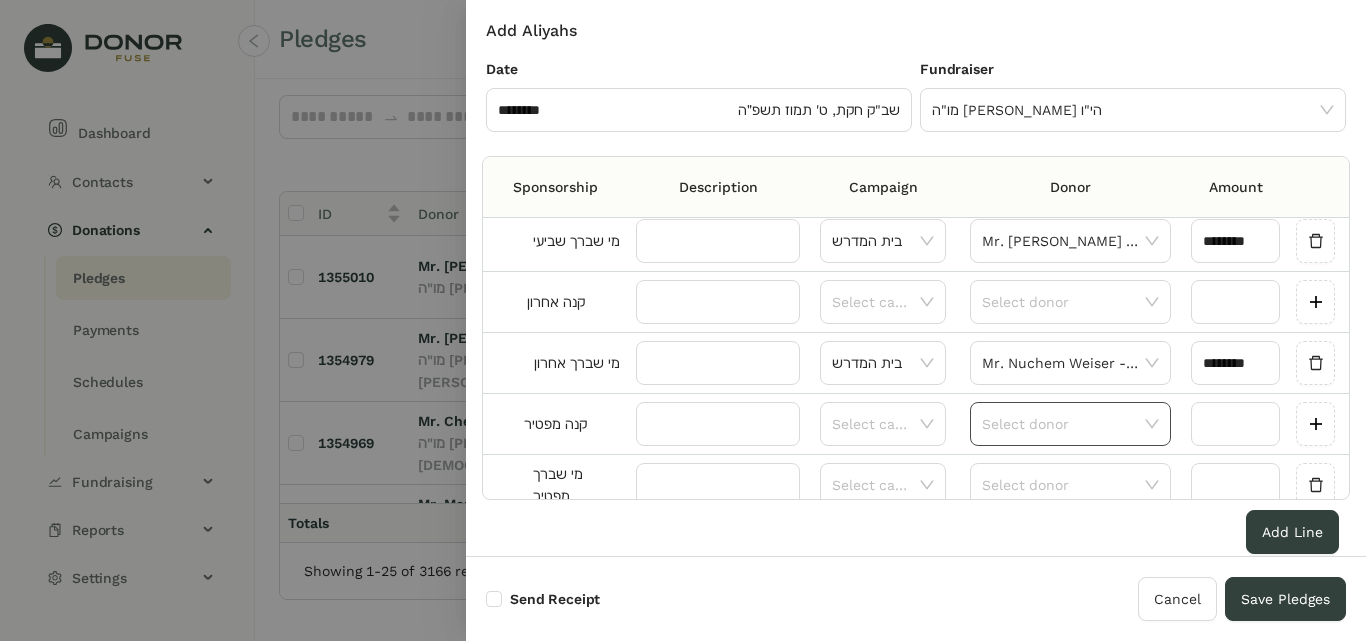 click at bounding box center (1063, 424) 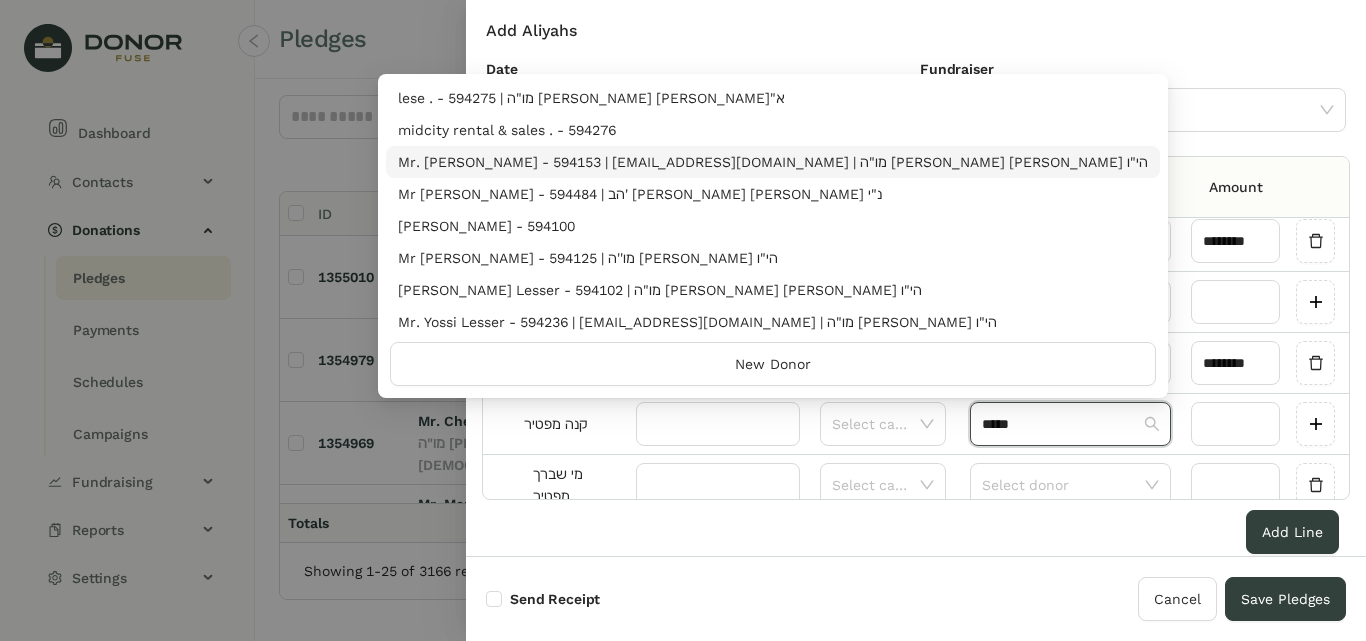 type on "*****" 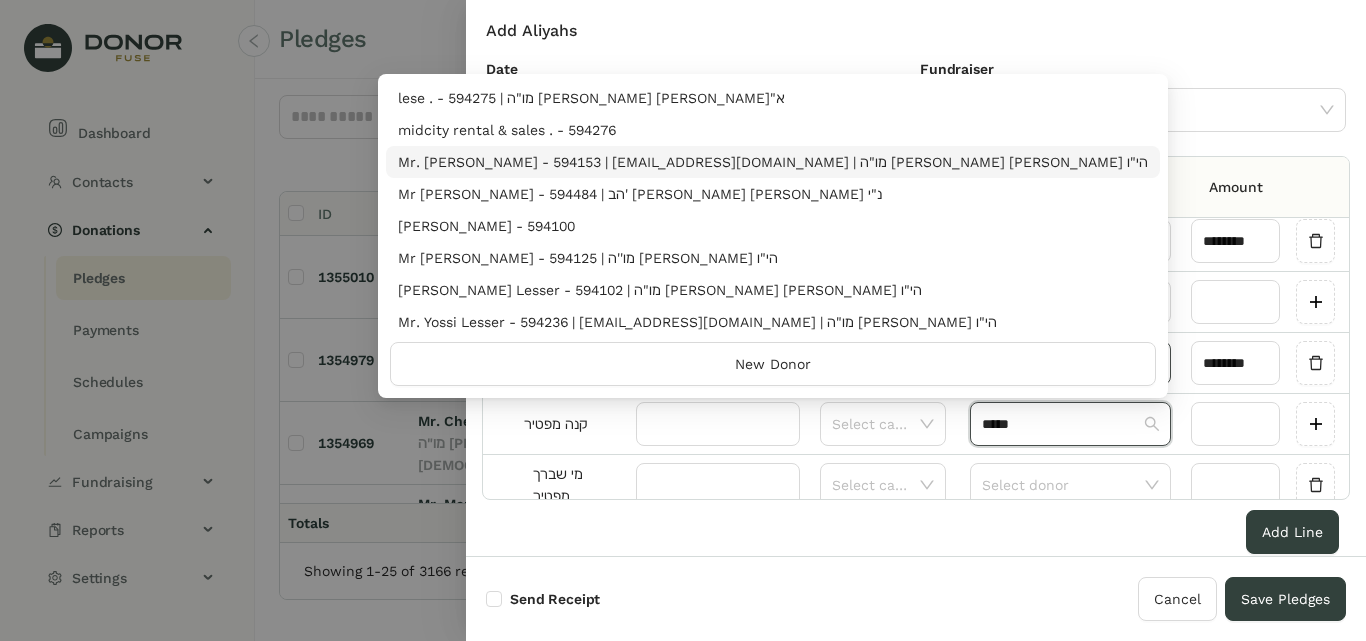 drag, startPoint x: 739, startPoint y: 160, endPoint x: 1105, endPoint y: 345, distance: 410.09875 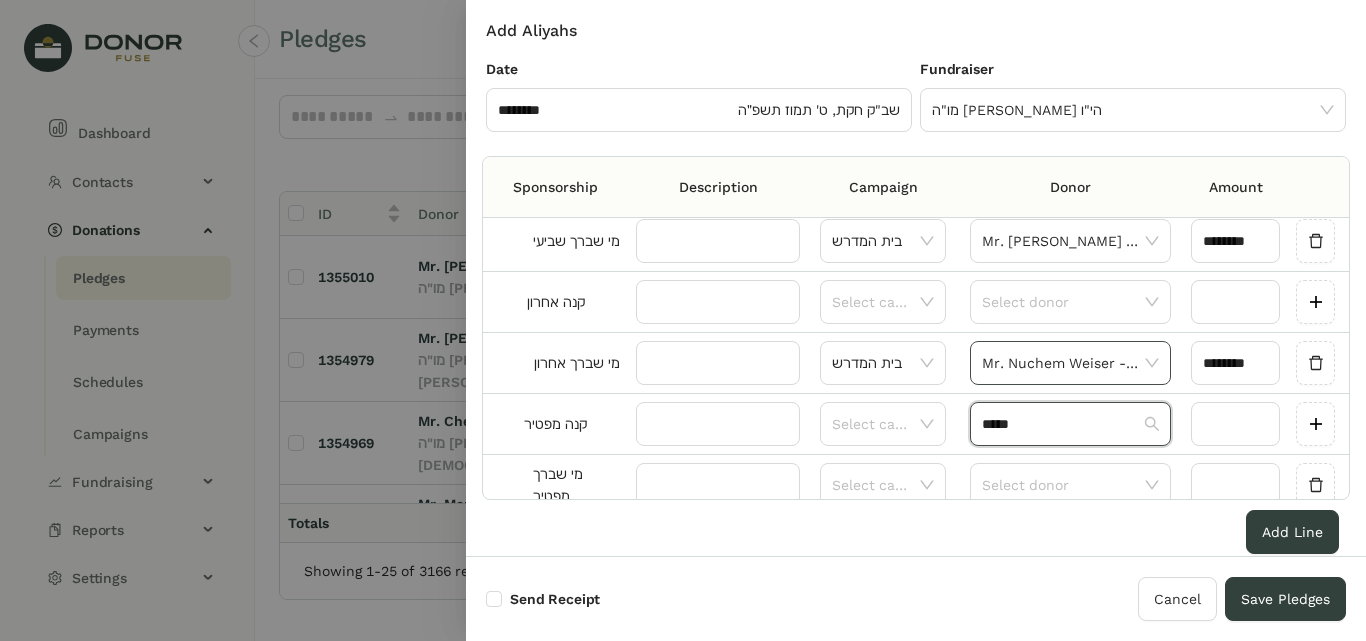 type 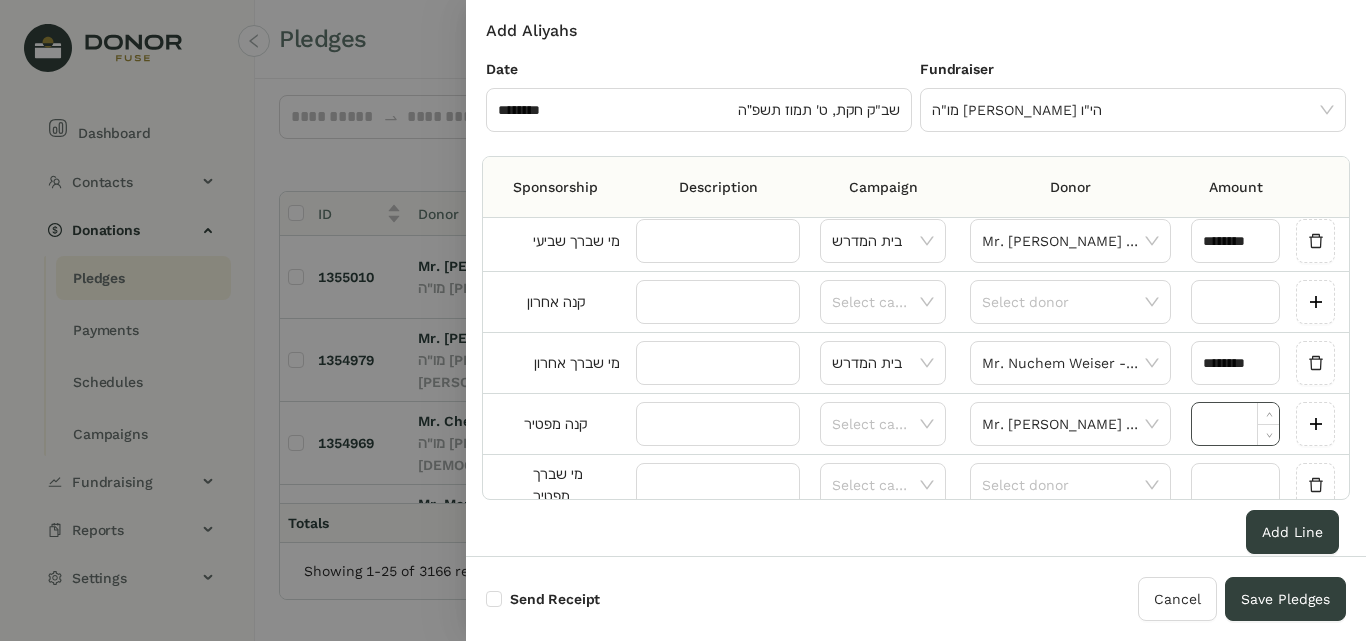 click at bounding box center [1235, 424] 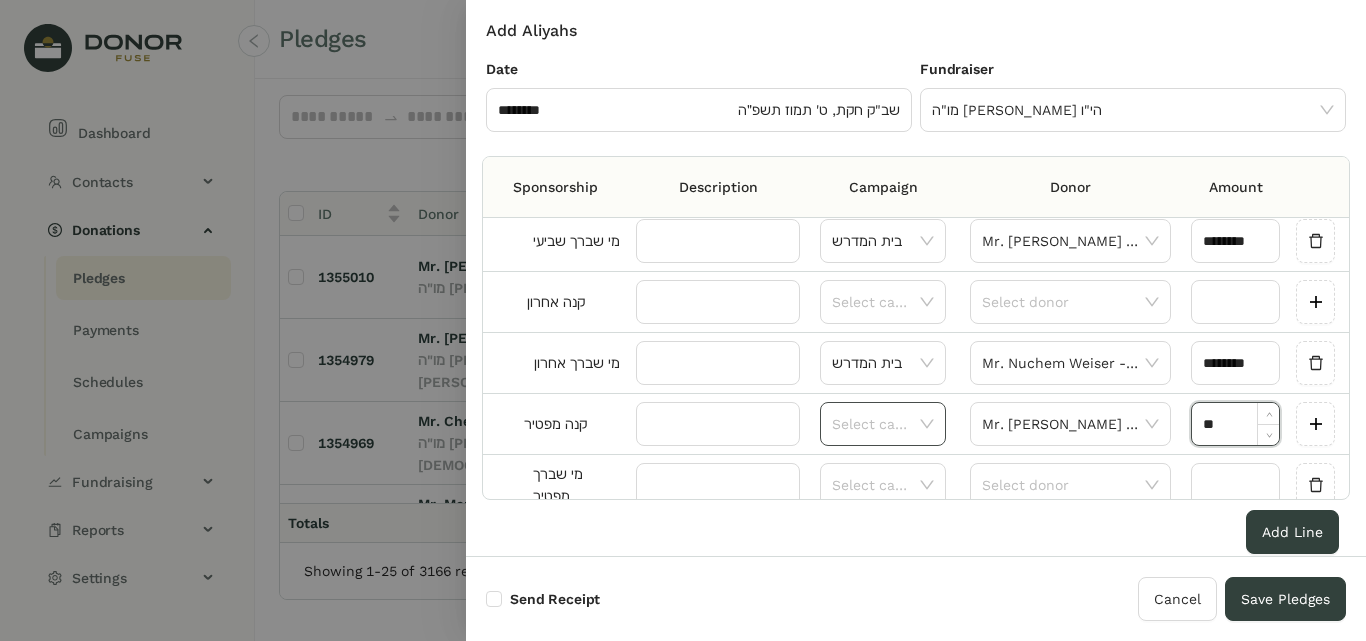 type on "********" 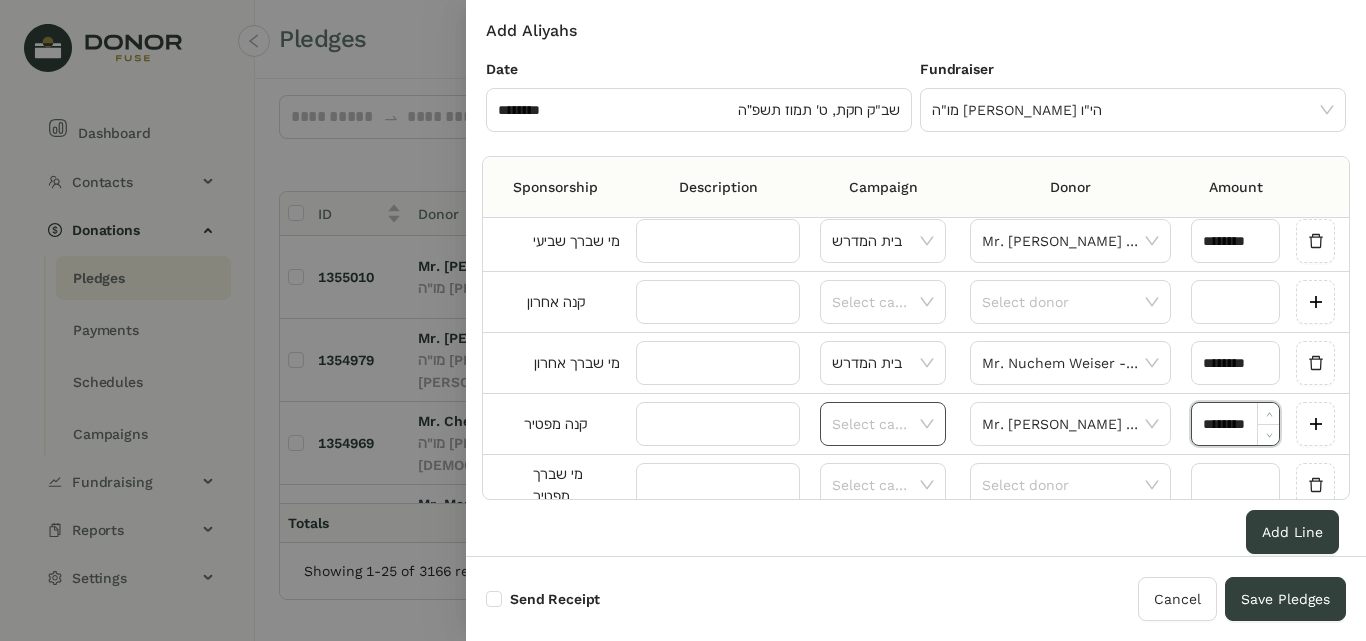 click at bounding box center (876, 424) 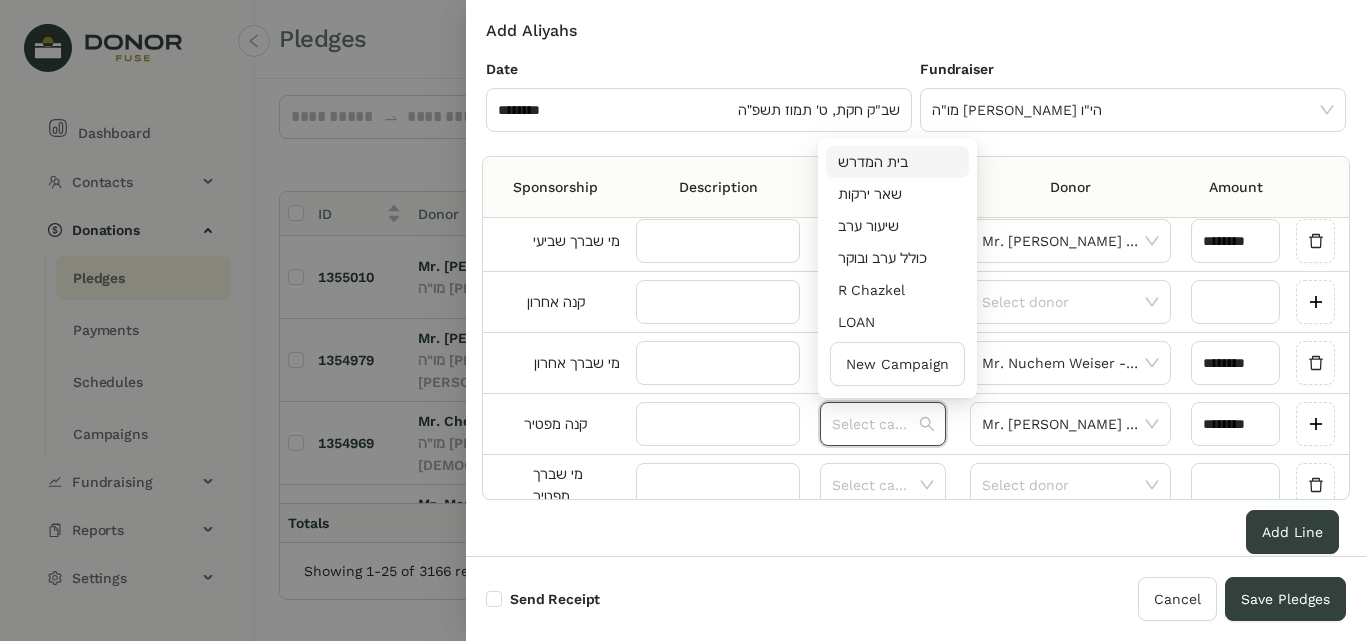 drag, startPoint x: 869, startPoint y: 170, endPoint x: 927, endPoint y: 400, distance: 237.20033 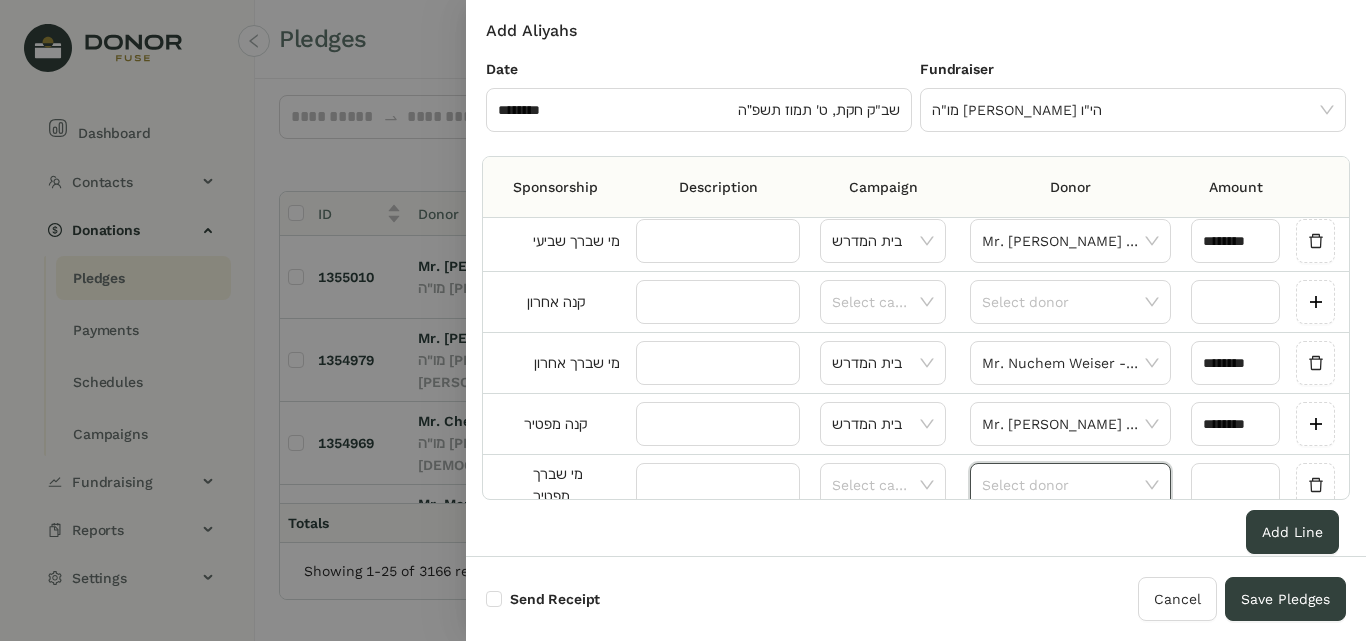 click at bounding box center (1063, 485) 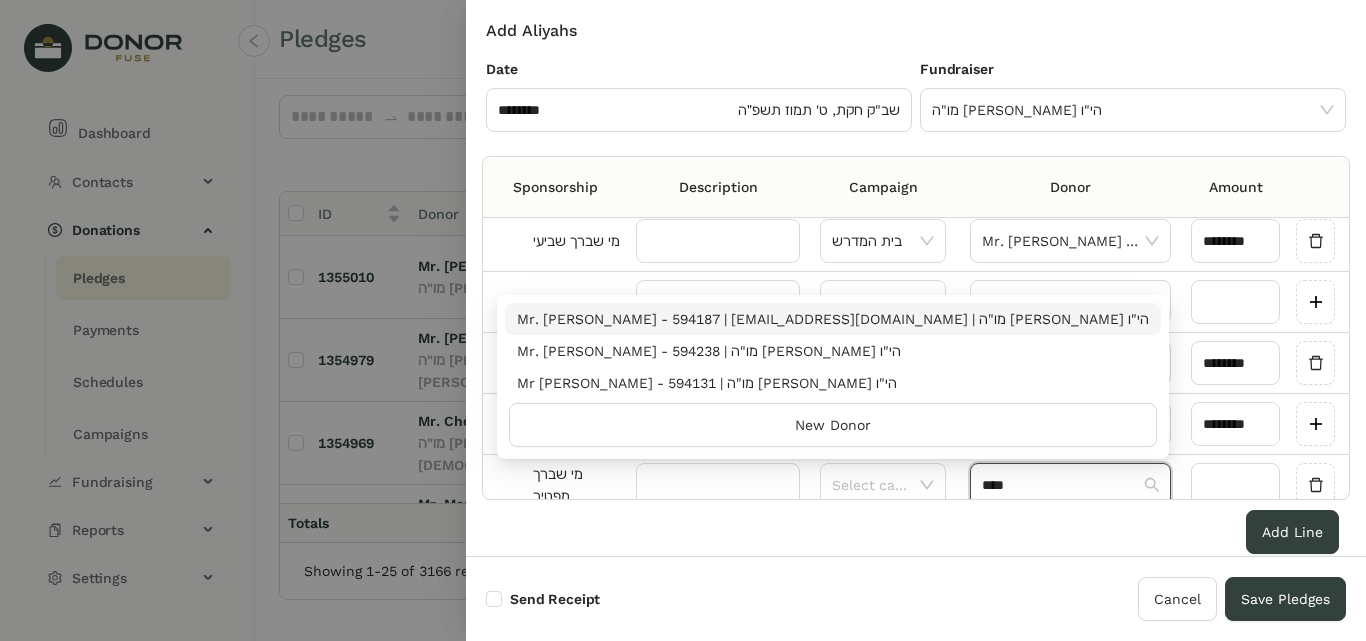 type on "****" 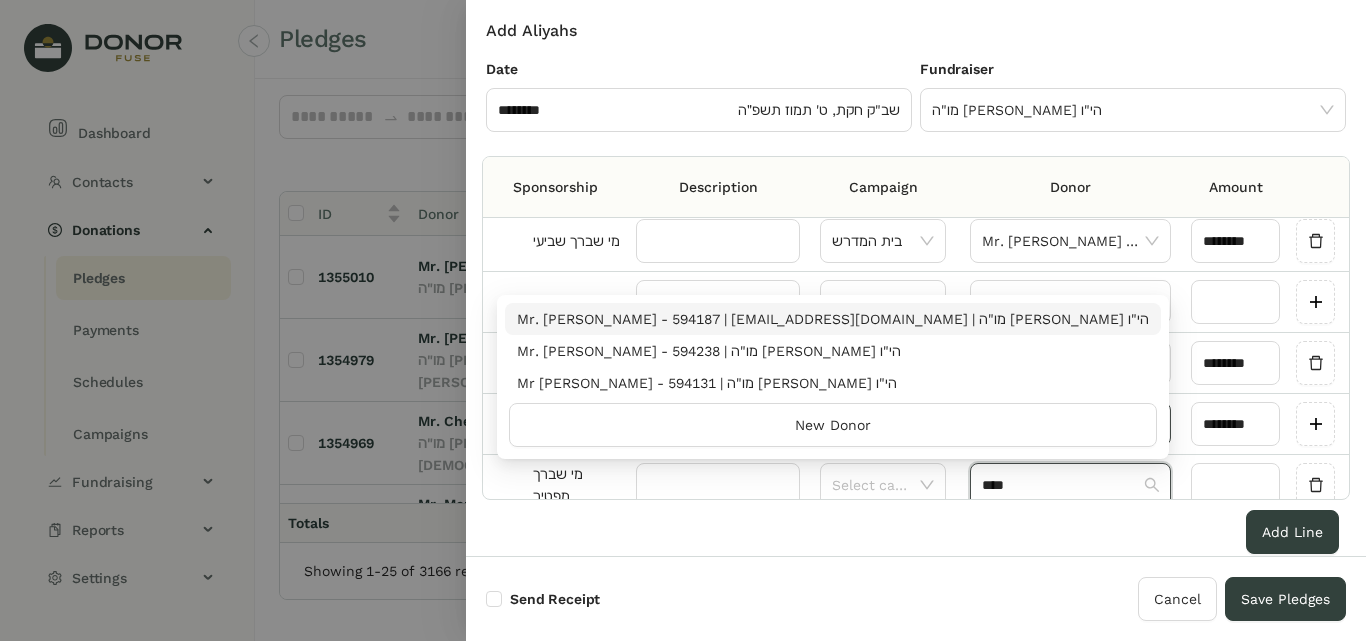 drag, startPoint x: 757, startPoint y: 330, endPoint x: 1073, endPoint y: 431, distance: 331.7484 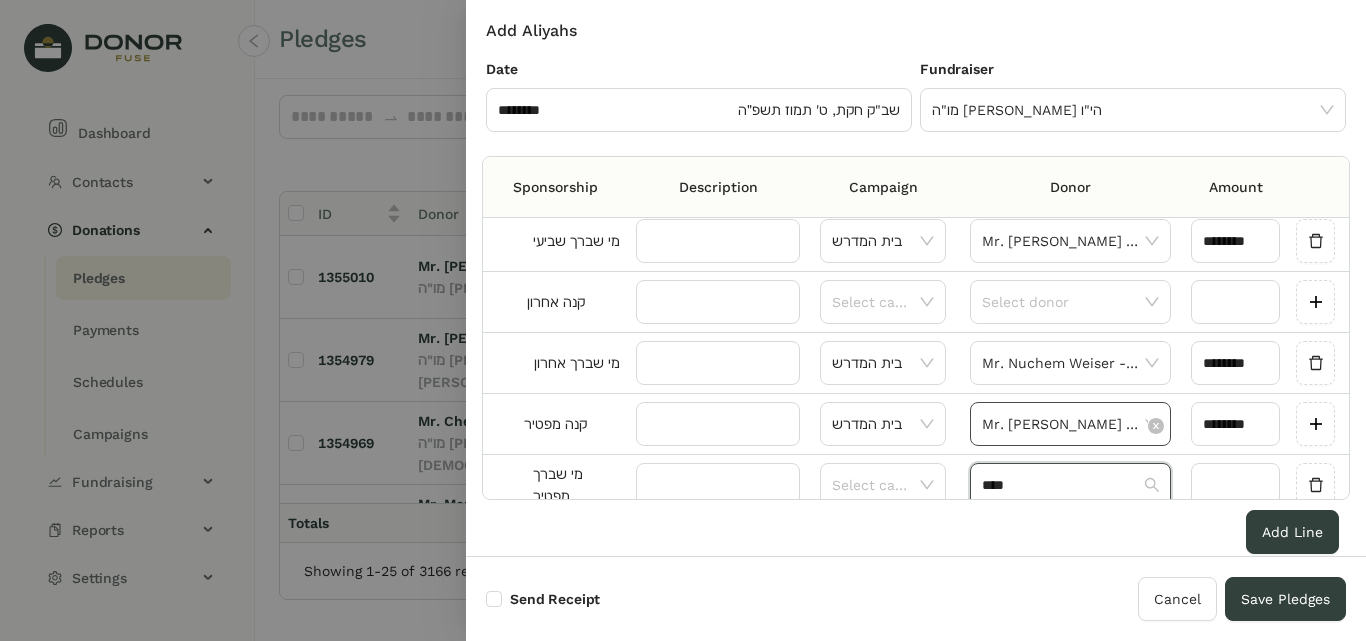 type 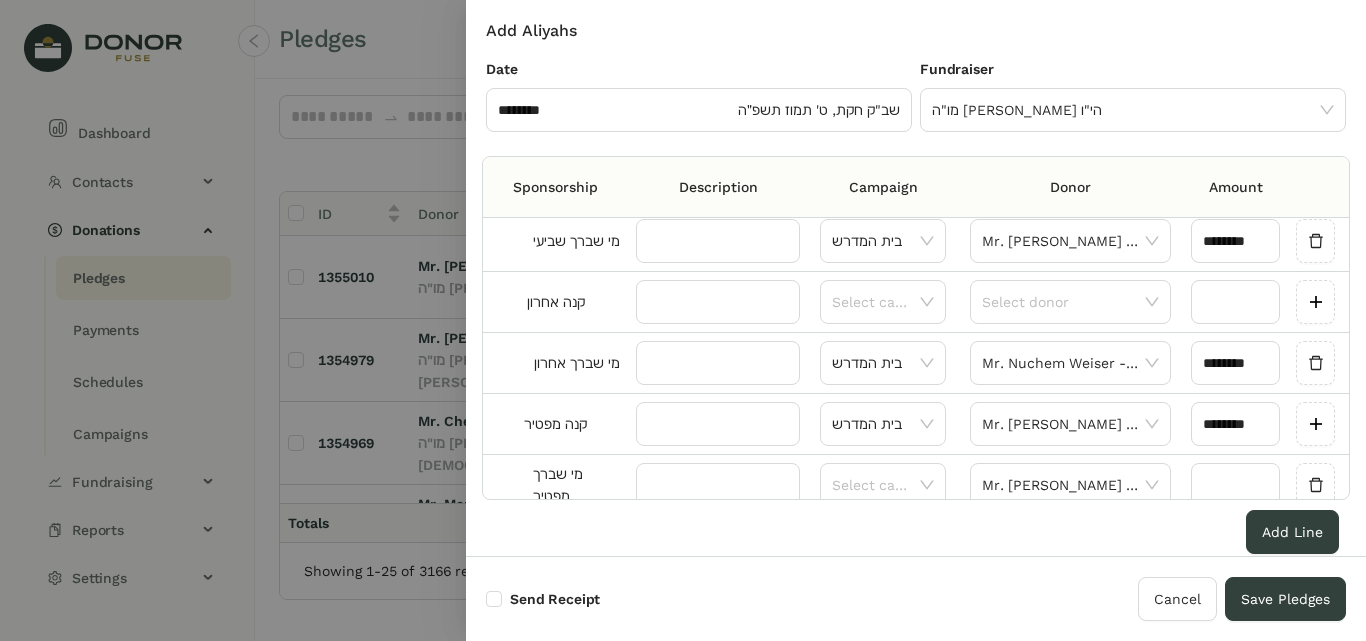 click at bounding box center [1235, 485] 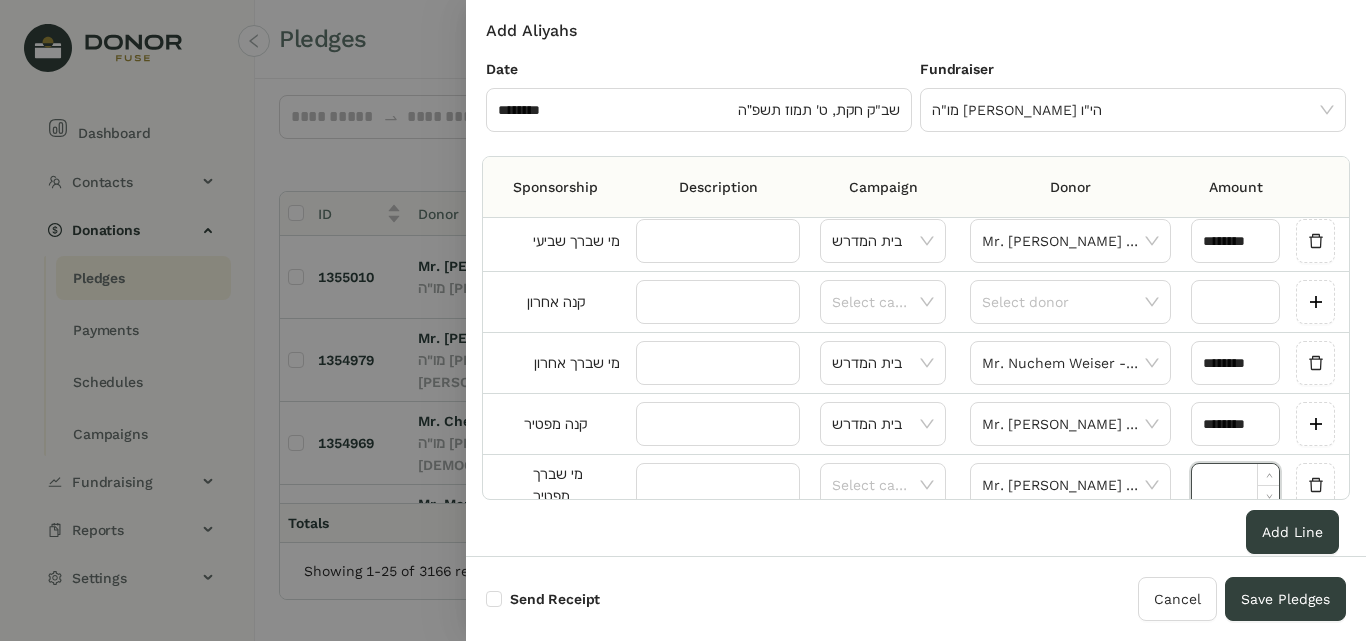 click at bounding box center (1235, 485) 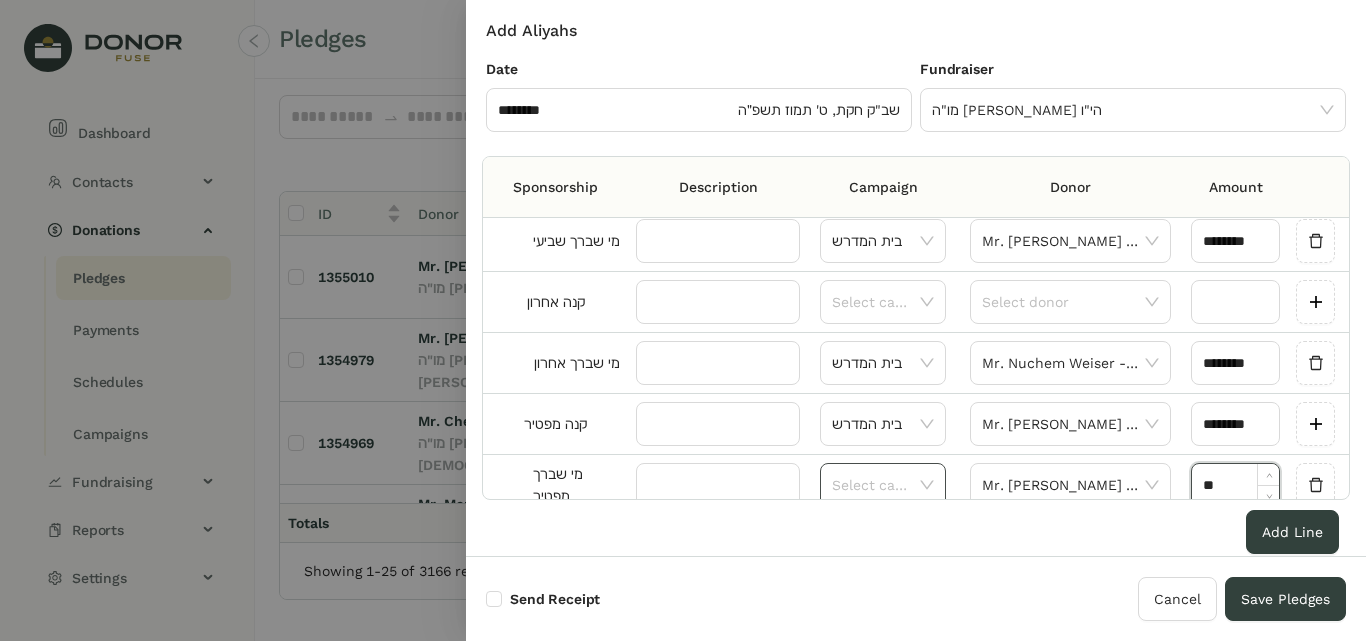 click at bounding box center [876, 485] 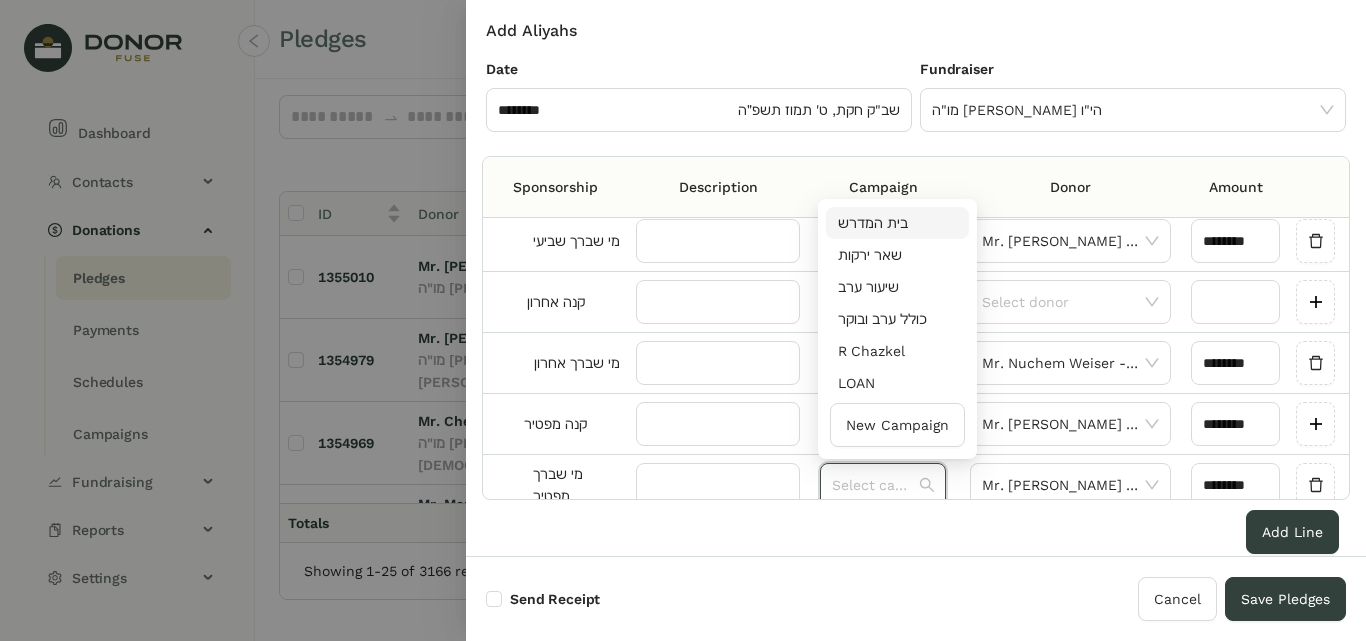 click on "בית המדרש" at bounding box center (897, 223) 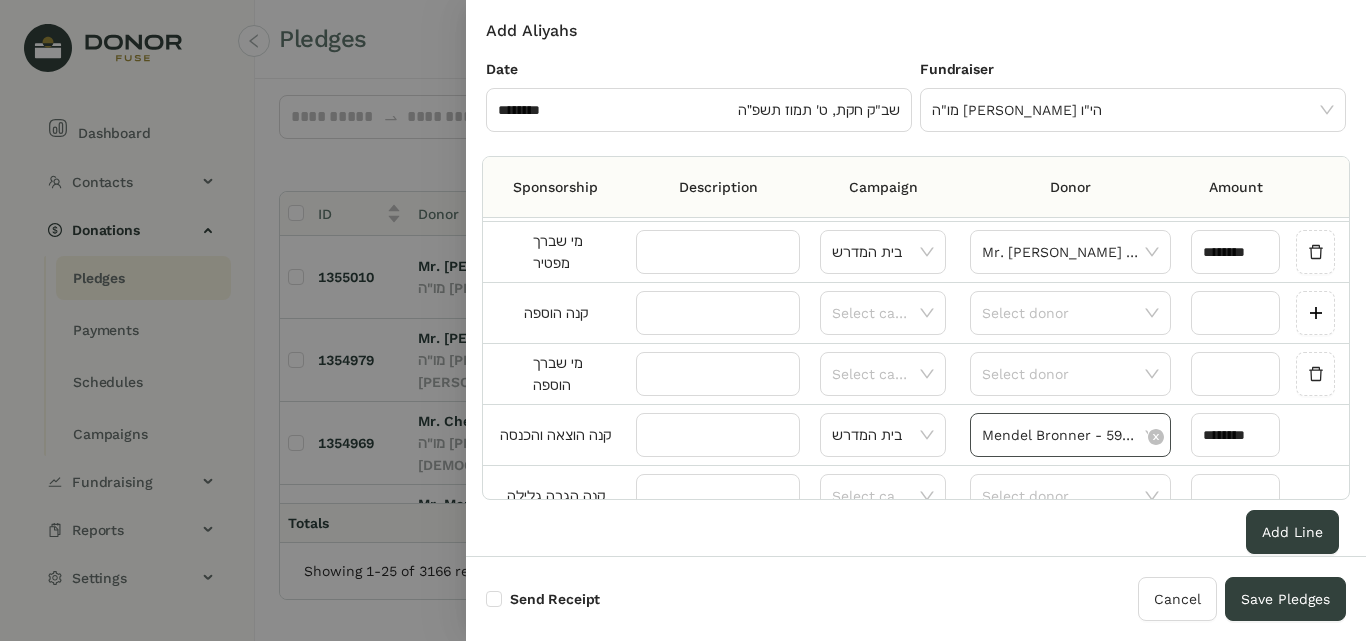 scroll, scrollTop: 1060, scrollLeft: 0, axis: vertical 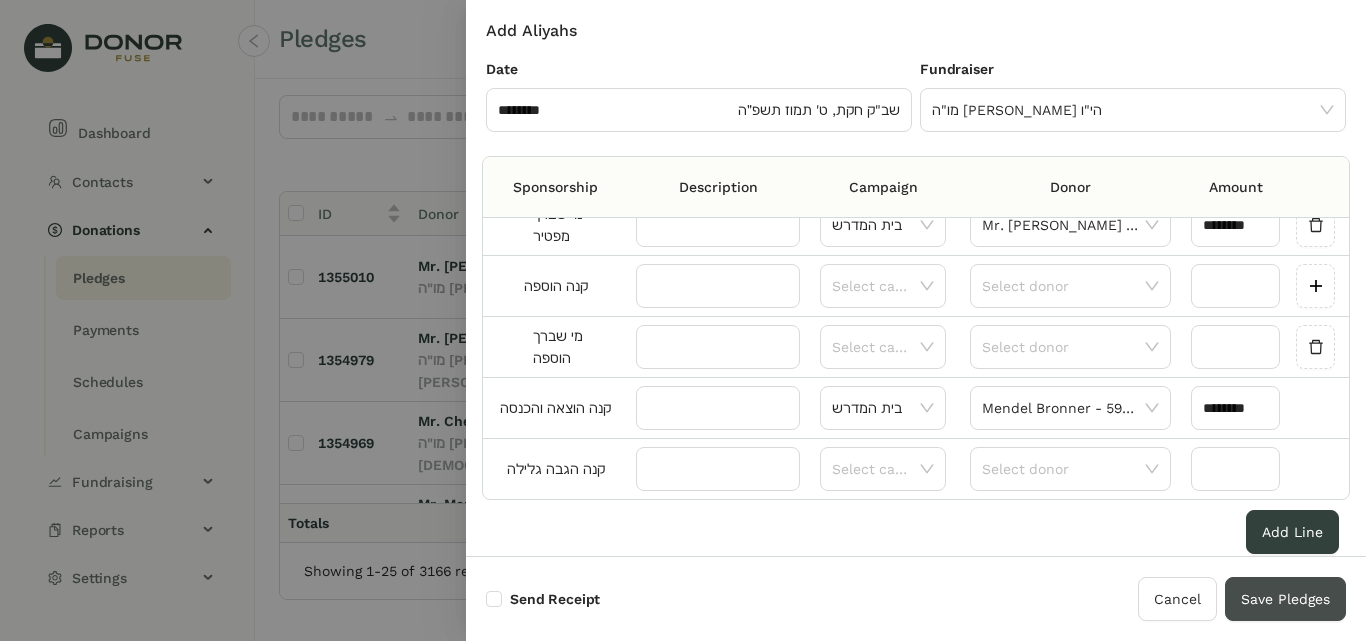 click on "Save Pledges" at bounding box center (1285, 599) 